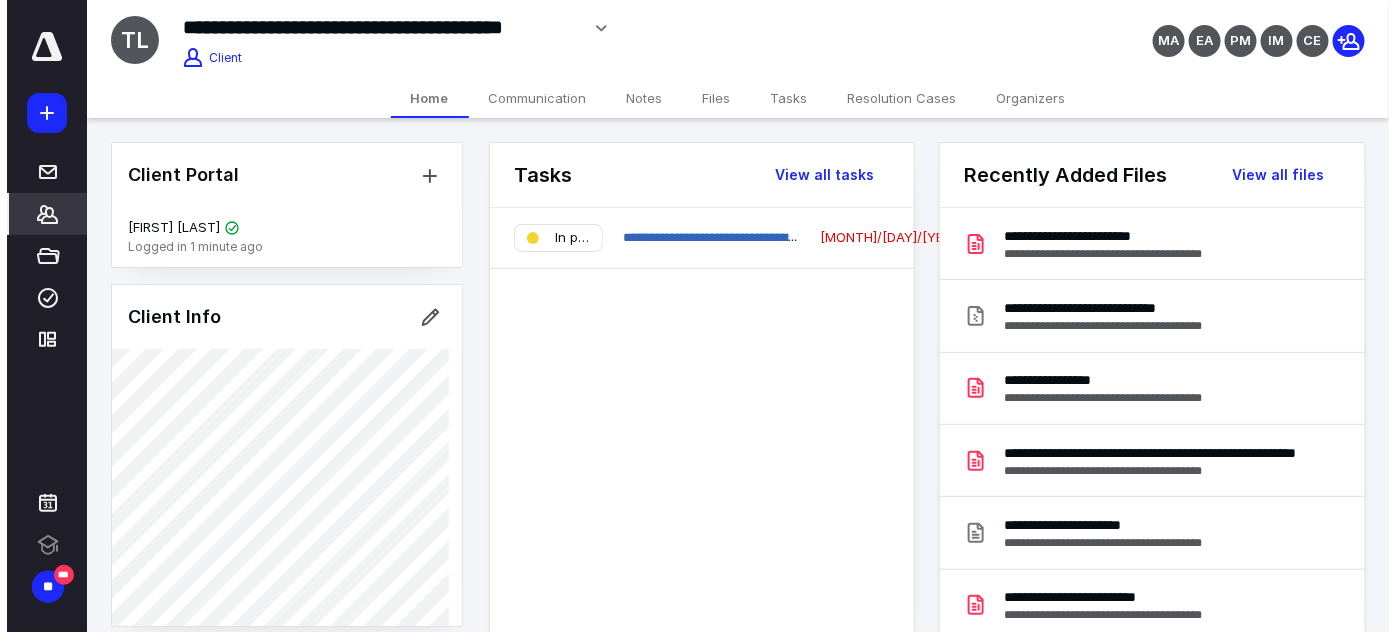 scroll, scrollTop: 0, scrollLeft: 0, axis: both 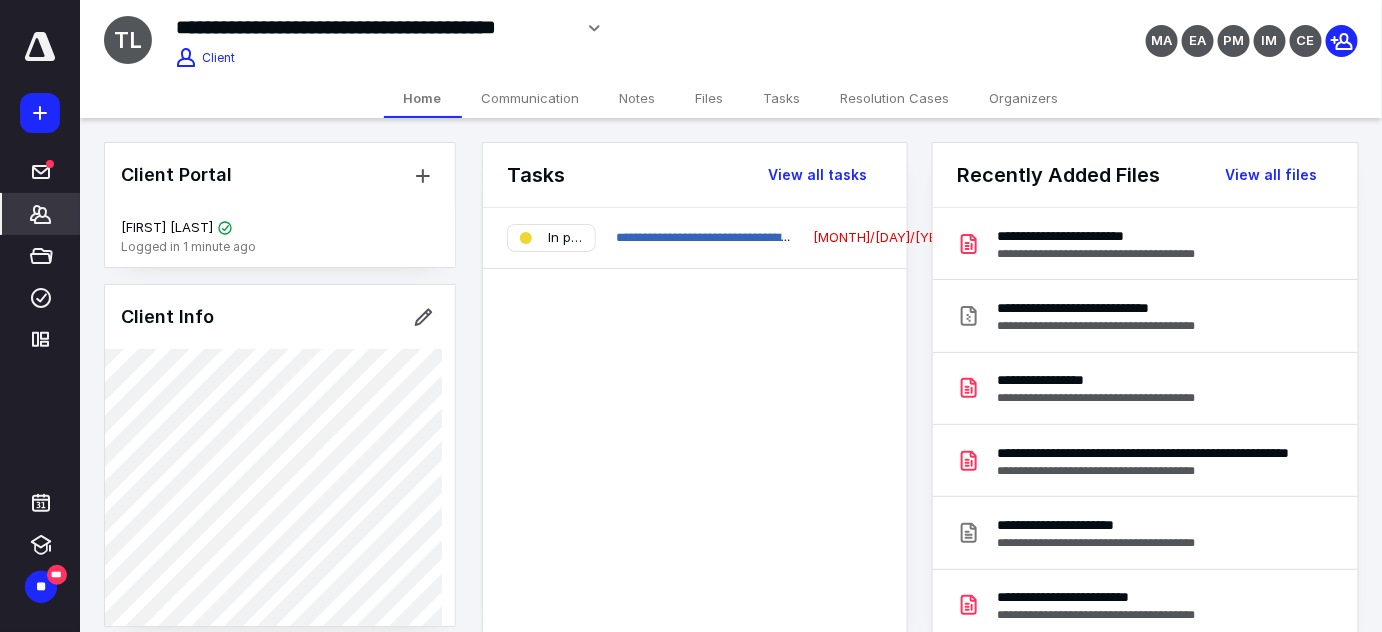 click on "Files" at bounding box center [710, 98] 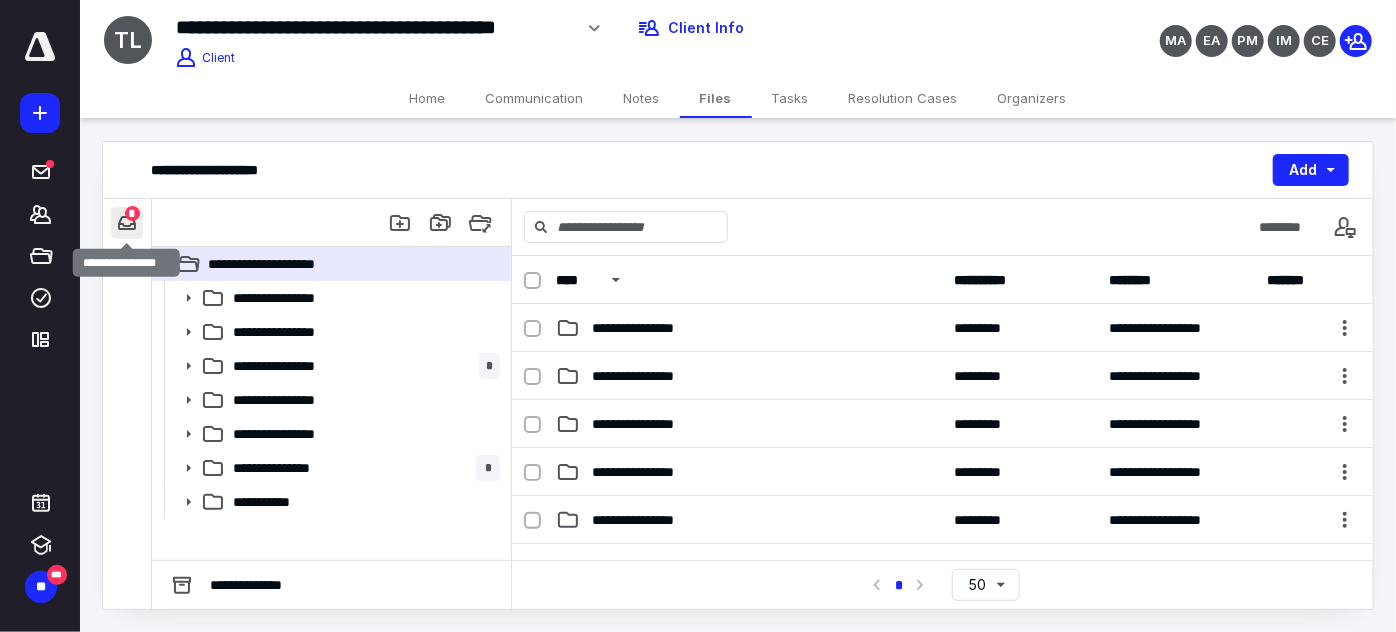 click at bounding box center (127, 223) 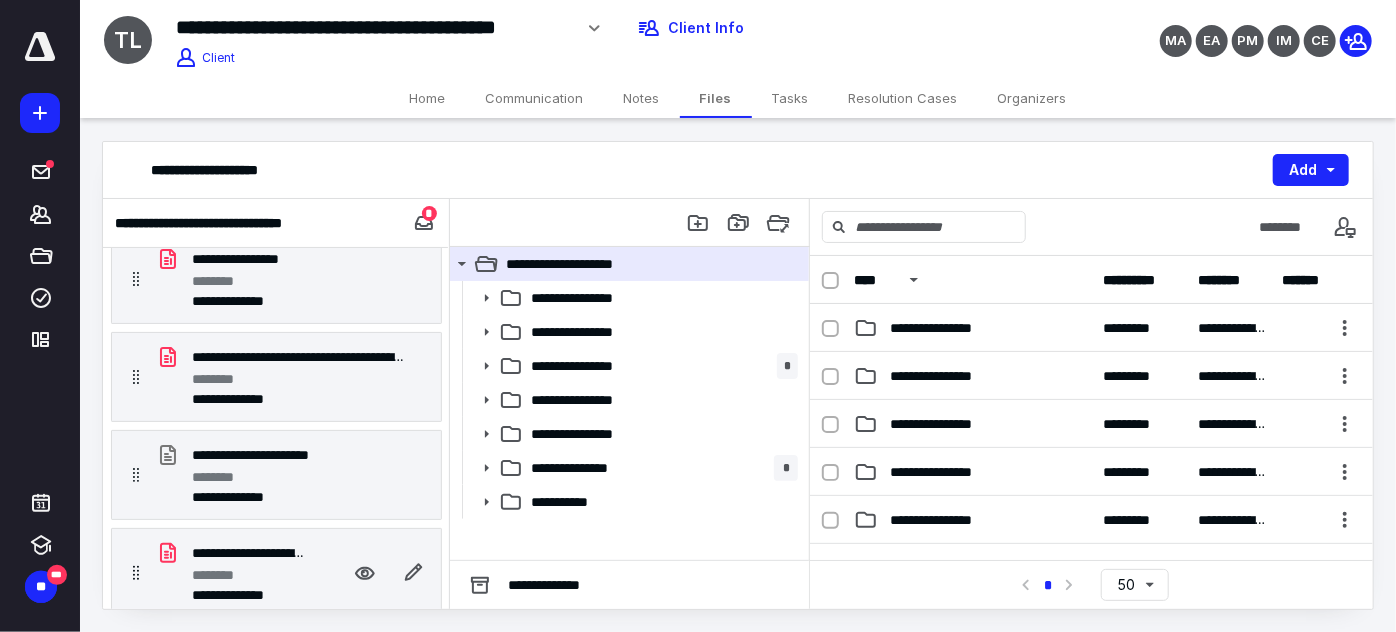 scroll, scrollTop: 294, scrollLeft: 0, axis: vertical 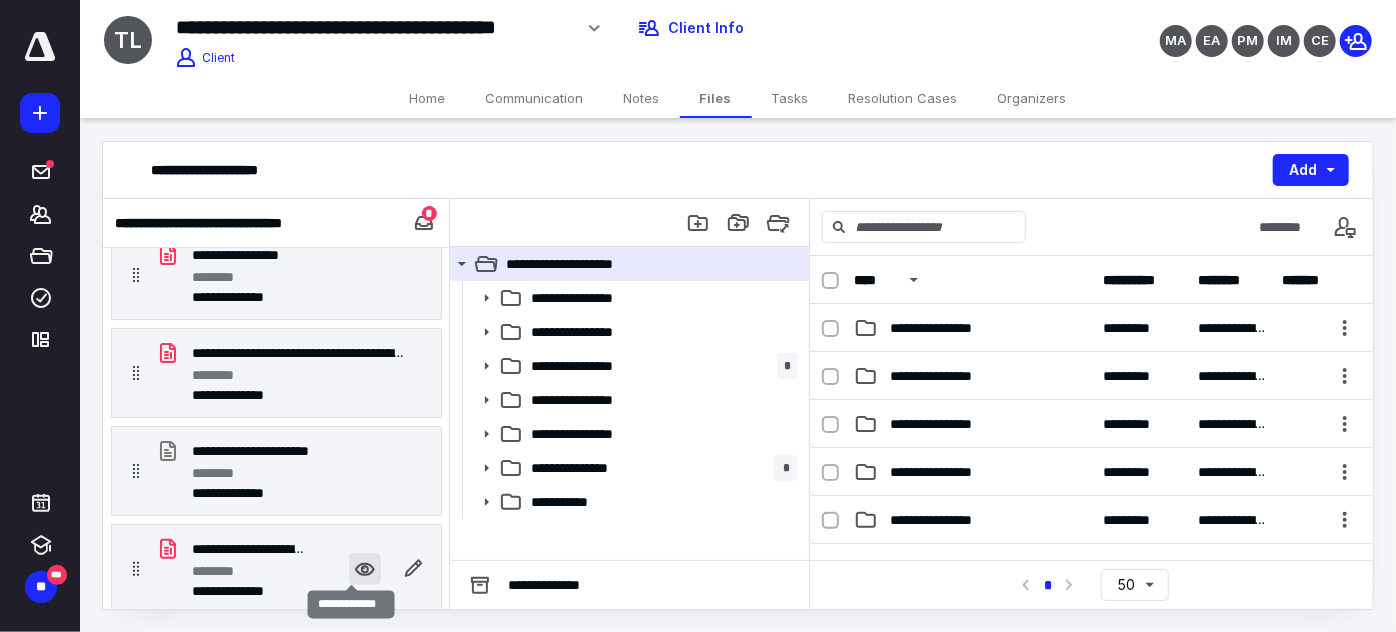click at bounding box center [365, 569] 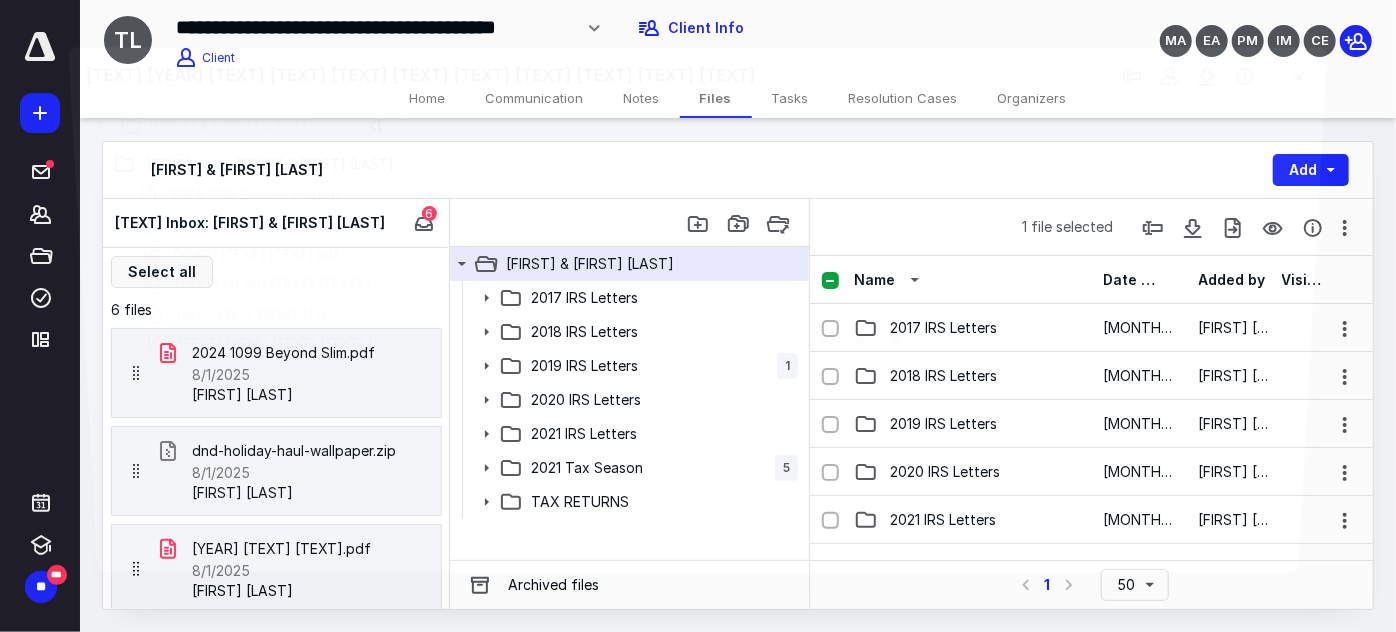 scroll, scrollTop: 294, scrollLeft: 0, axis: vertical 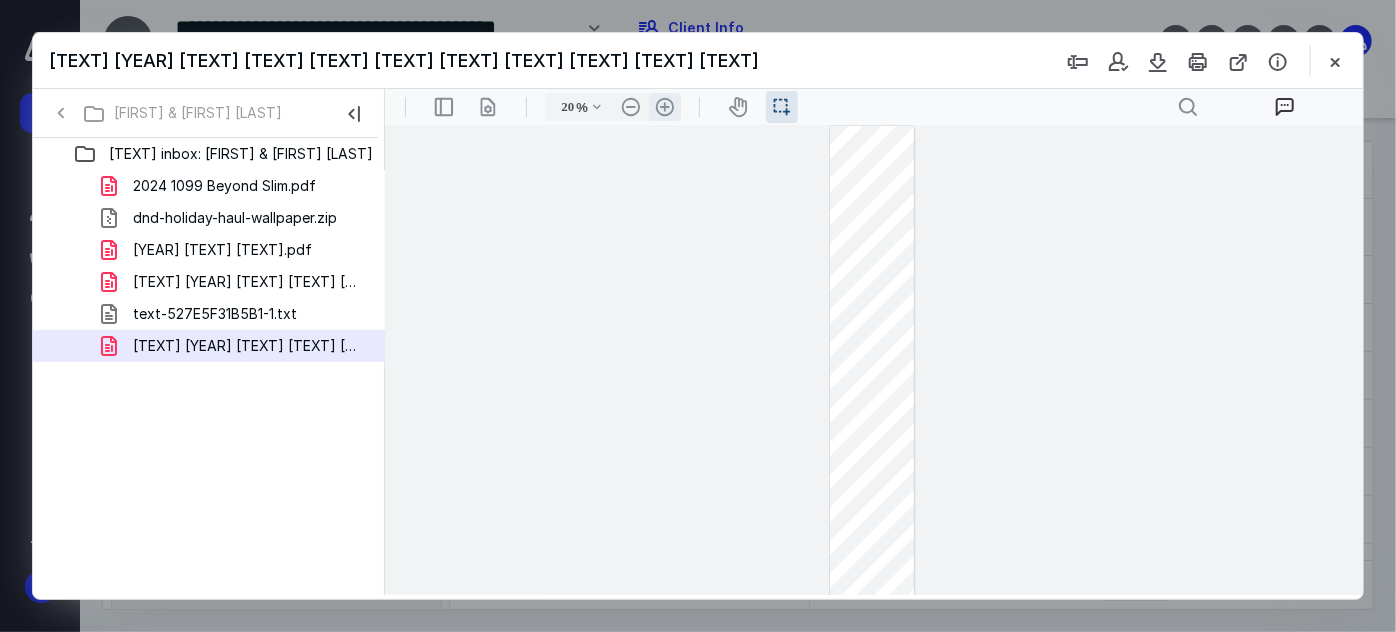 click on ".cls-1{fill:#abb0c4;} icon - header - zoom - in - line" at bounding box center [664, 106] 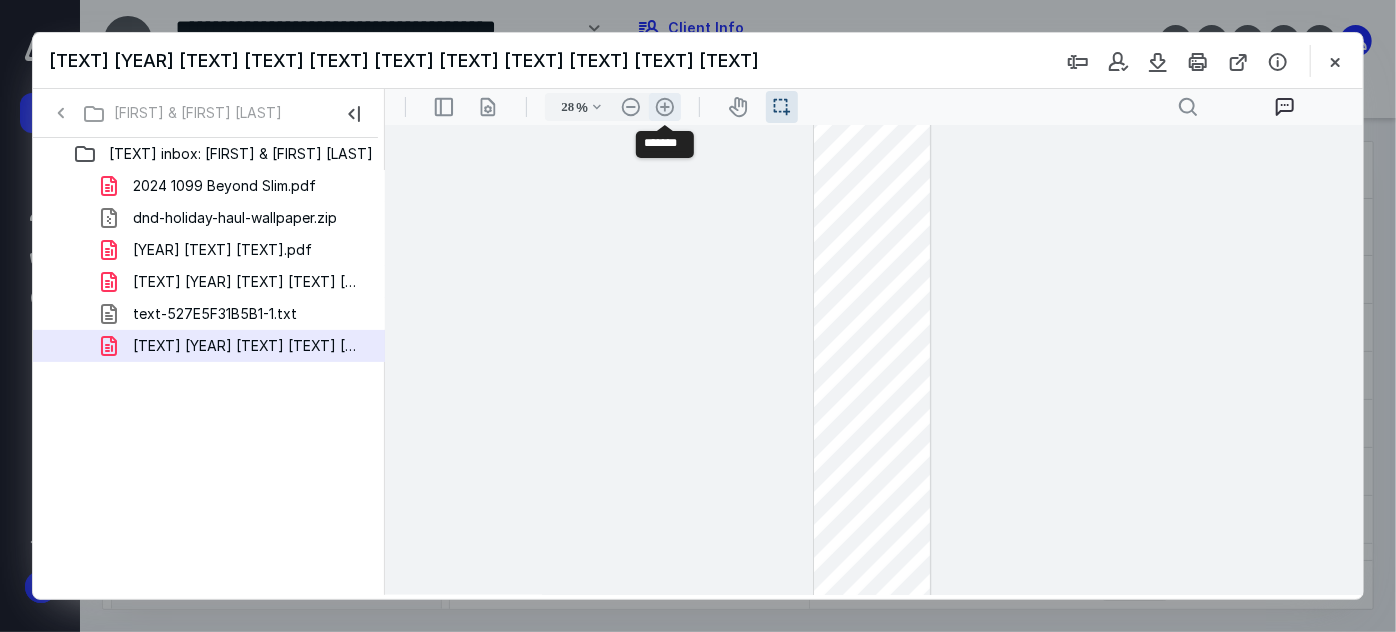 click on ".cls-1{fill:#abb0c4;} icon - header - zoom - in - line" at bounding box center [664, 106] 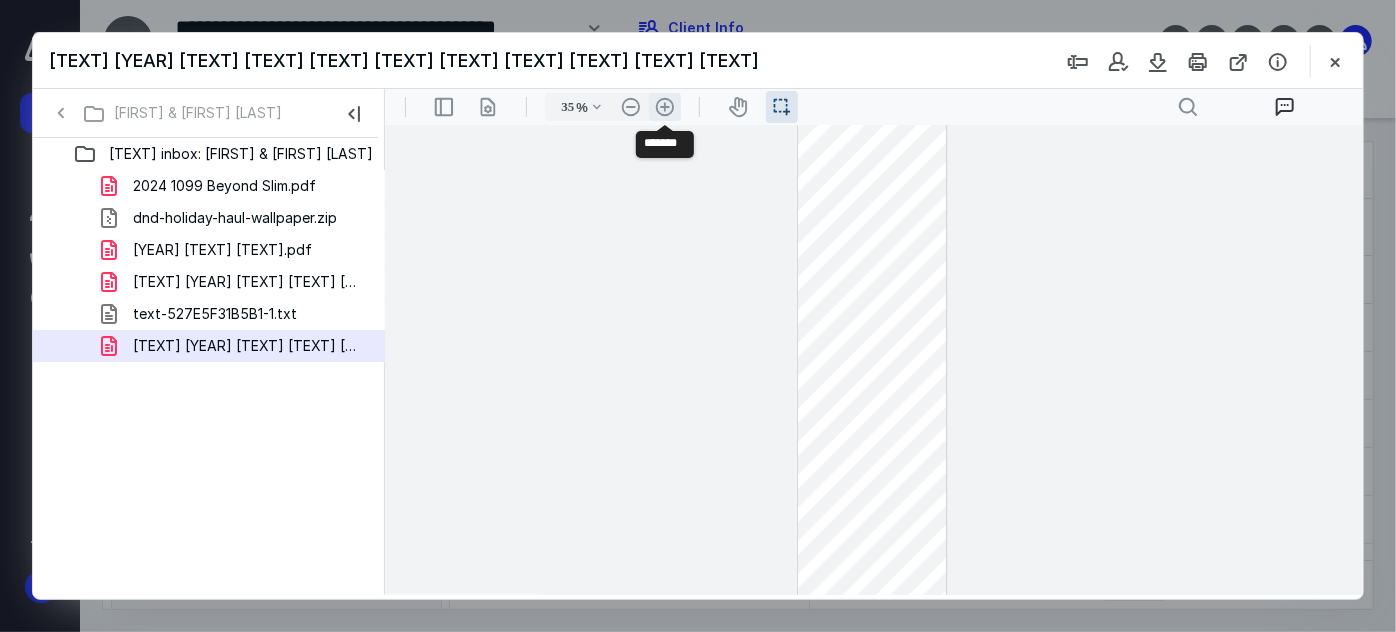 click on ".cls-1{fill:#abb0c4;} icon - header - zoom - in - line" at bounding box center (664, 106) 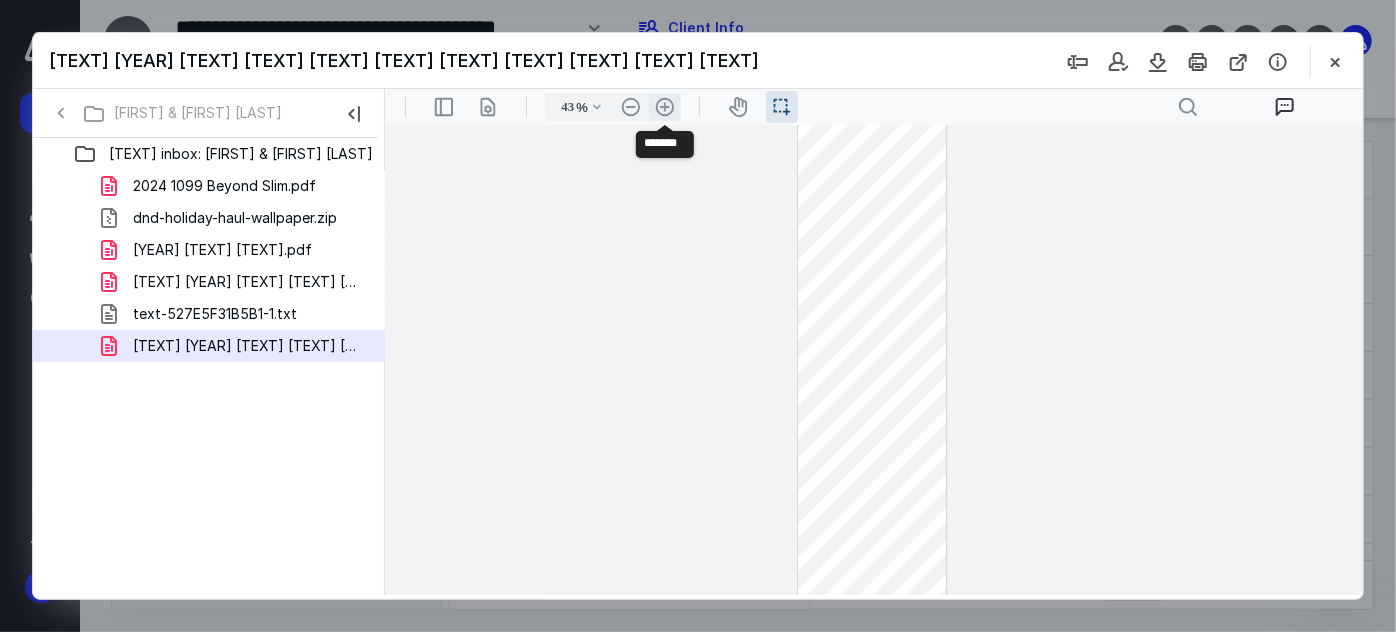 click on ".cls-1{fill:#abb0c4;} icon - header - zoom - in - line" at bounding box center [664, 106] 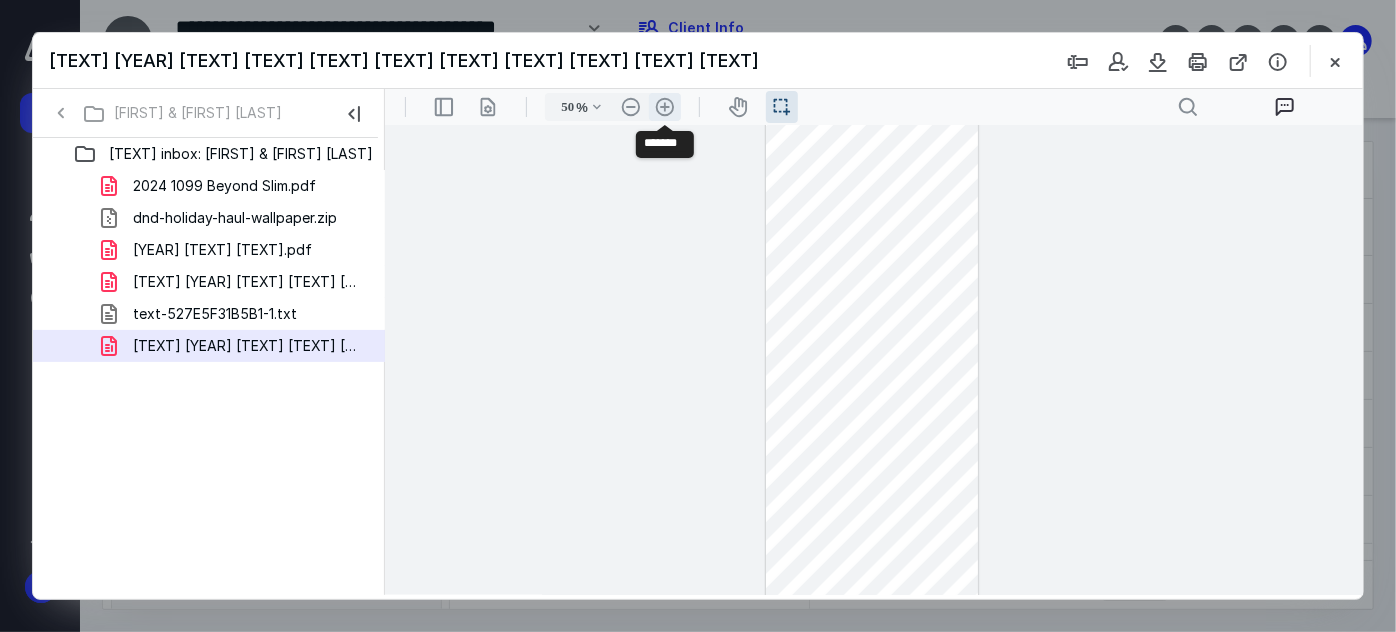 click on ".cls-1{fill:#abb0c4;} icon - header - zoom - in - line" at bounding box center (664, 106) 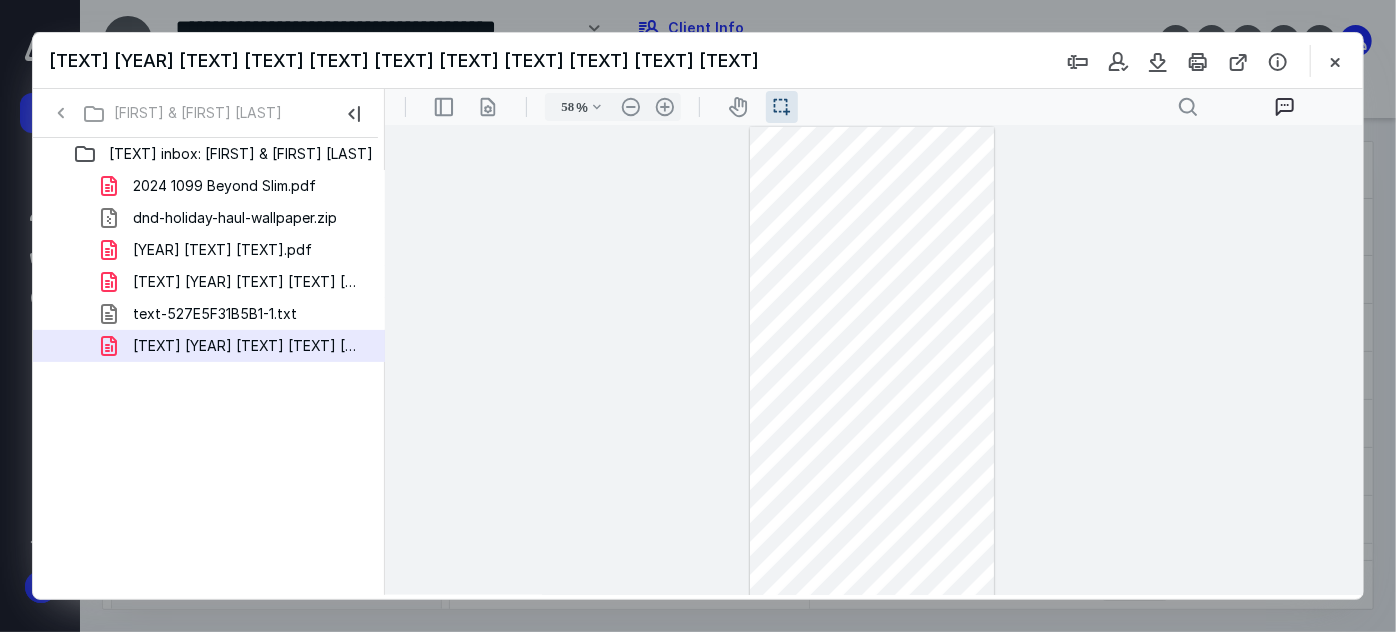 scroll, scrollTop: 0, scrollLeft: 0, axis: both 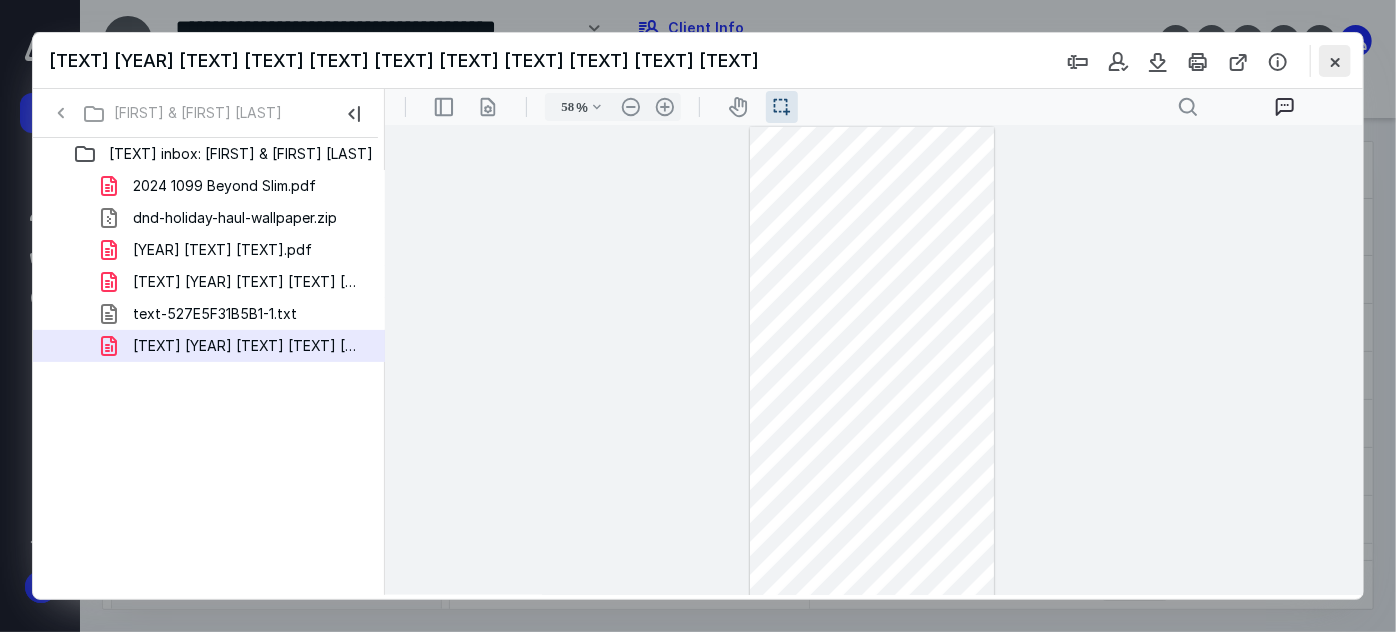 click at bounding box center (1335, 61) 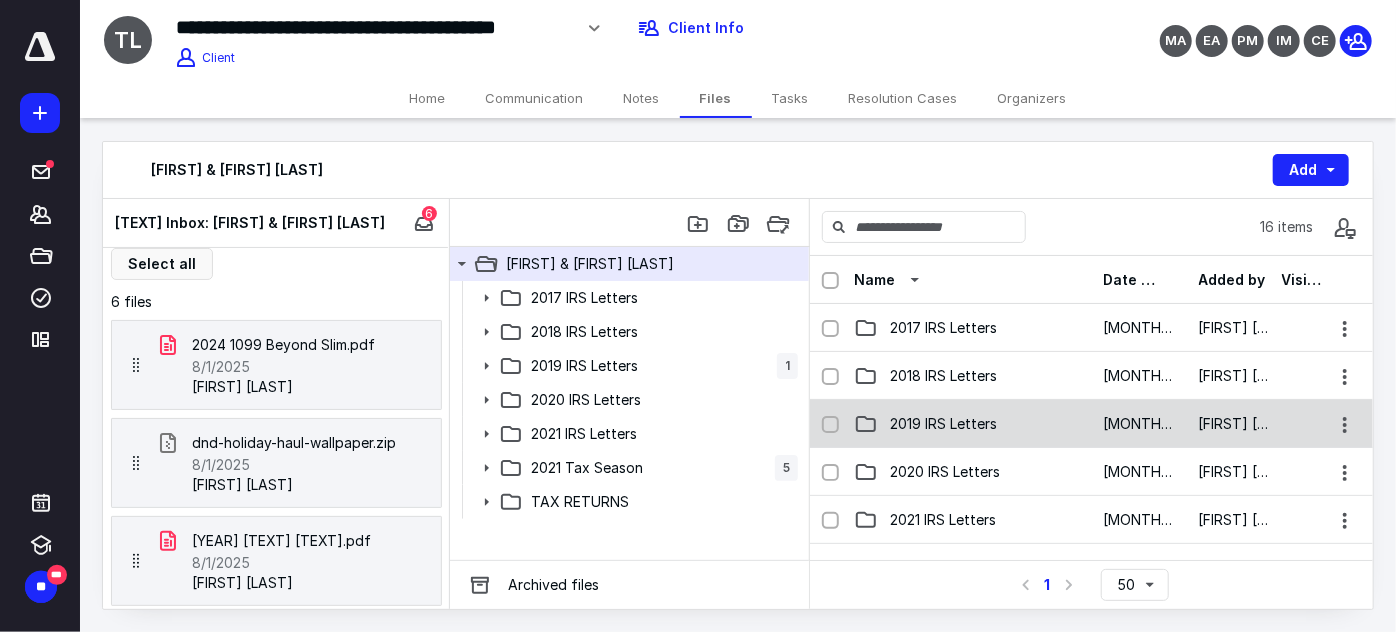scroll, scrollTop: 0, scrollLeft: 0, axis: both 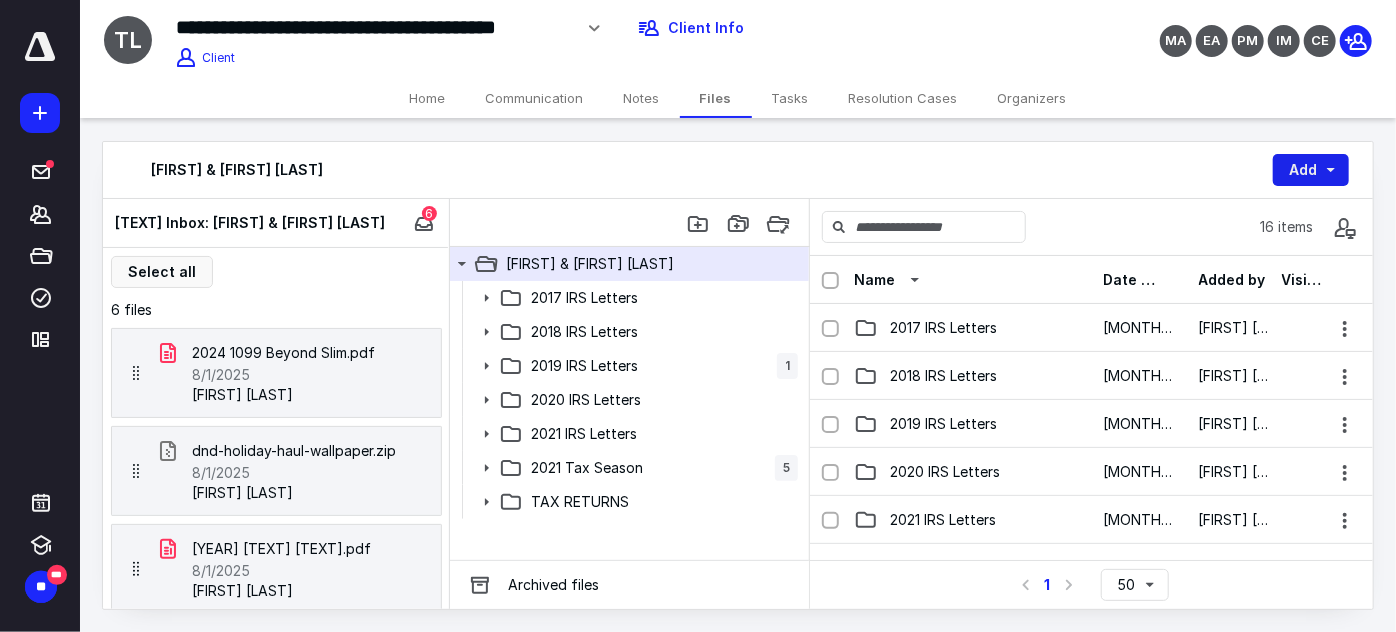 click on "Add" at bounding box center (1311, 170) 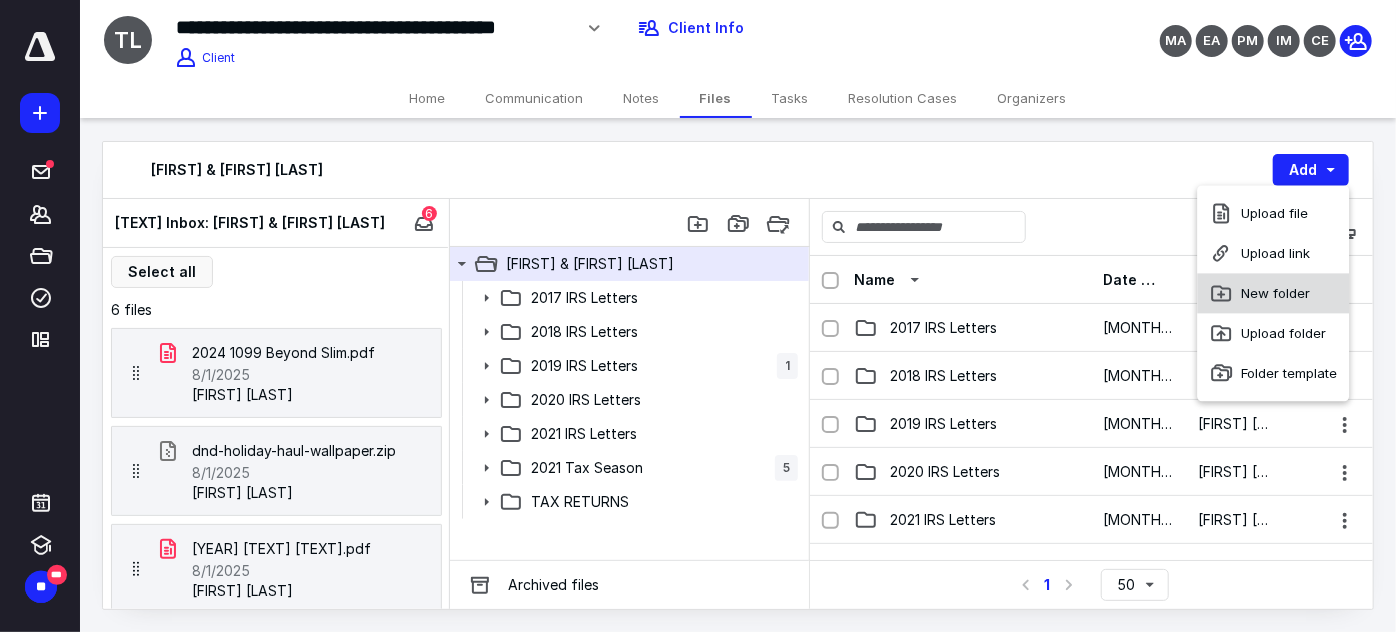 click on "New folder" at bounding box center (1274, 293) 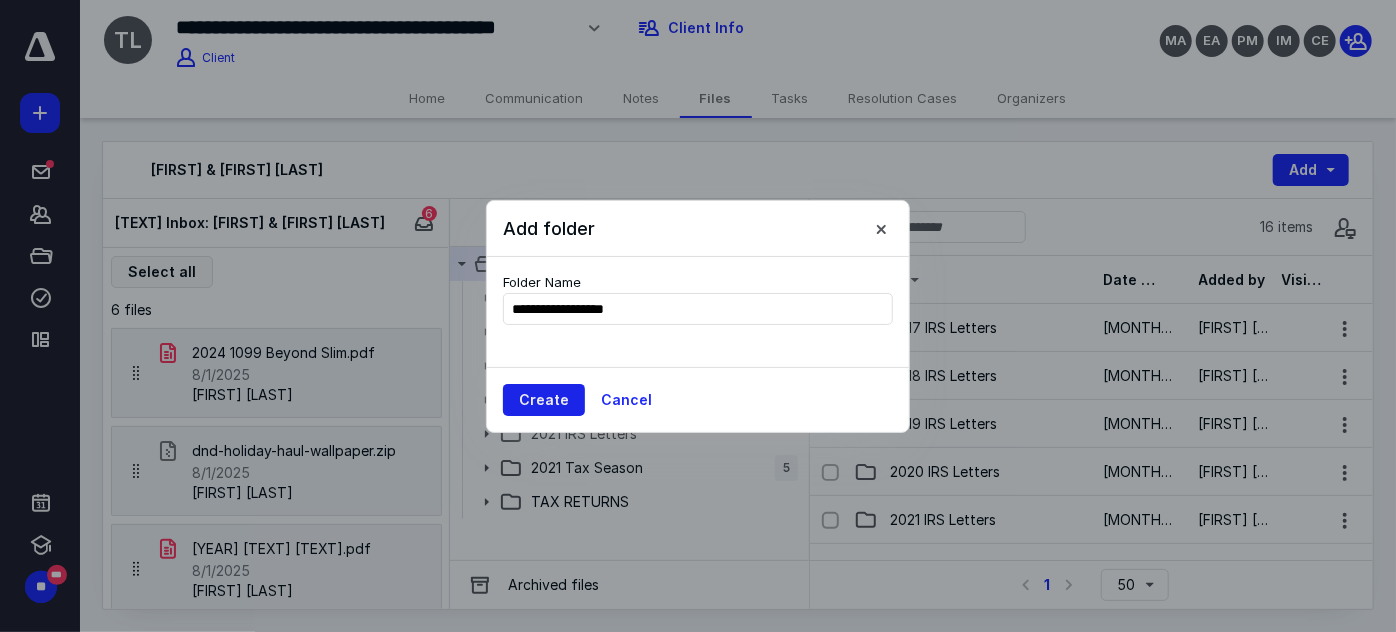 type on "**********" 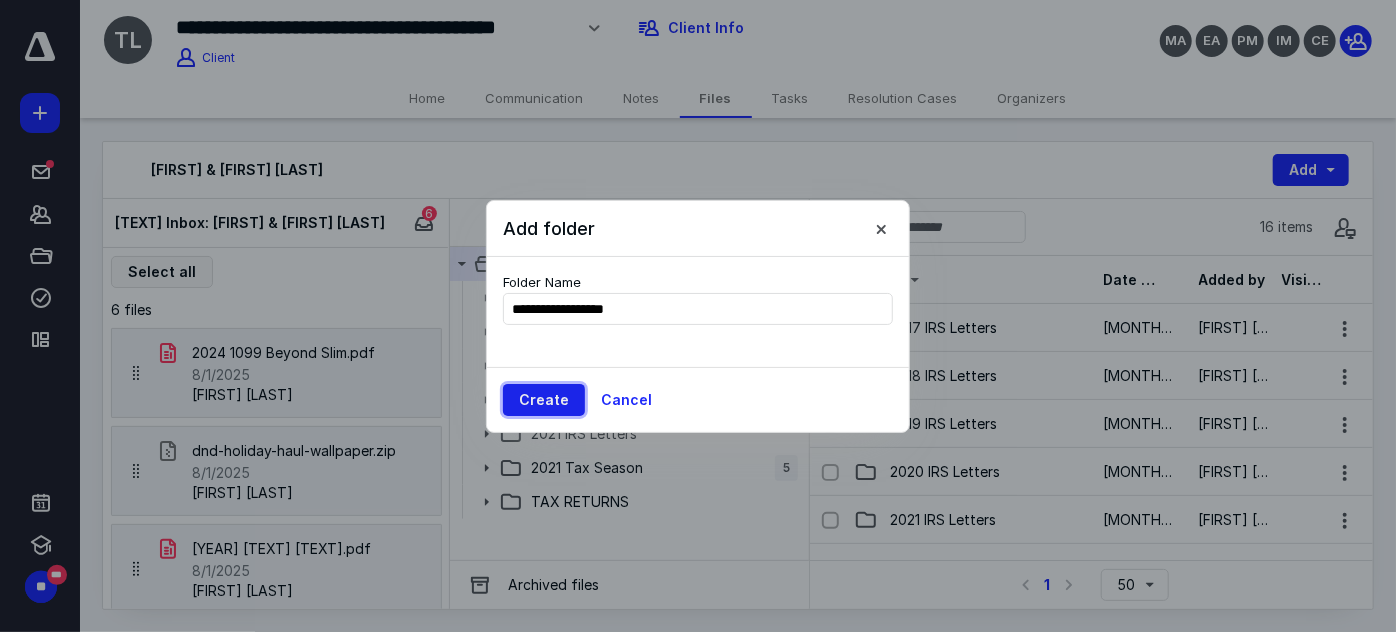 click on "Create" at bounding box center [544, 400] 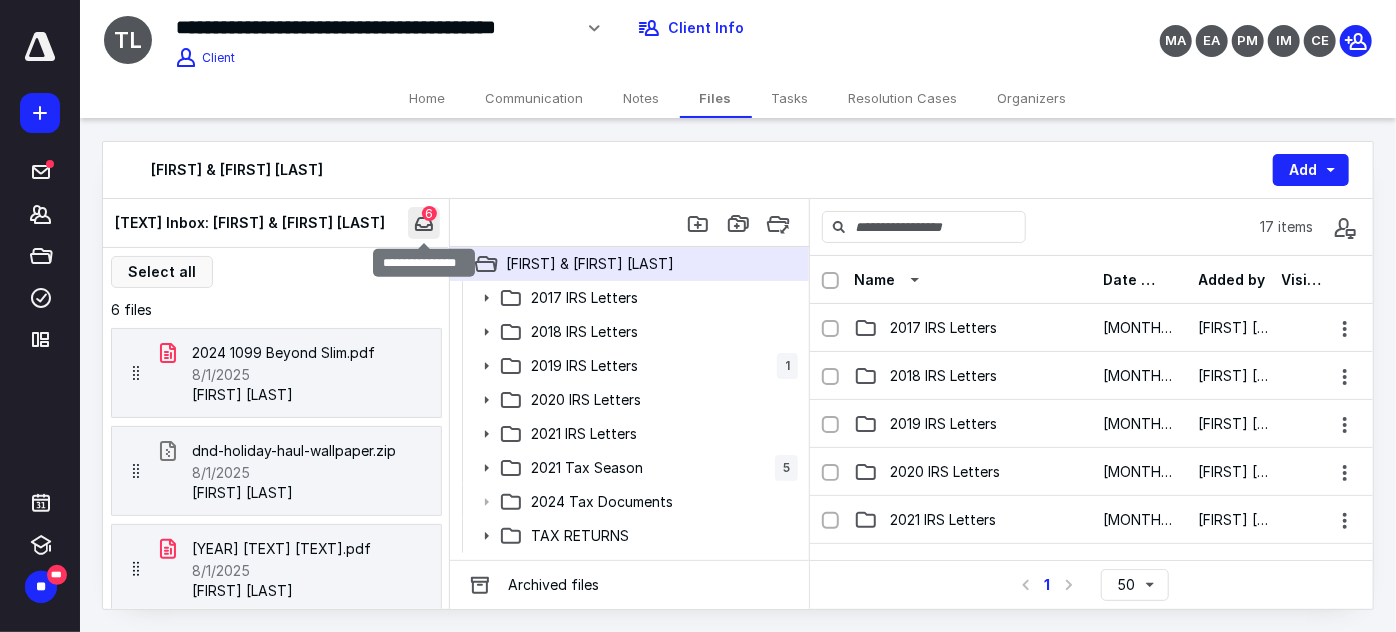 click at bounding box center [424, 223] 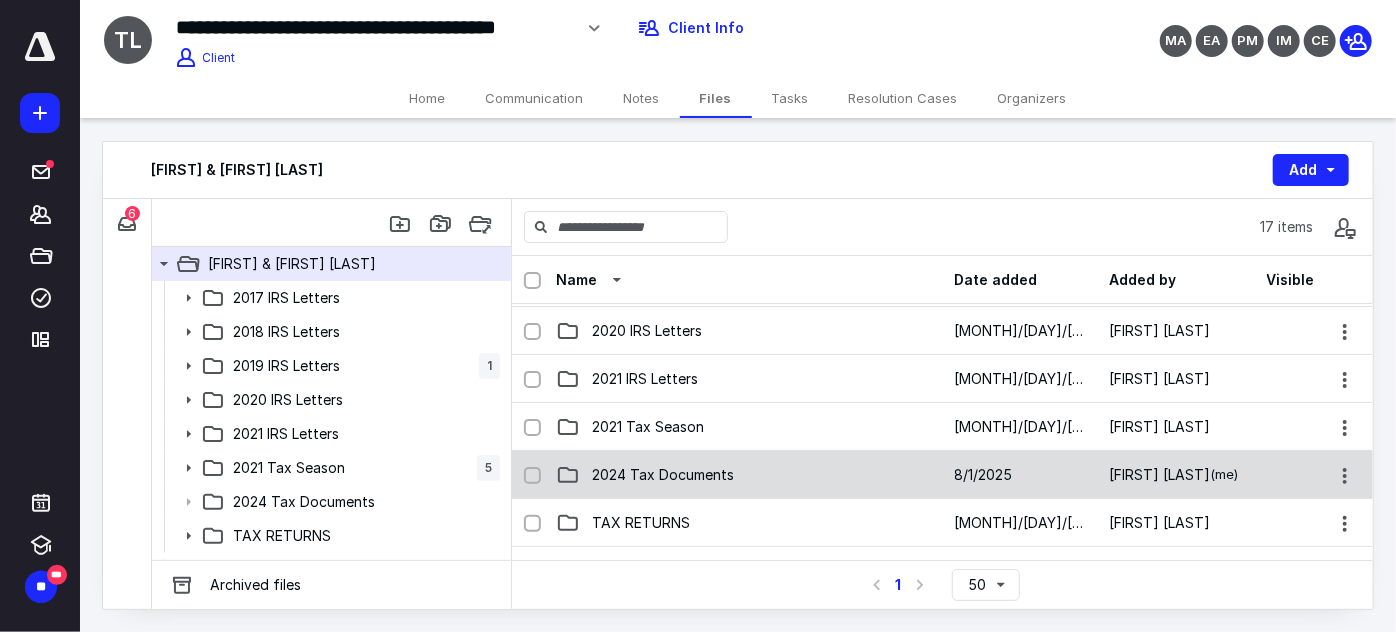 scroll, scrollTop: 181, scrollLeft: 0, axis: vertical 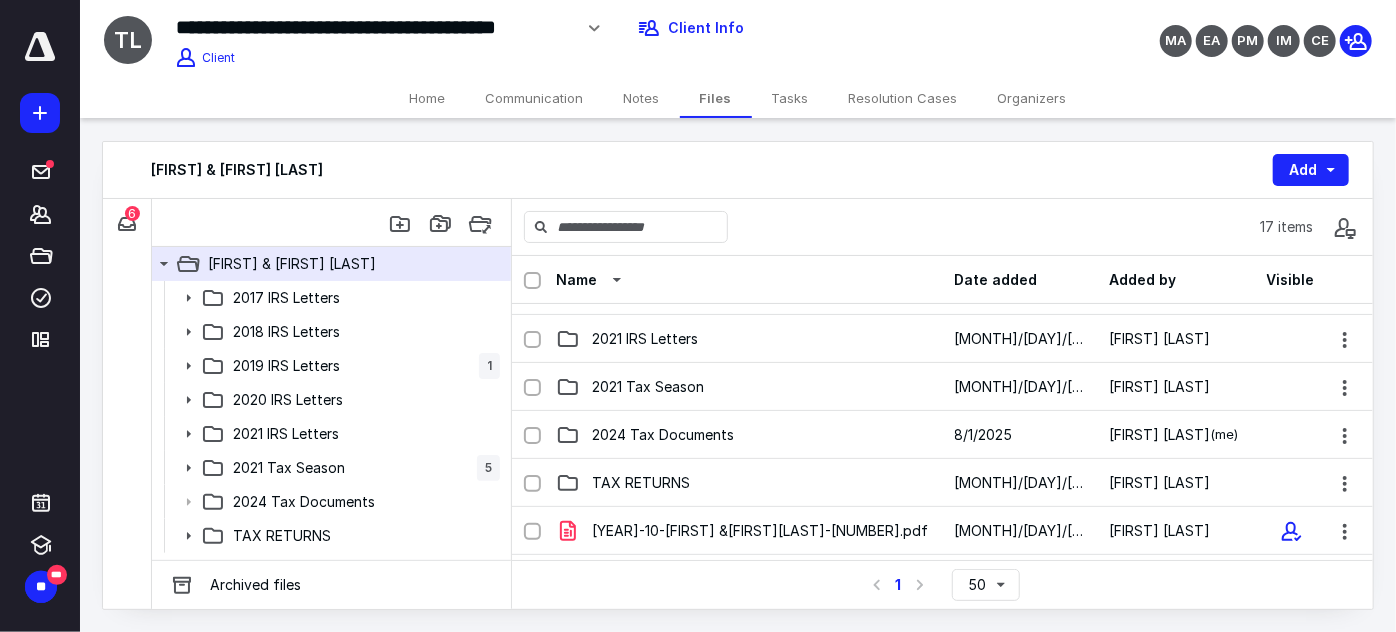 click on "6" at bounding box center [132, 213] 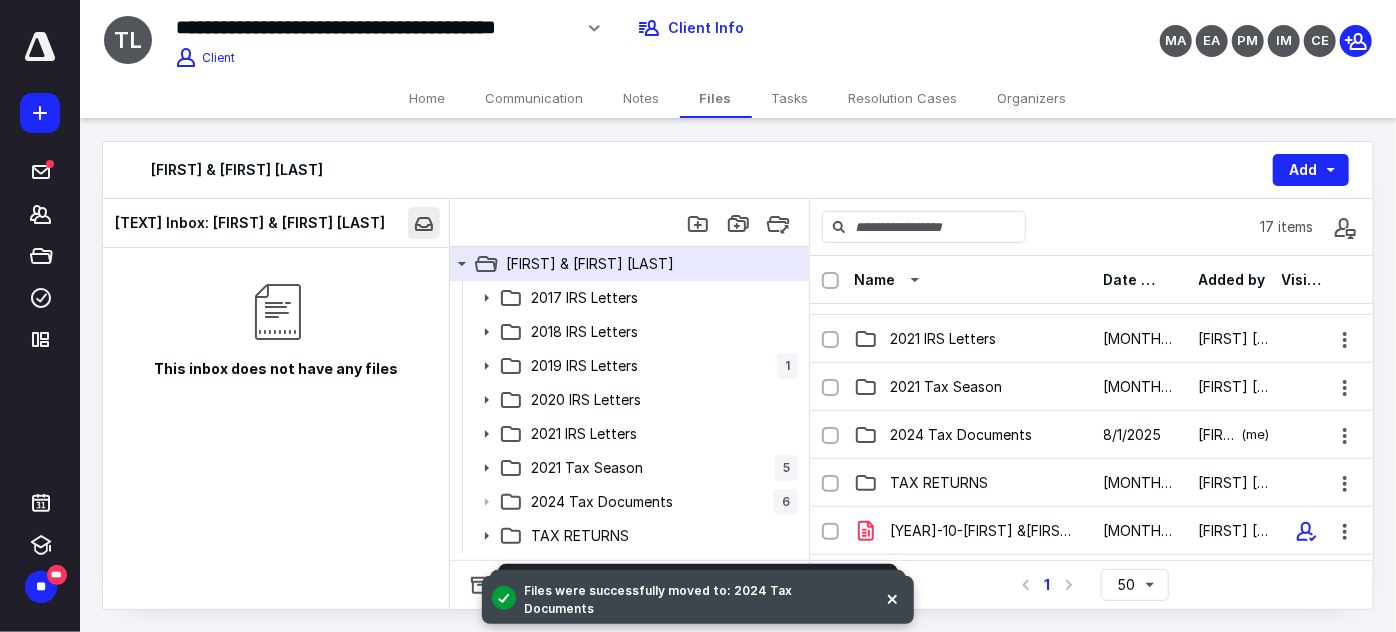 click at bounding box center [424, 223] 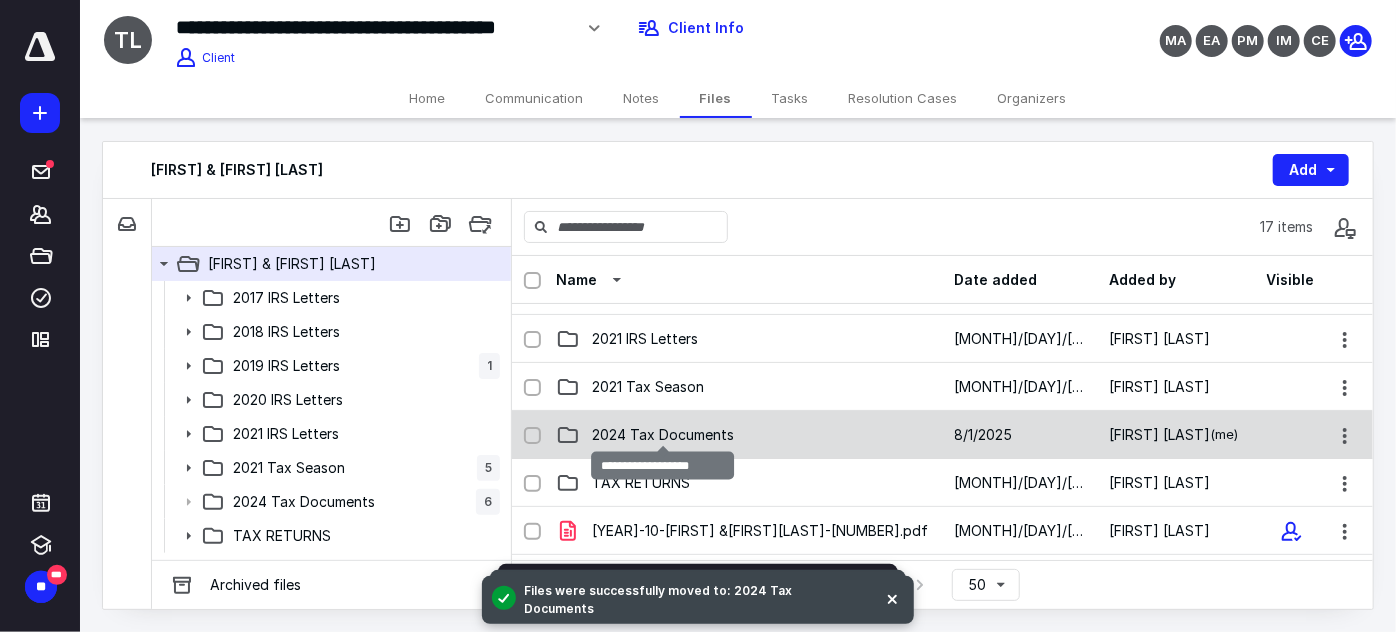 click on "2024 Tax Documents" at bounding box center [663, 435] 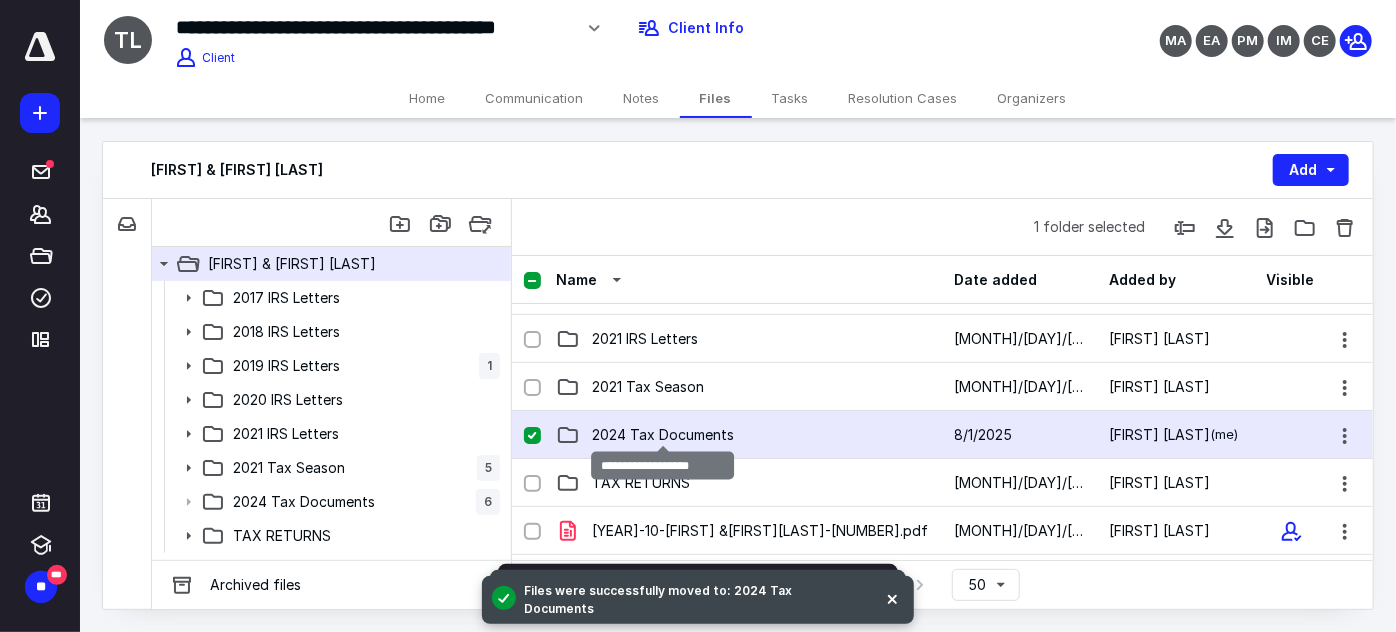 click on "2024 Tax Documents" at bounding box center (663, 435) 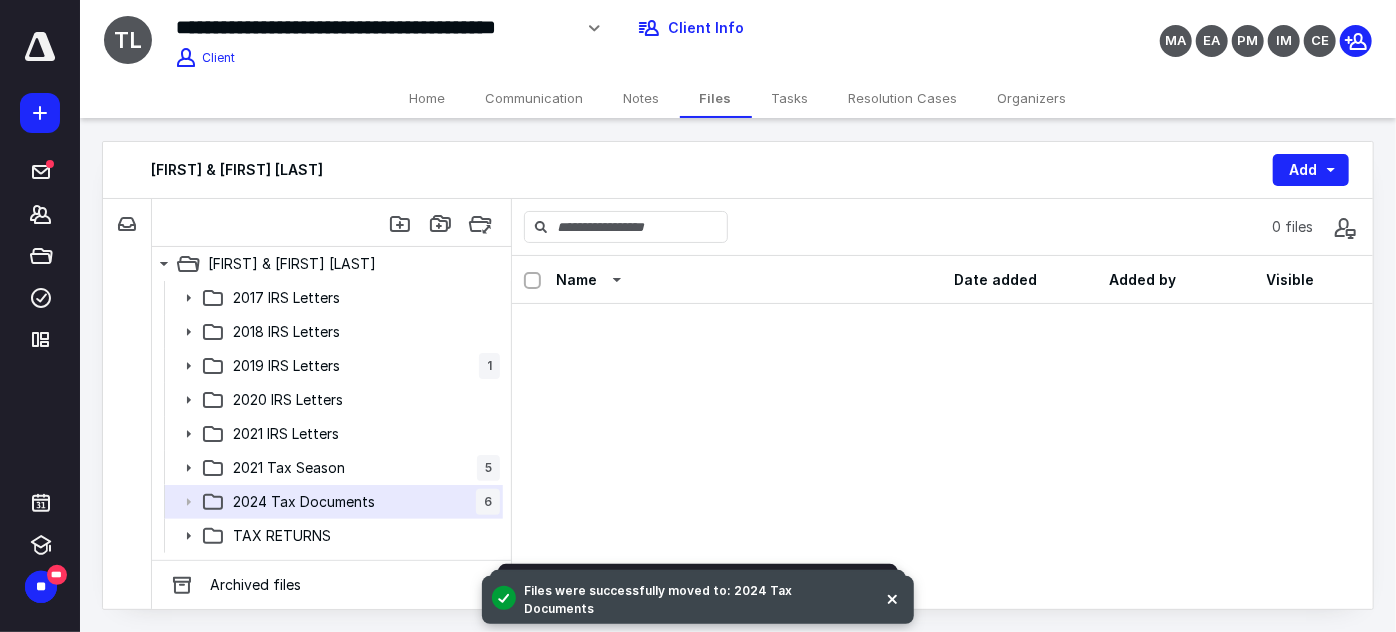 scroll, scrollTop: 0, scrollLeft: 0, axis: both 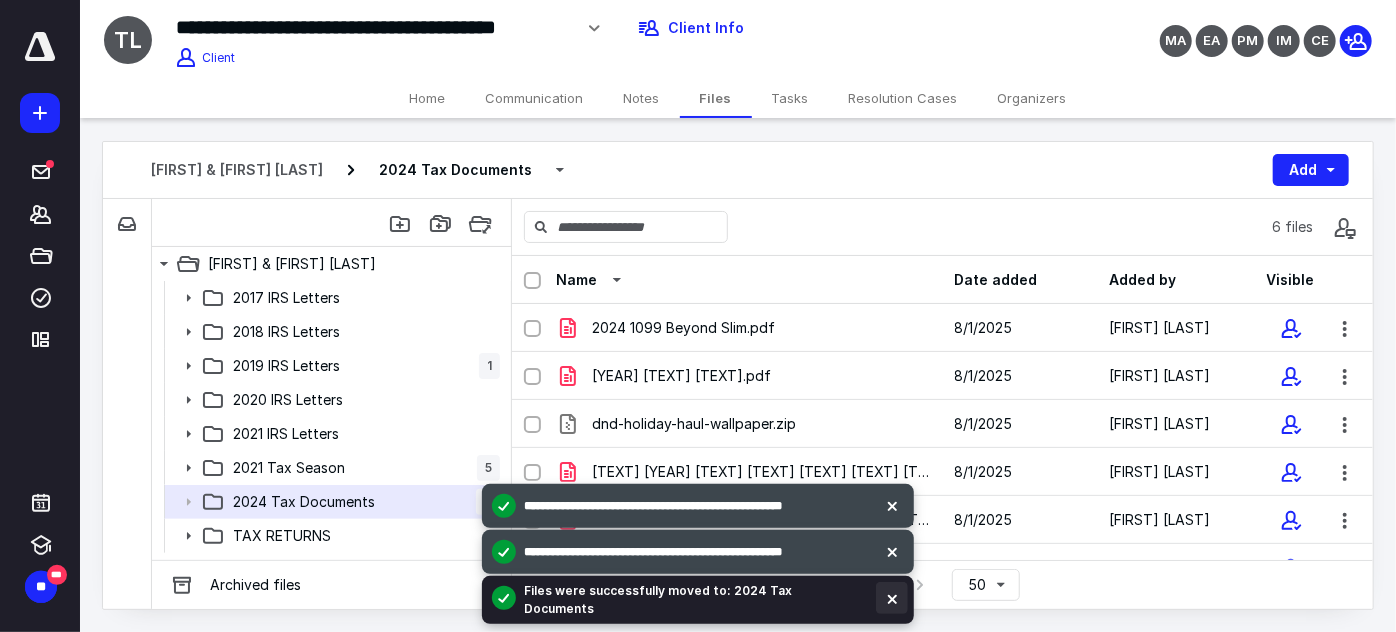 click at bounding box center (892, 598) 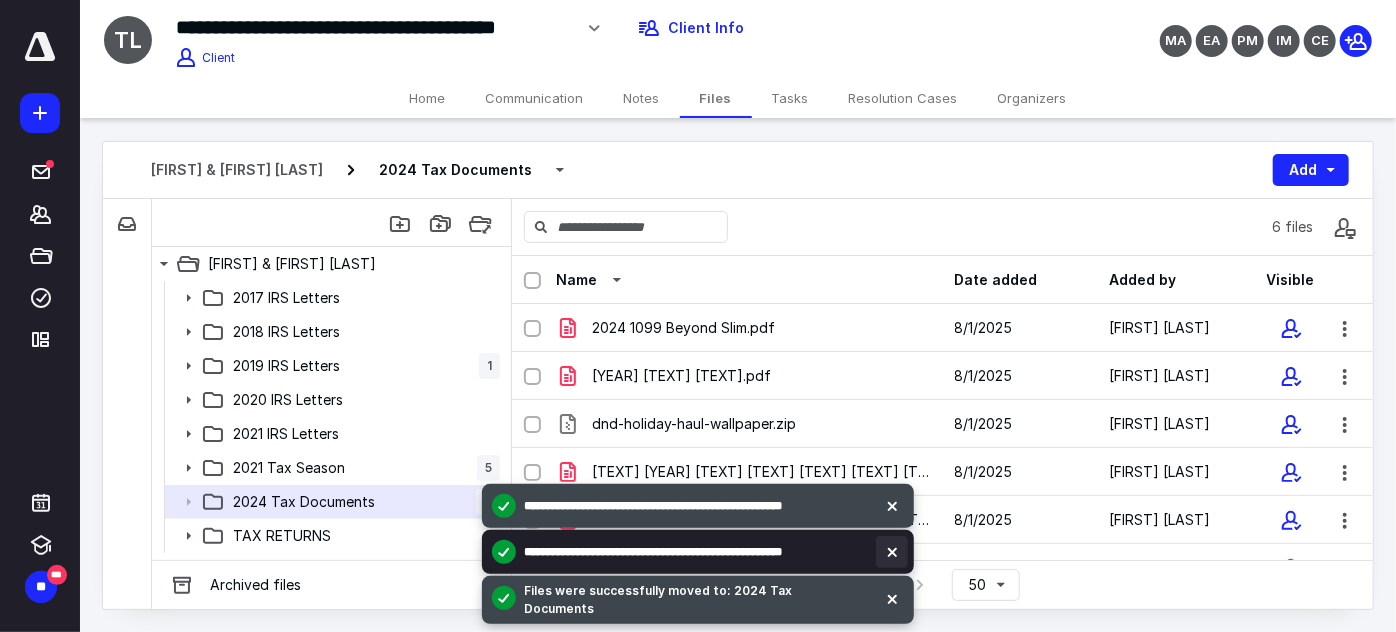 click at bounding box center (892, 552) 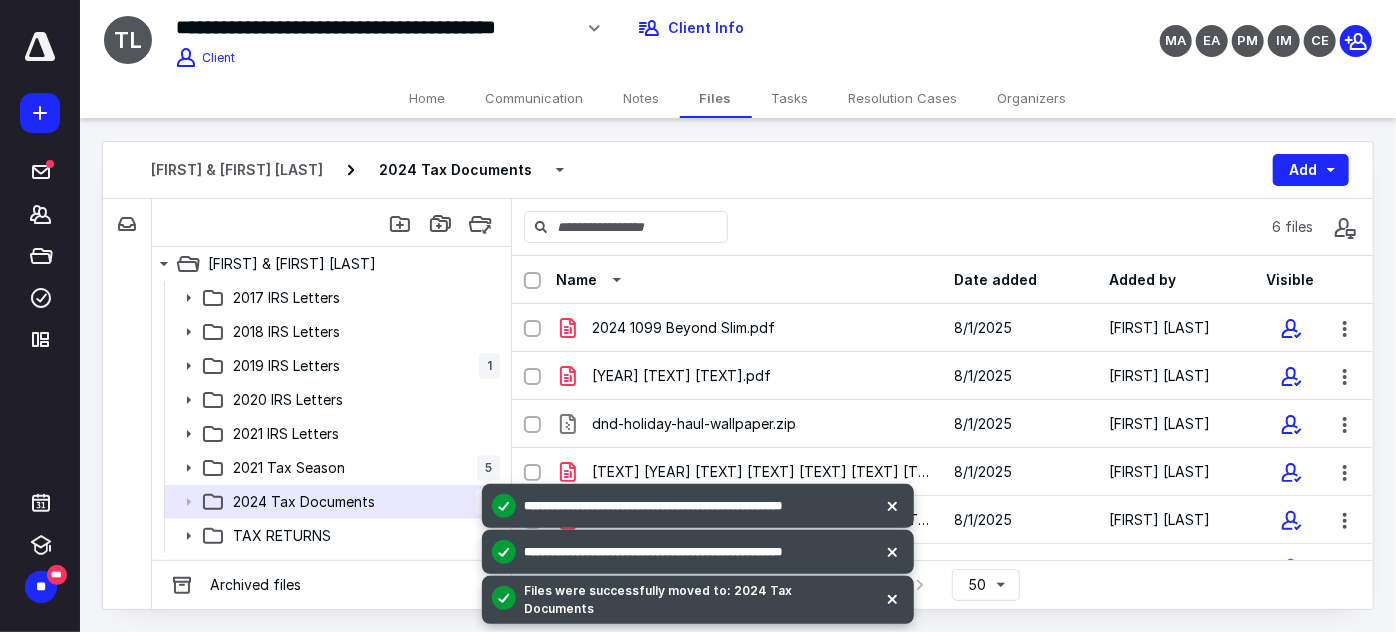 click at bounding box center [892, 598] 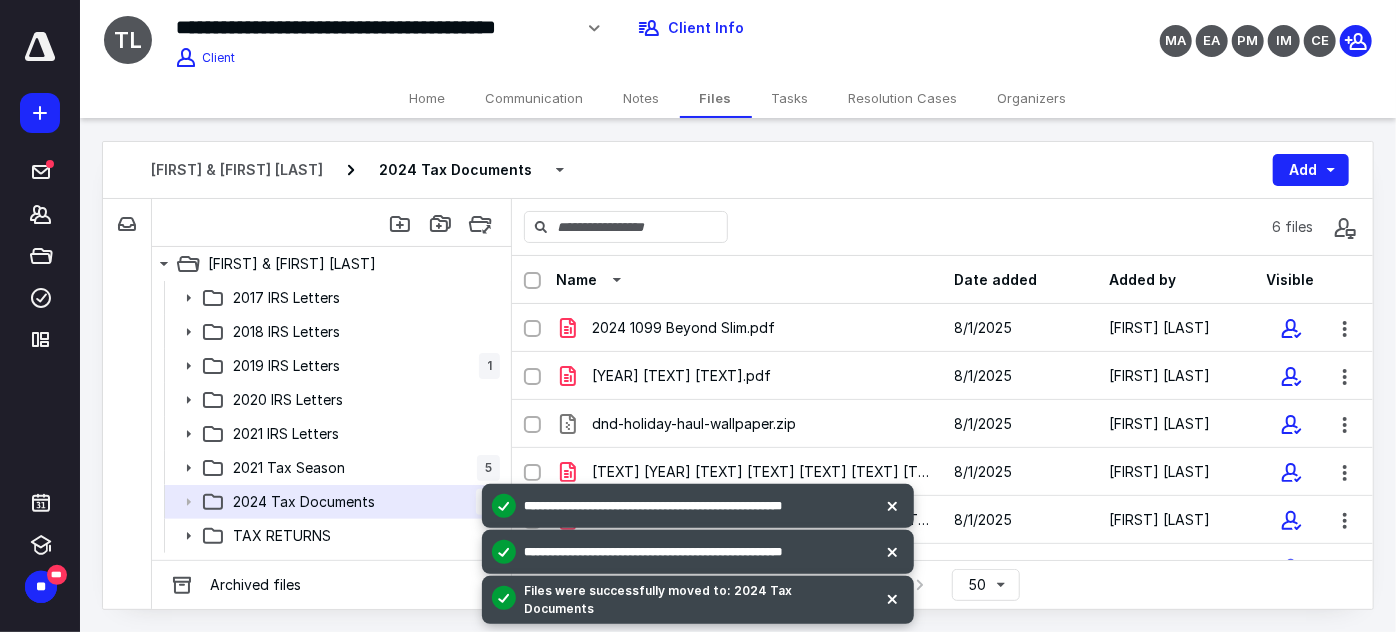 click at bounding box center (892, 598) 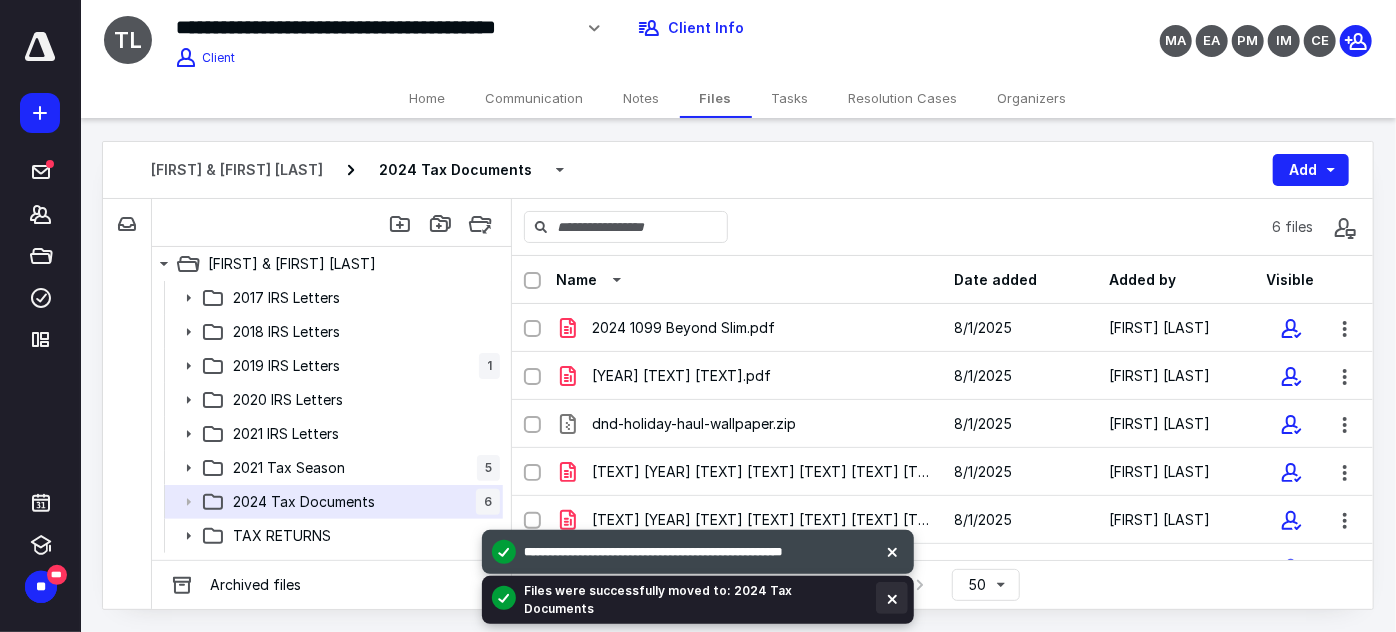 click at bounding box center [892, 598] 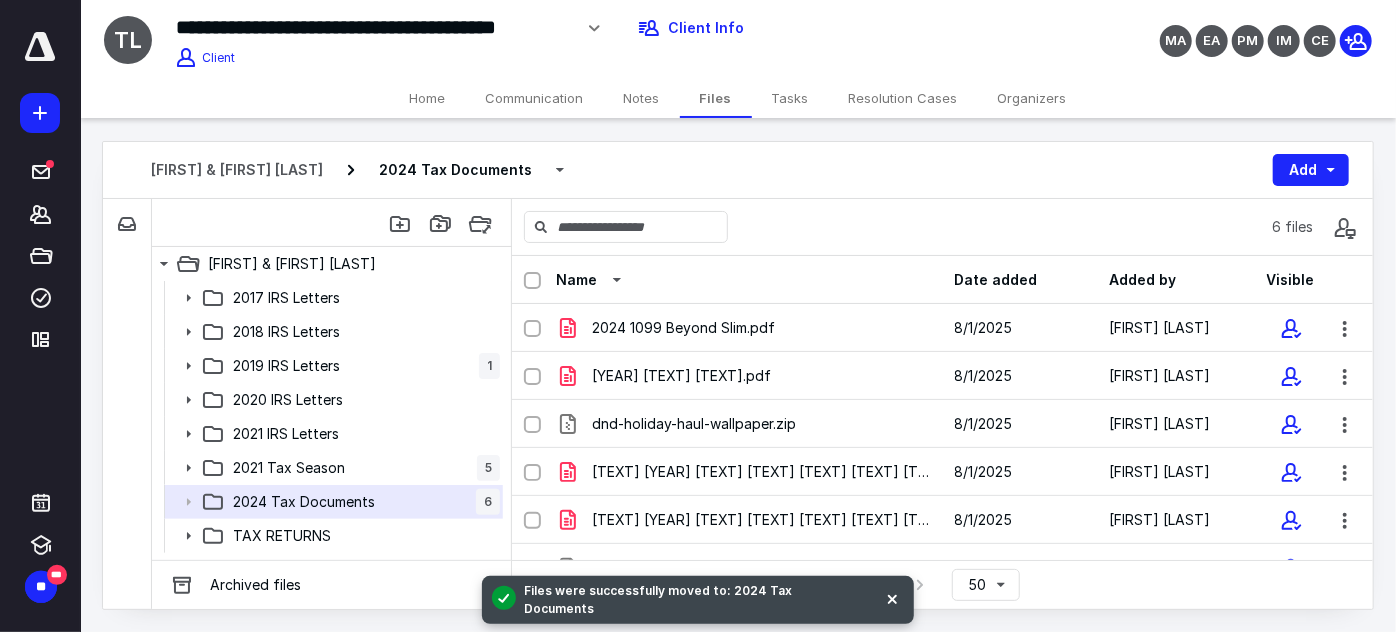 click at bounding box center [892, 598] 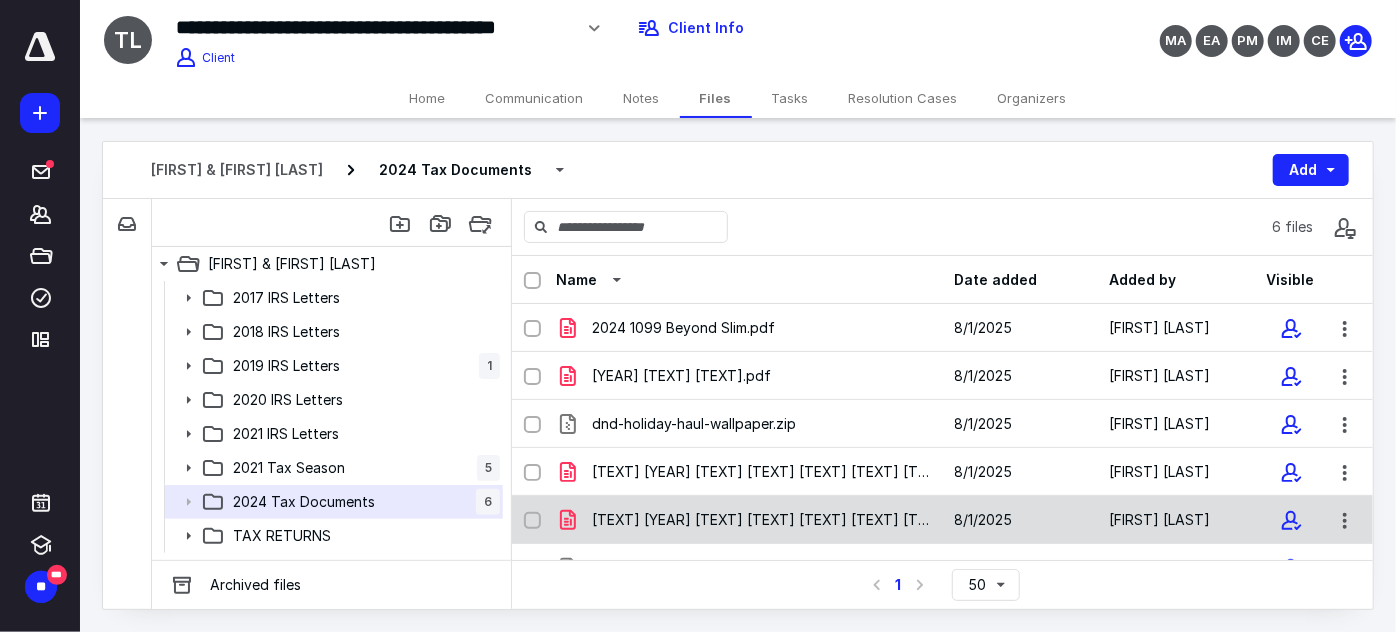 scroll, scrollTop: 42, scrollLeft: 0, axis: vertical 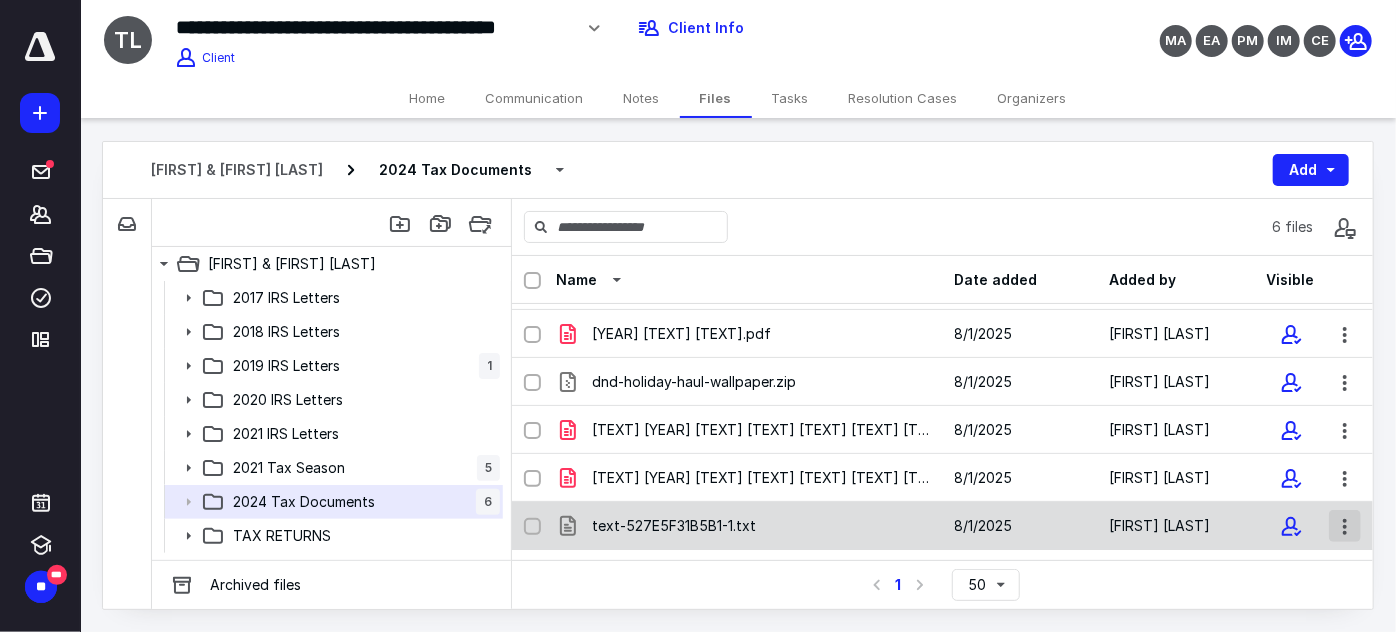 click at bounding box center (1345, 526) 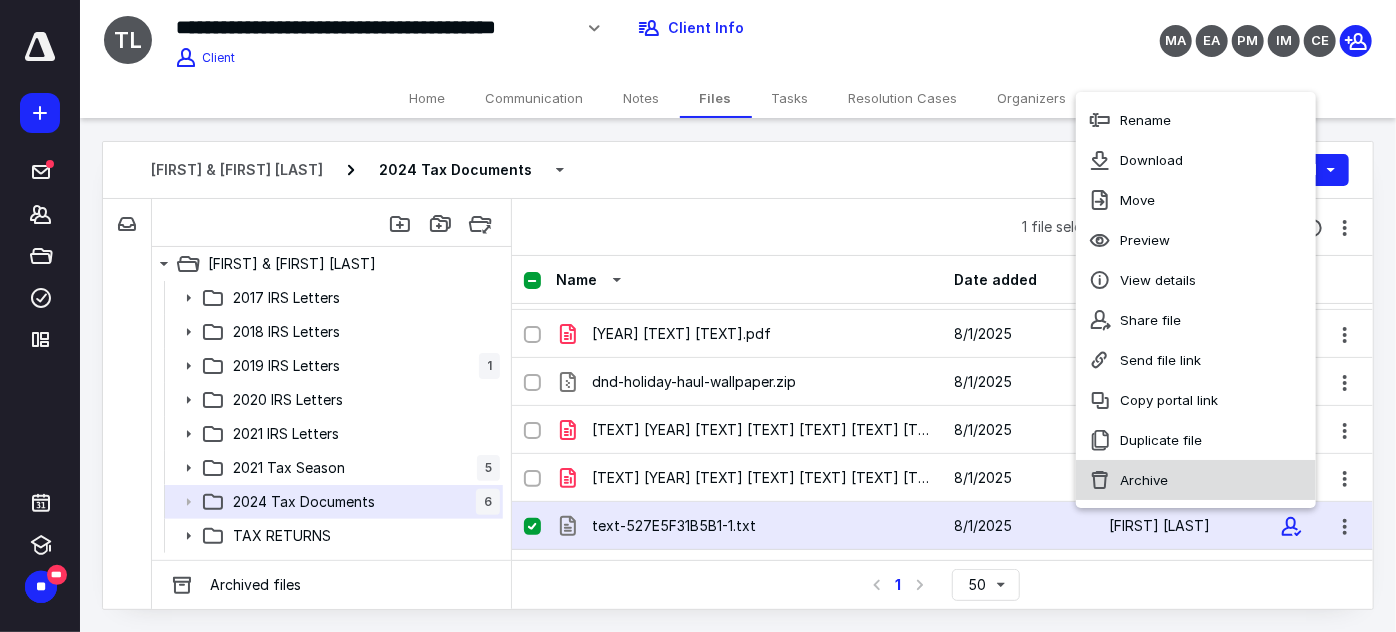 click on "Archive" at bounding box center [1144, 480] 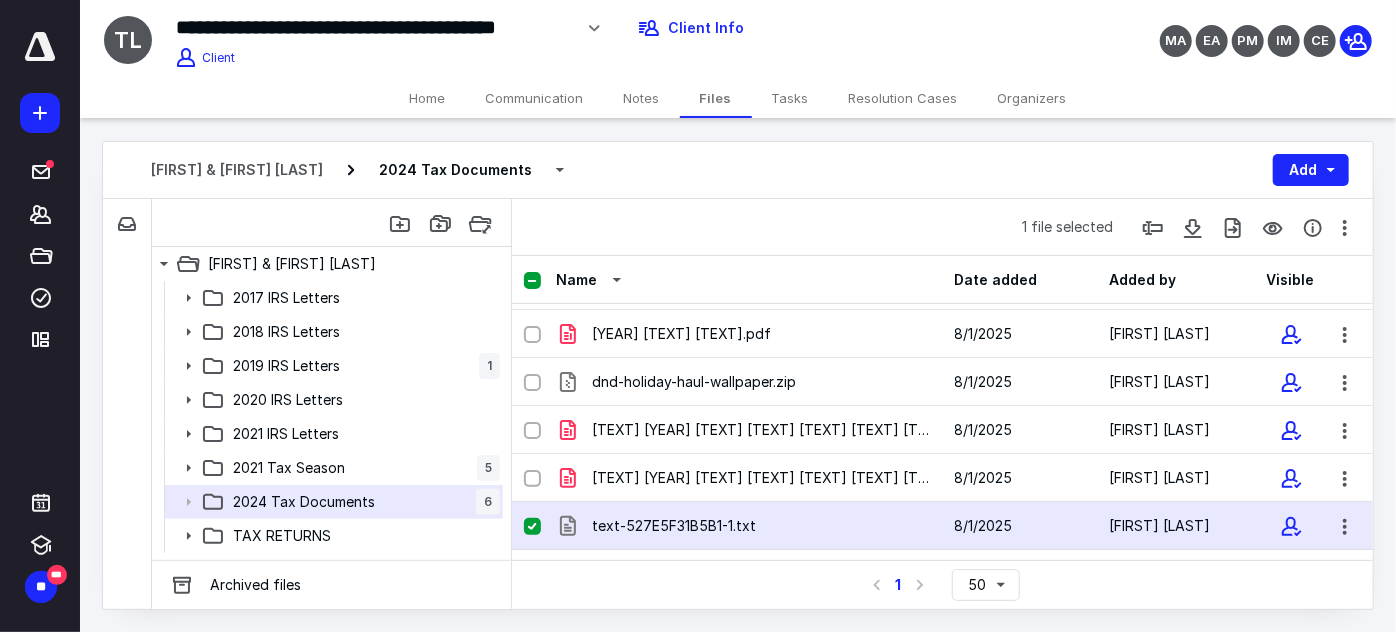 checkbox on "false" 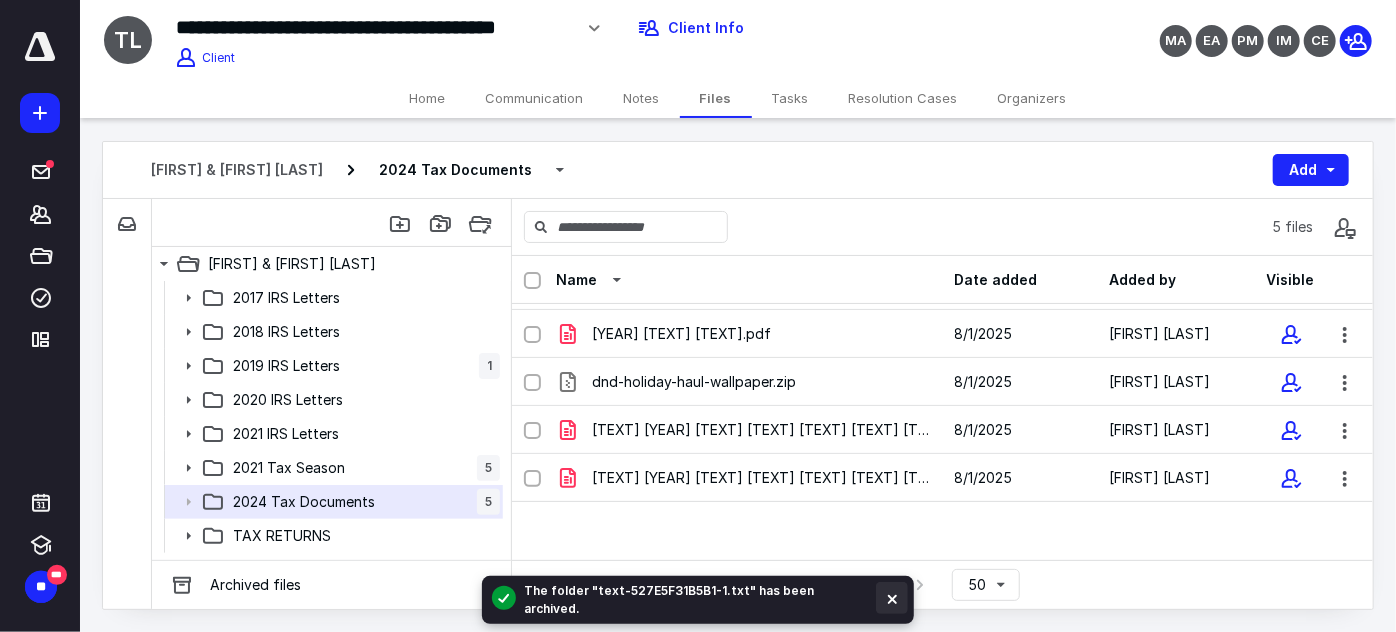 click at bounding box center (892, 598) 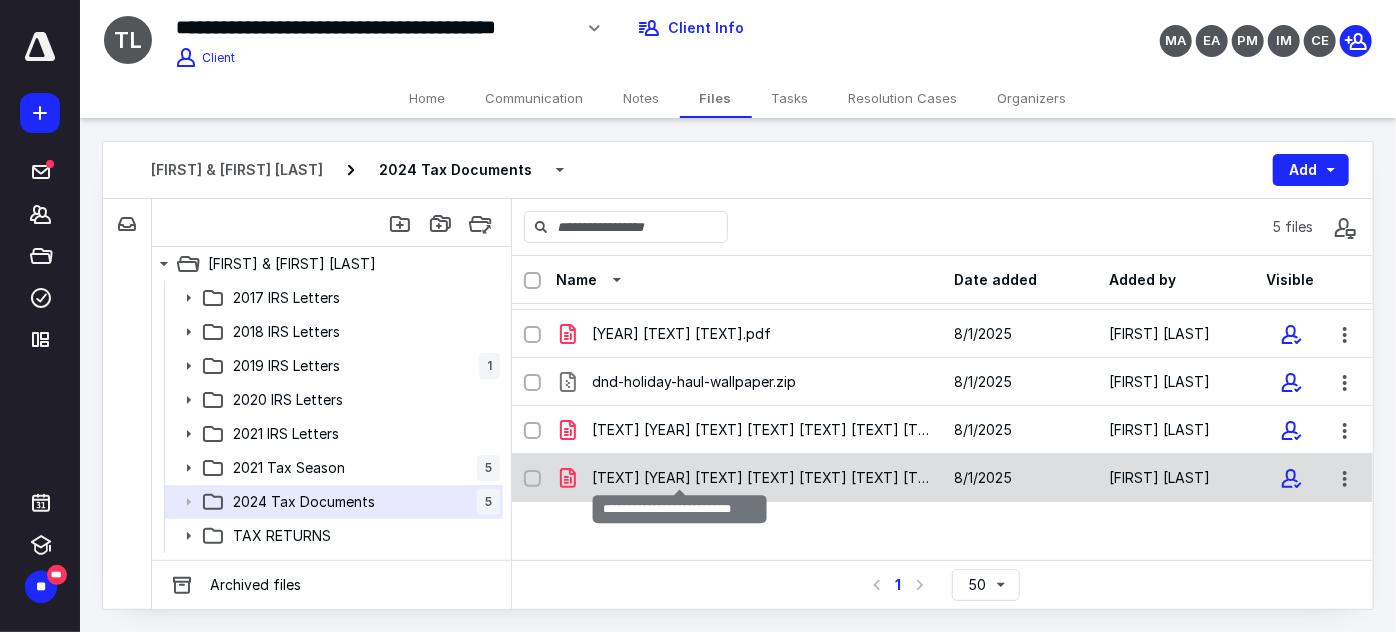 click on "[TEXT] [YEAR] [TEXT] [TEXT] [TEXT] [TEXT] [TEXT] [TEXT] [TEXT] [TEXT] [TEXT]" at bounding box center (761, 478) 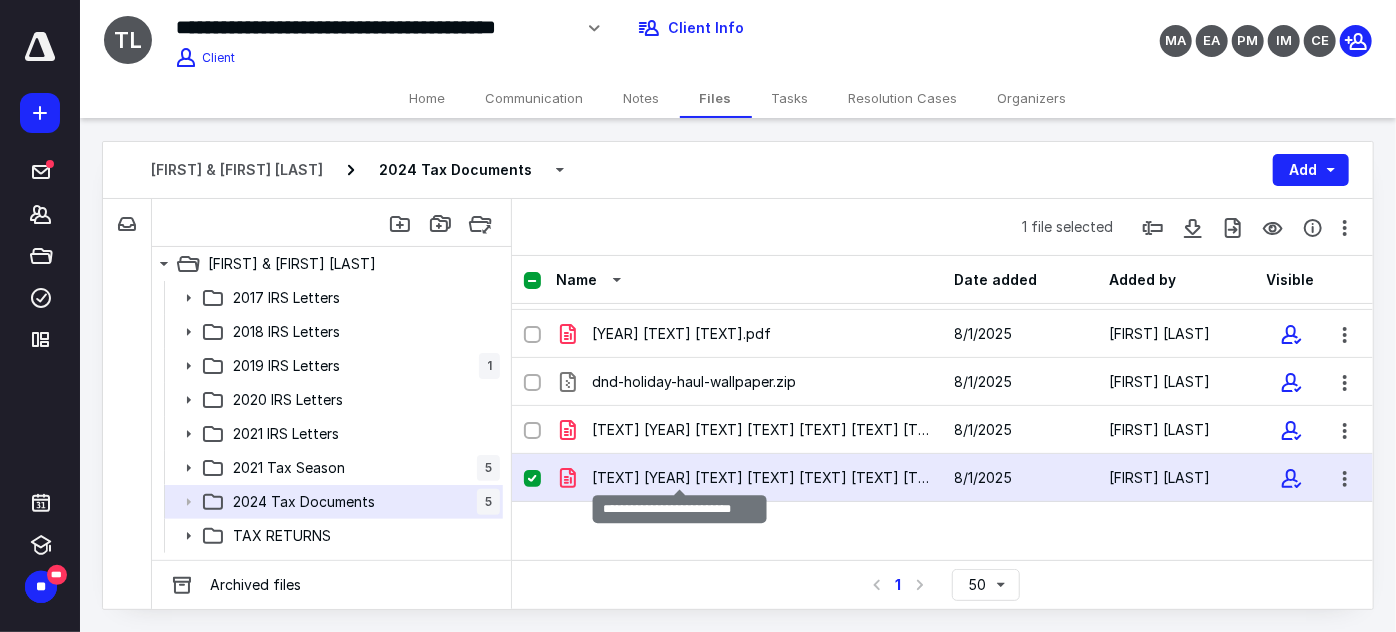 click on "[TEXT] [YEAR] [TEXT] [TEXT] [TEXT] [TEXT] [TEXT] [TEXT] [TEXT] [TEXT] [TEXT]" at bounding box center [761, 478] 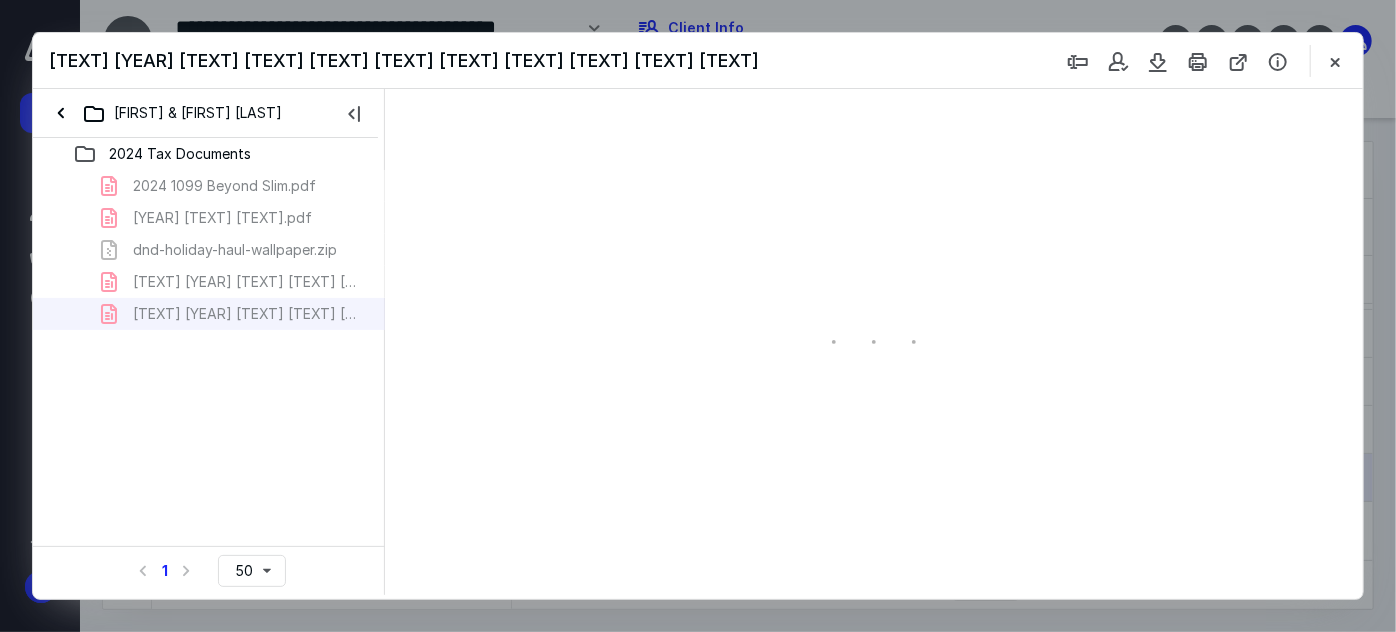 scroll, scrollTop: 0, scrollLeft: 0, axis: both 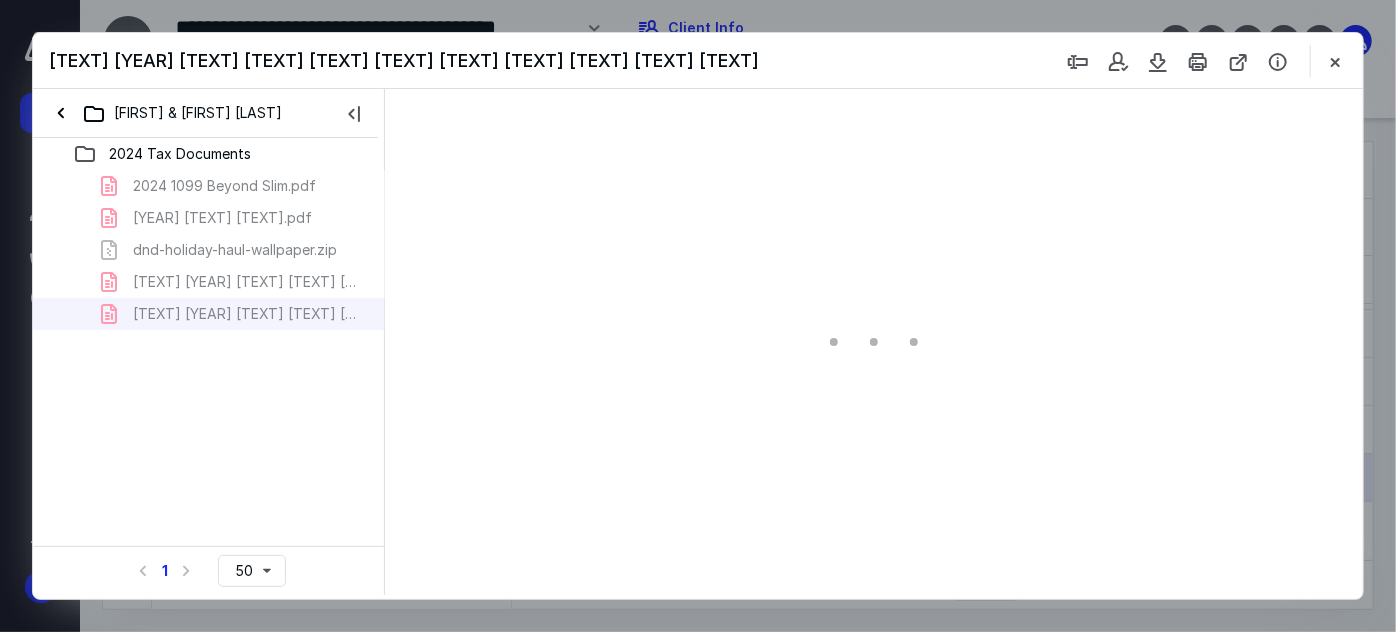 type on "20" 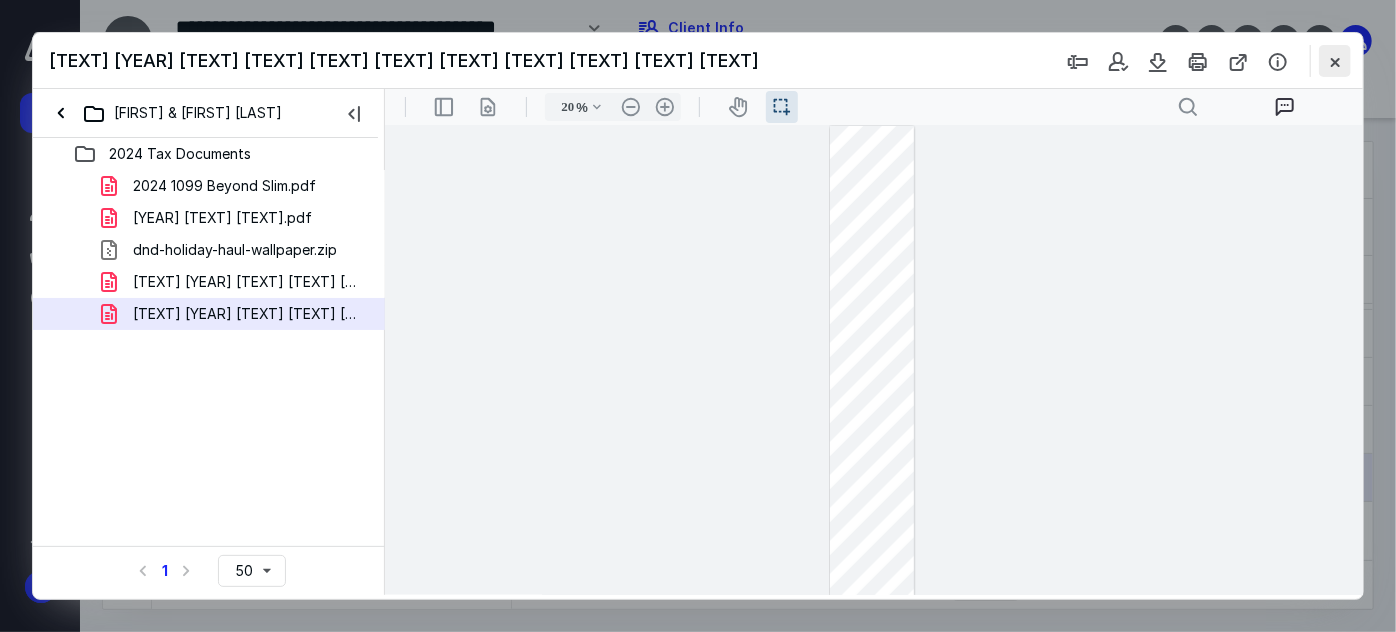 click at bounding box center (1335, 61) 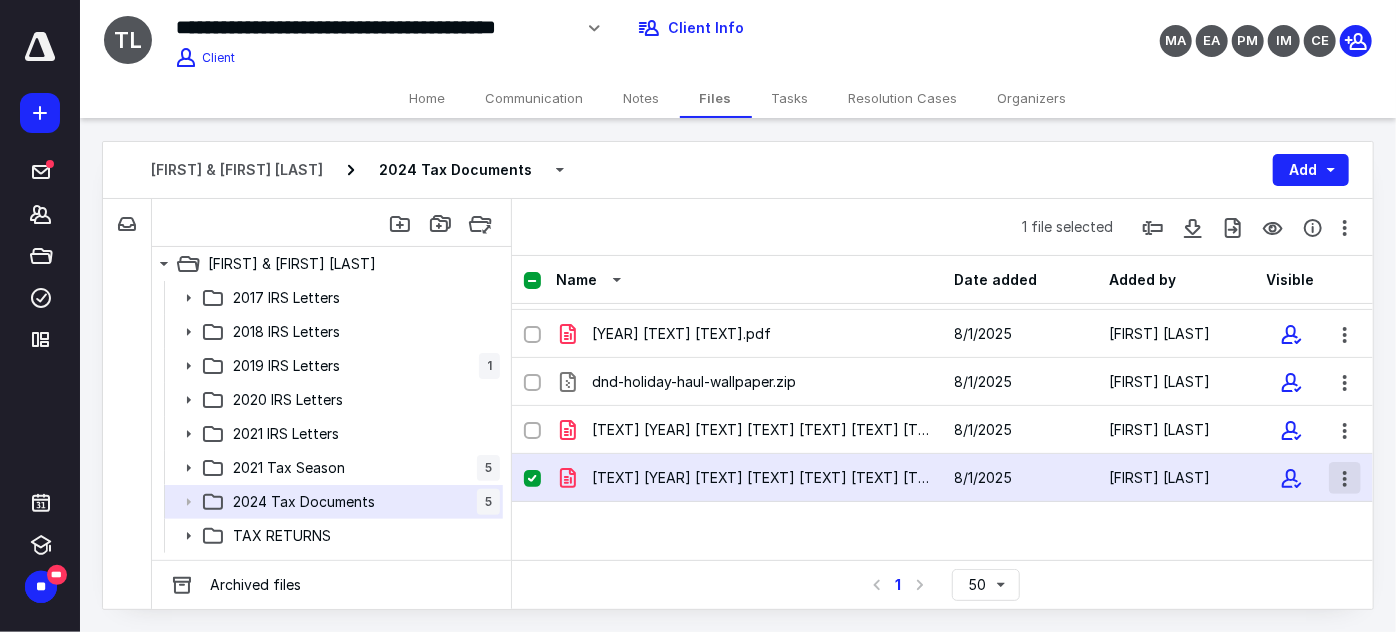 click at bounding box center (1345, 478) 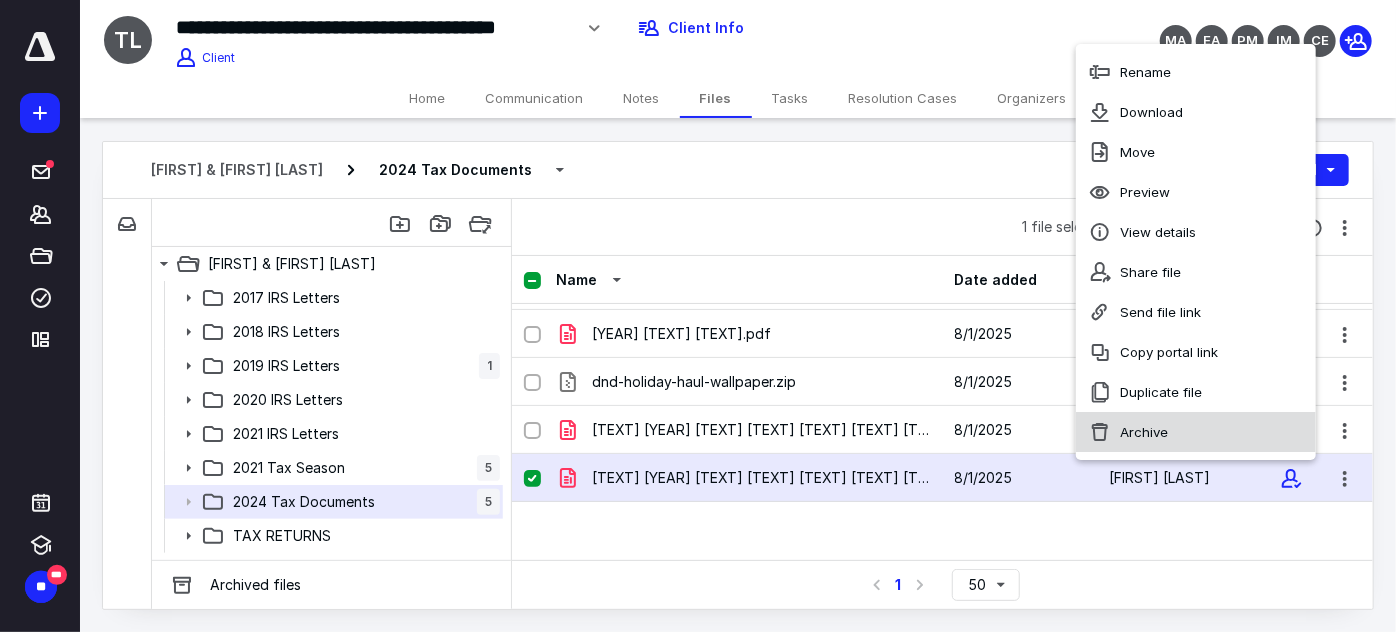 click on "Archive" at bounding box center [1144, 432] 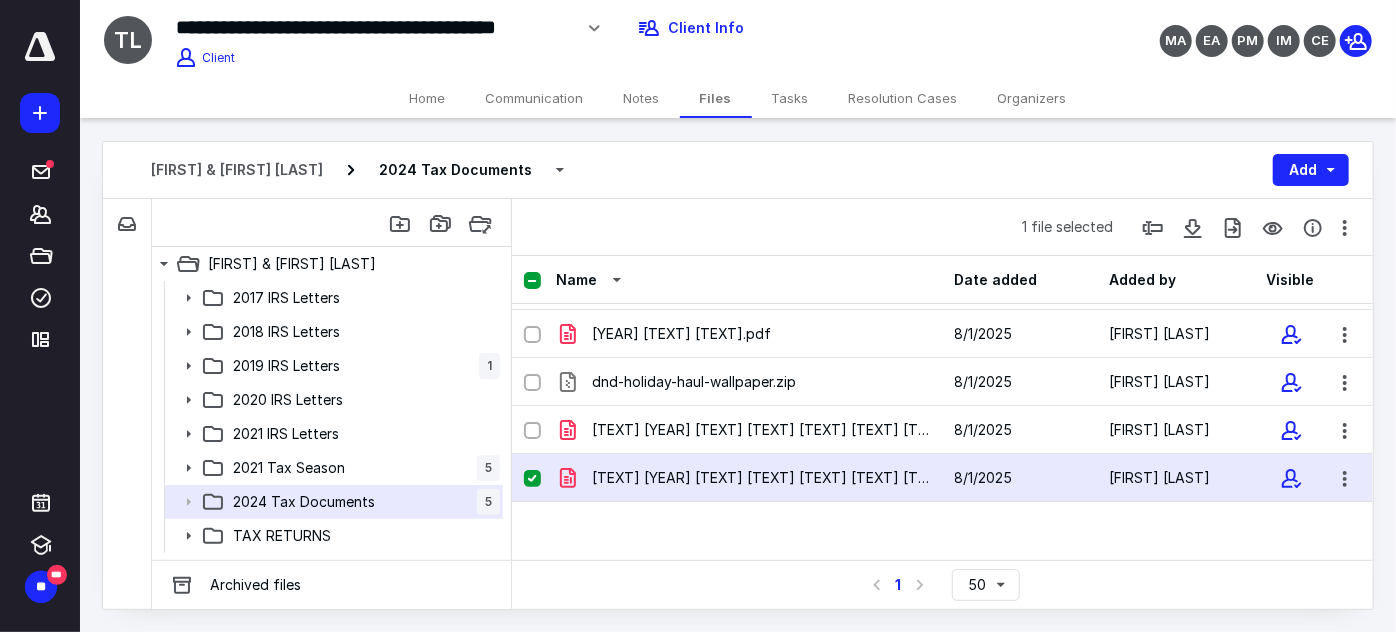 checkbox on "false" 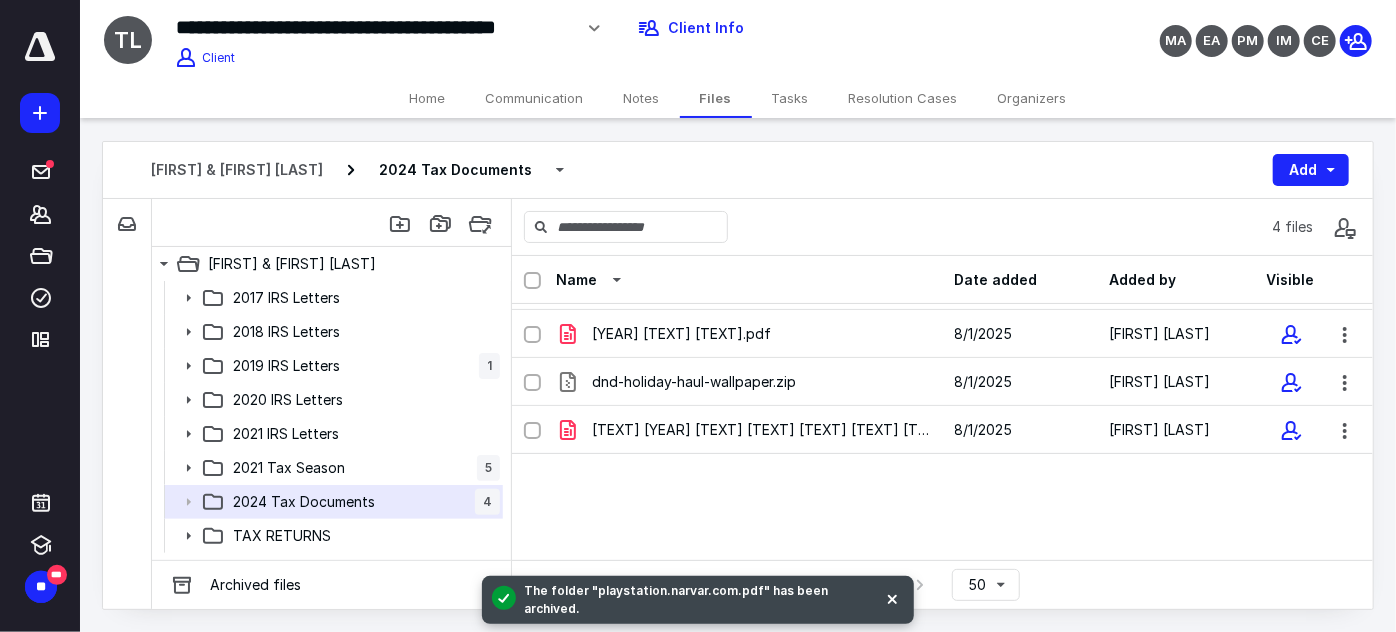 click at bounding box center [892, 598] 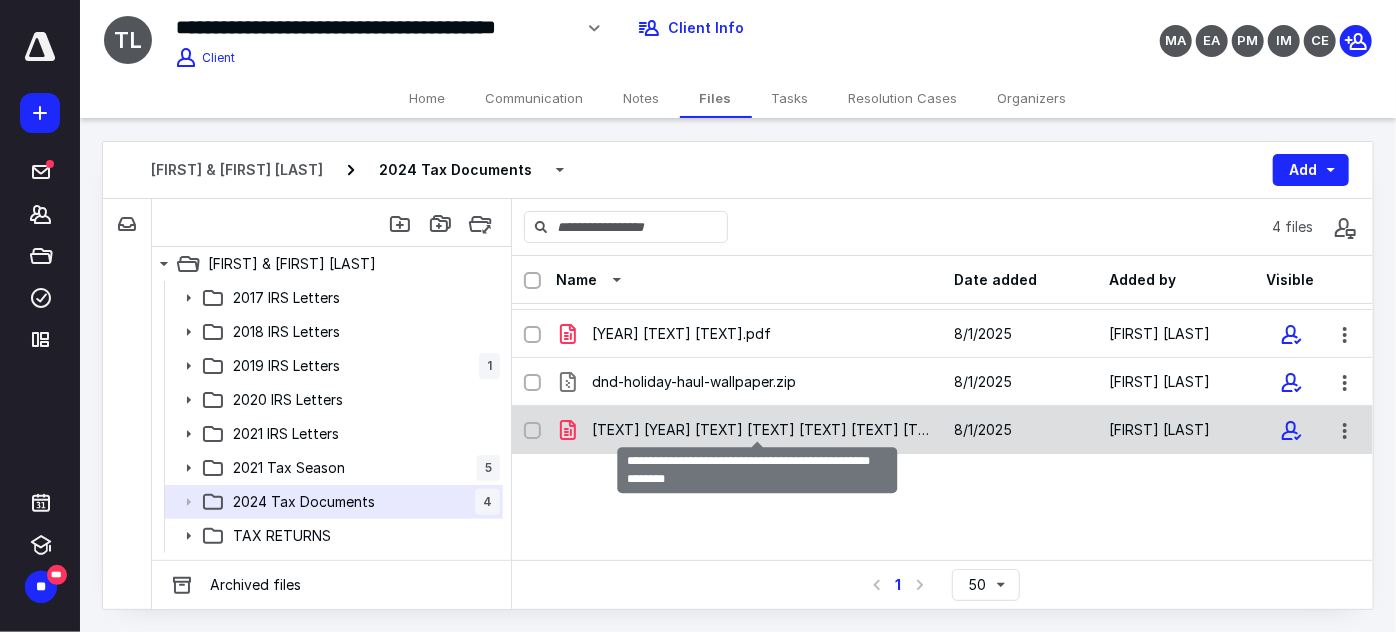 click on "[TEXT] [YEAR] [TEXT] [TEXT] [TEXT] [TEXT] [TEXT] [TEXT] [TEXT] [TEXT] [TEXT]" at bounding box center (761, 430) 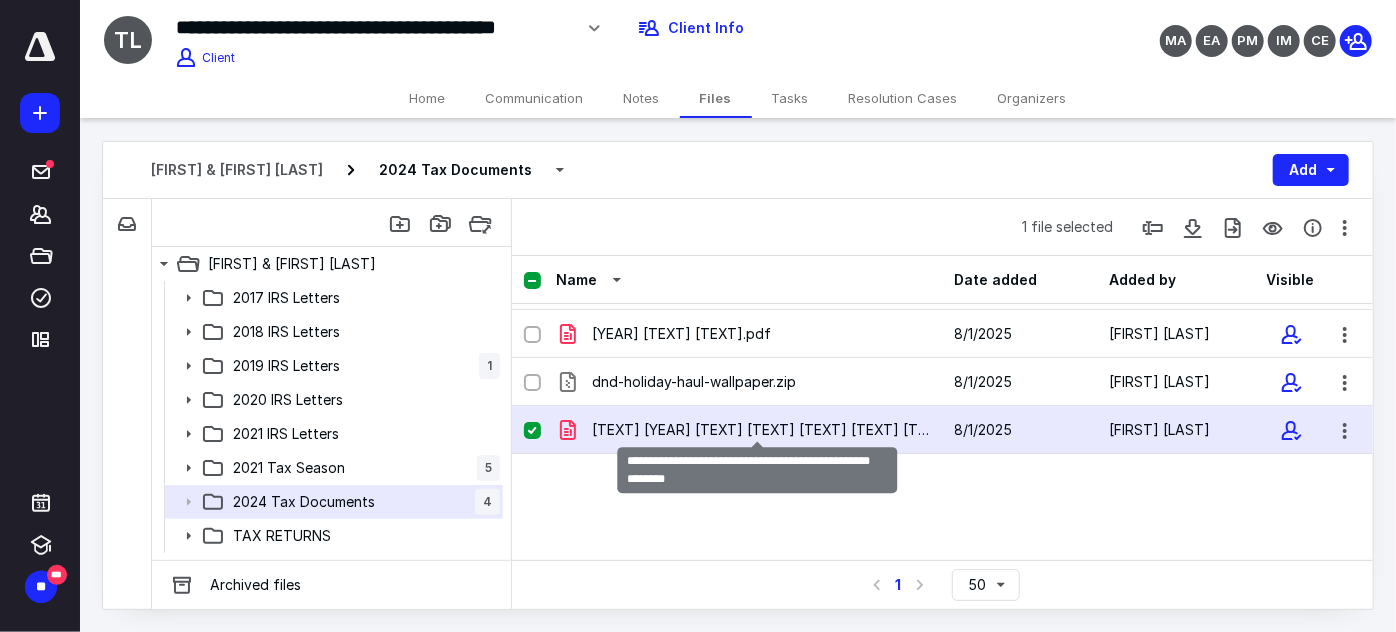 click on "[TEXT] [YEAR] [TEXT] [TEXT] [TEXT] [TEXT] [TEXT] [TEXT] [TEXT] [TEXT] [TEXT]" at bounding box center (761, 430) 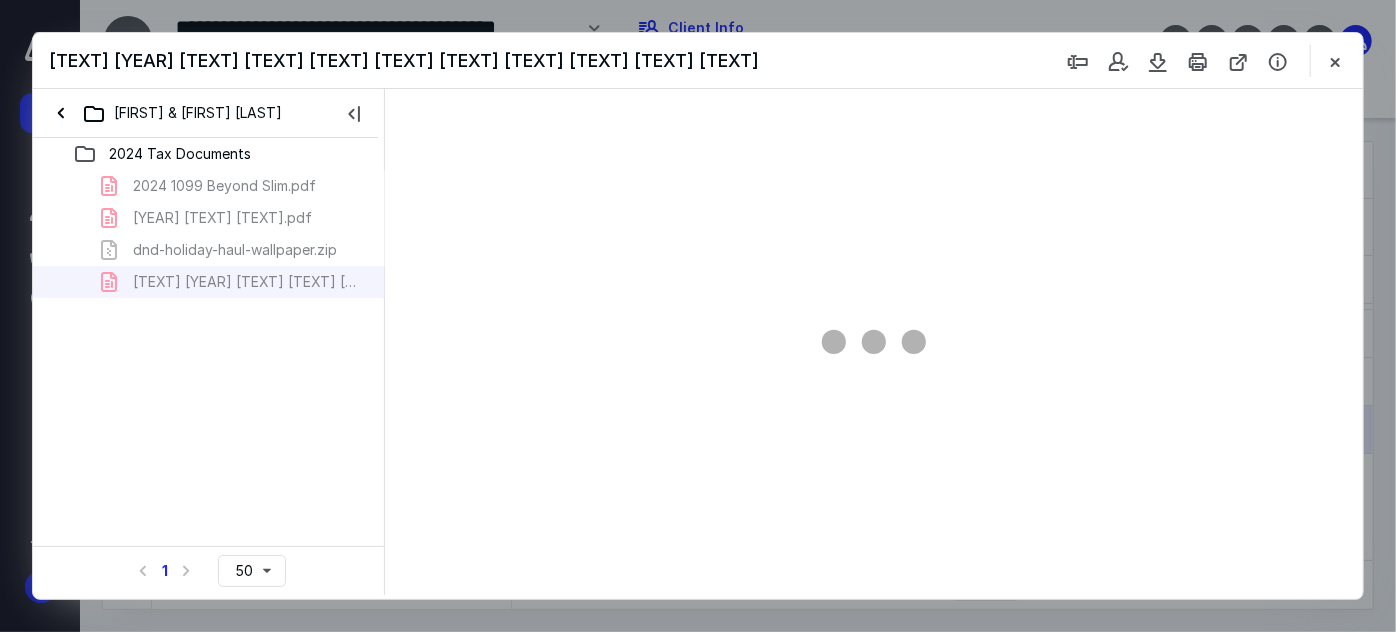 scroll, scrollTop: 0, scrollLeft: 0, axis: both 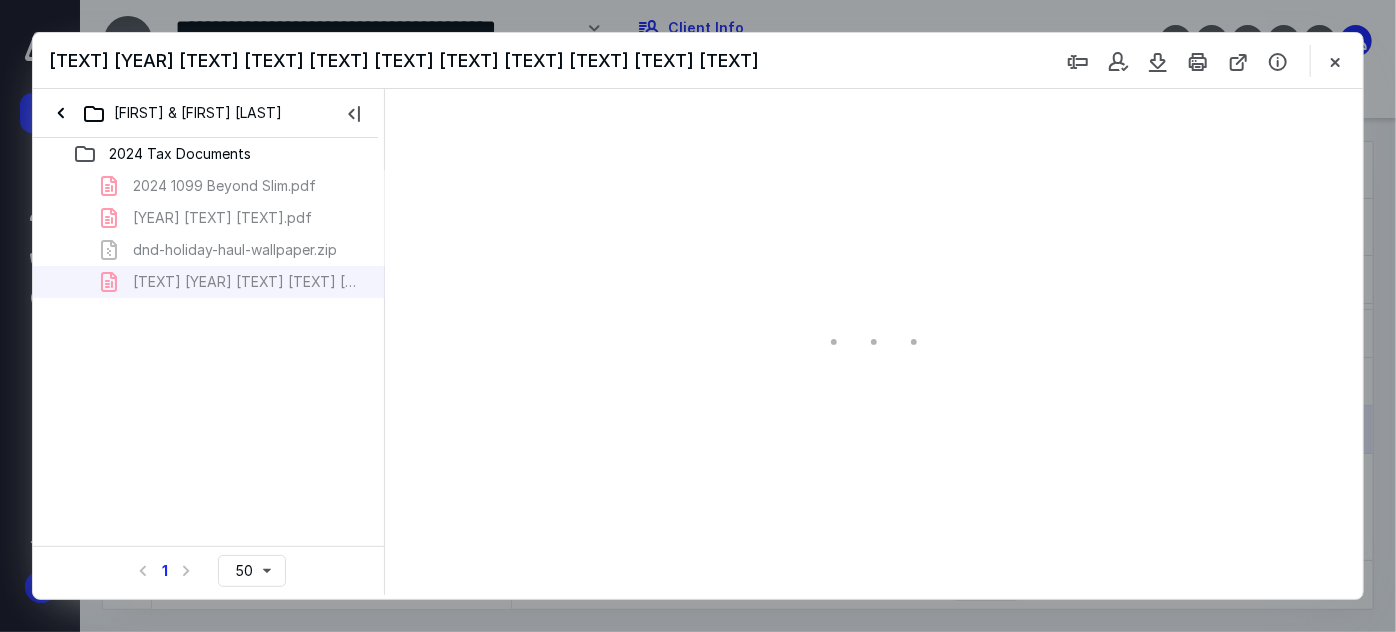 type on "56" 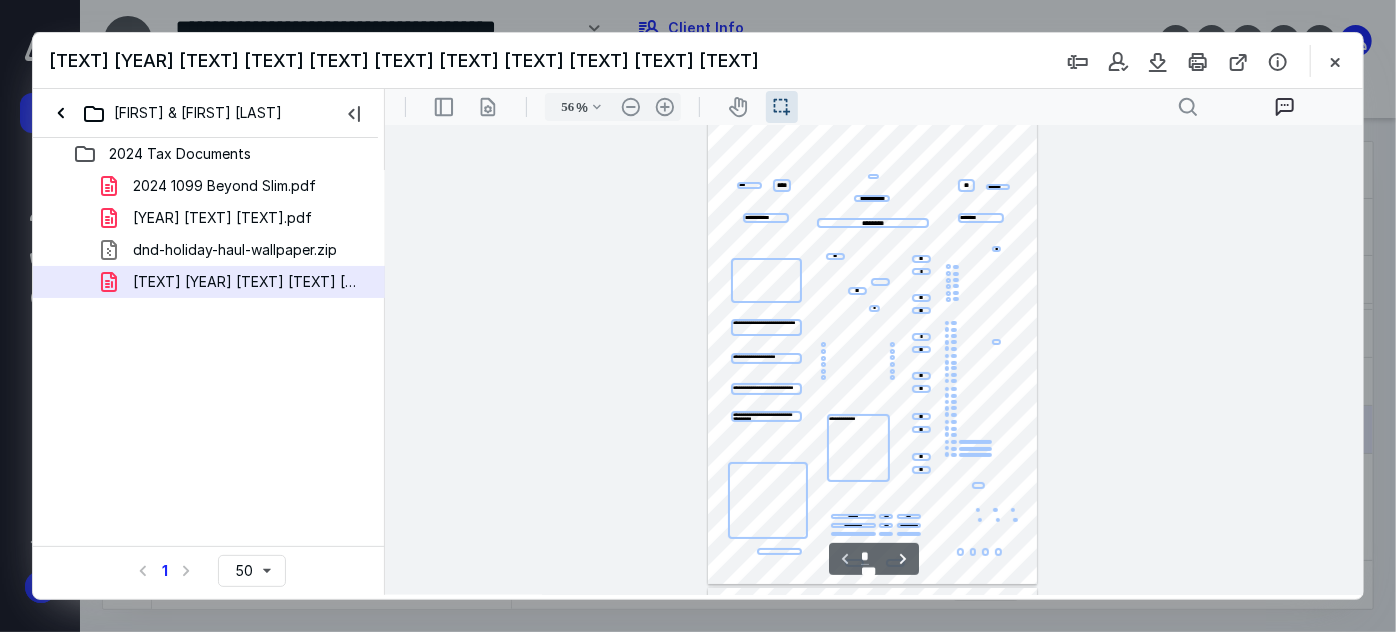 scroll, scrollTop: 0, scrollLeft: 0, axis: both 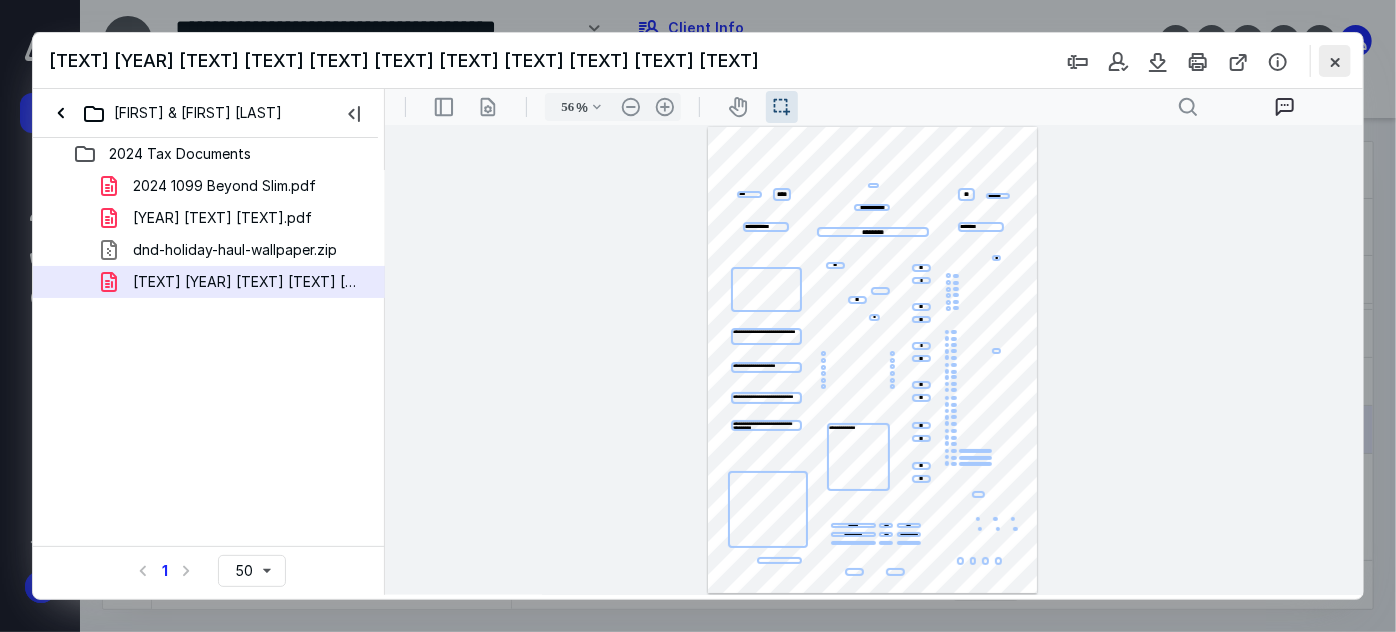 click at bounding box center [1335, 61] 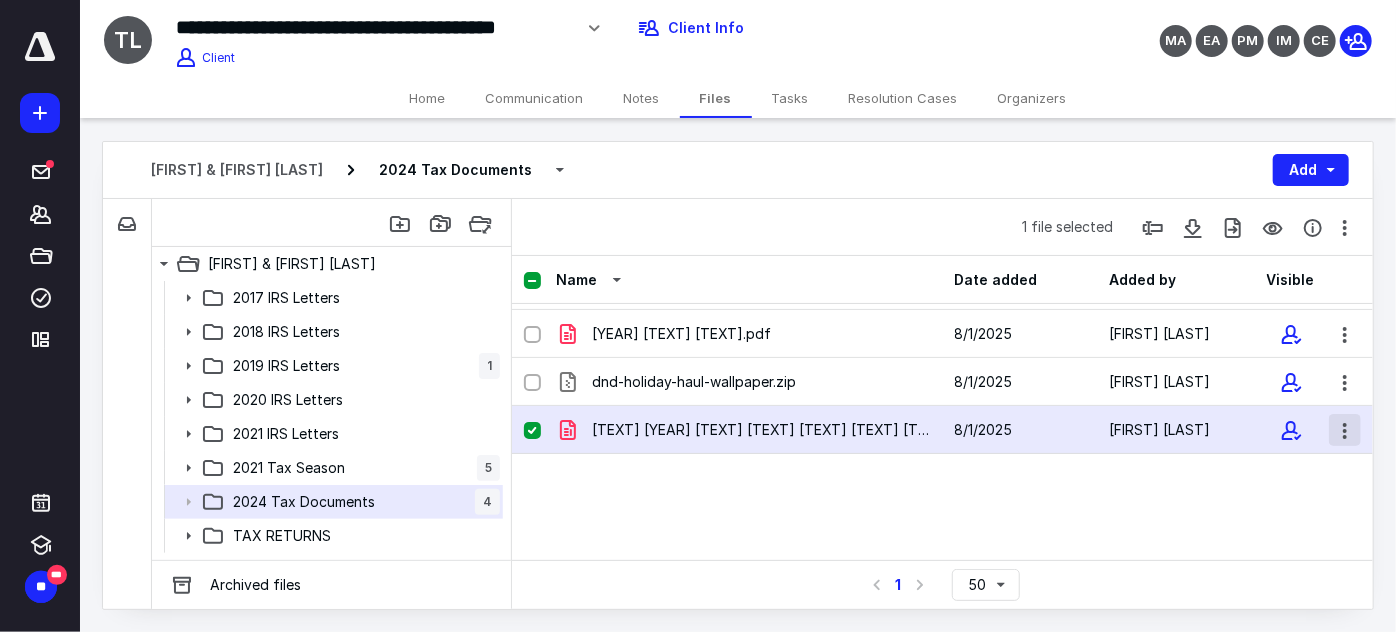 click at bounding box center (1345, 430) 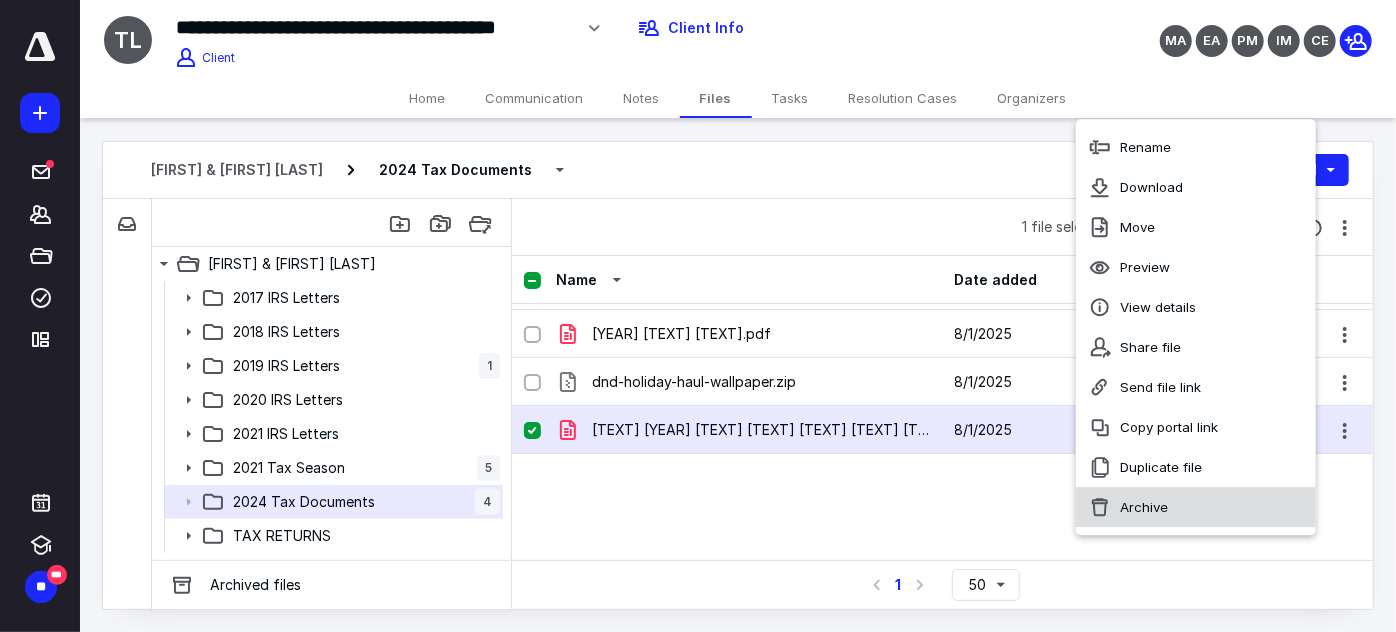 click on "Archive" at bounding box center (1144, 507) 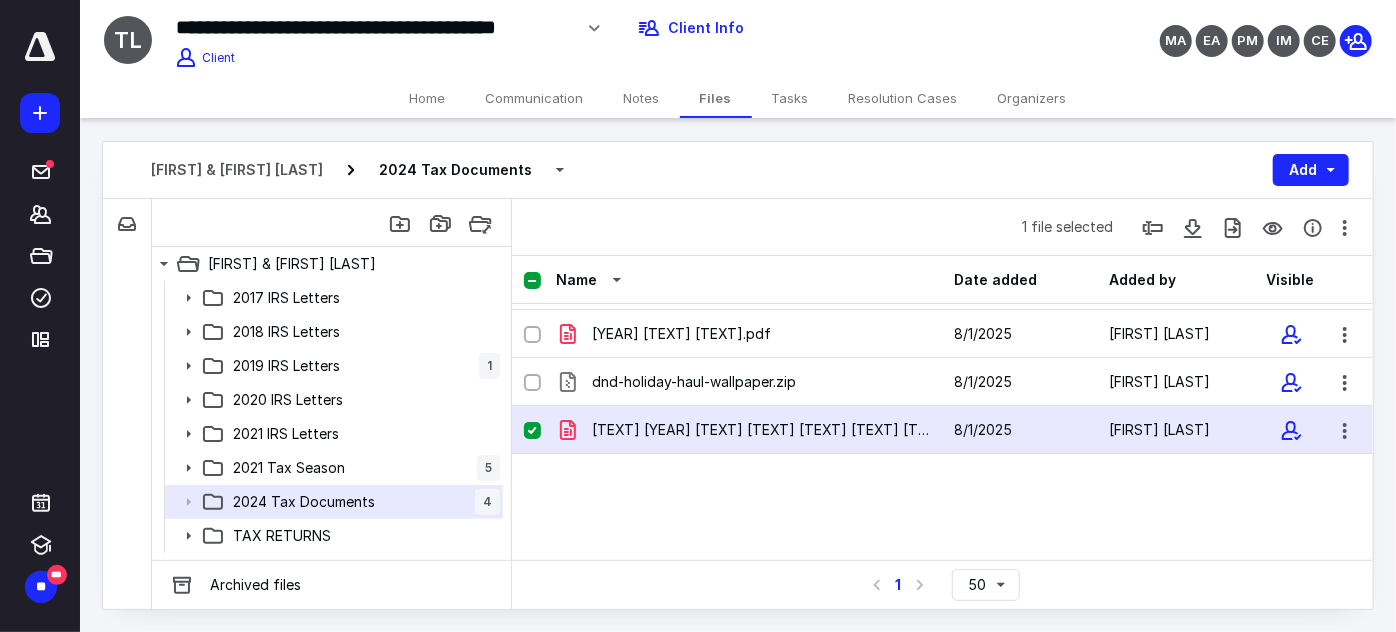 checkbox on "false" 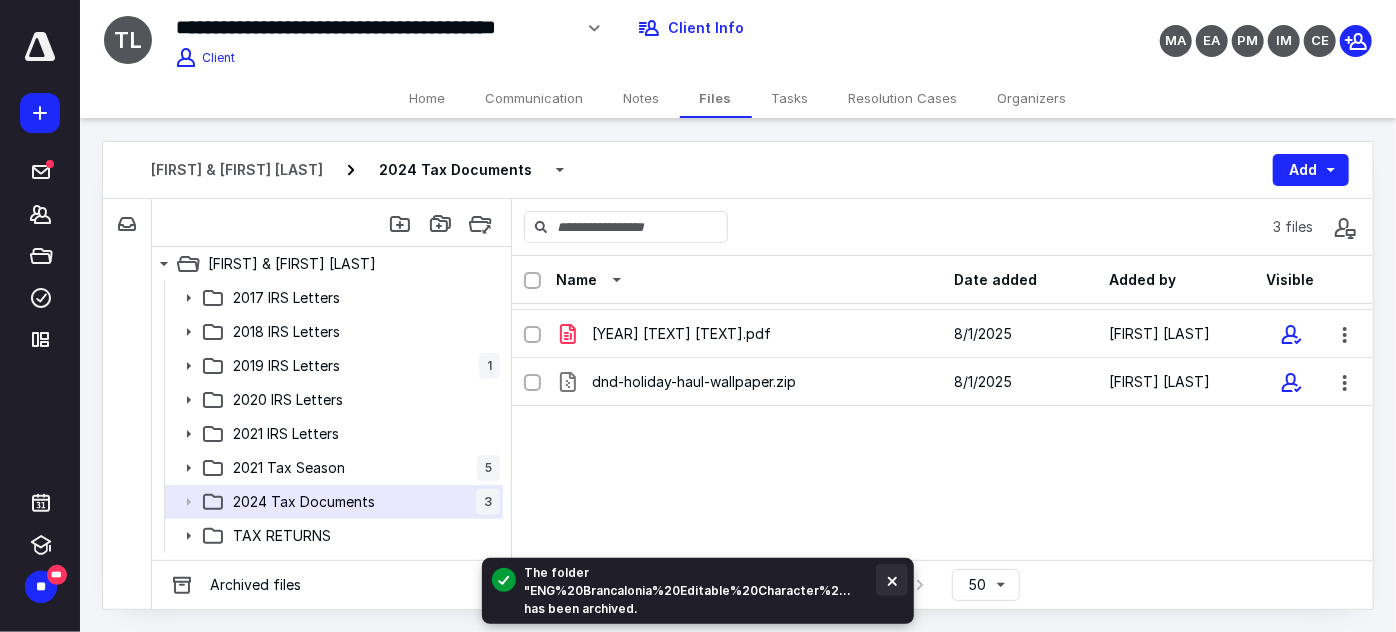 click at bounding box center (892, 580) 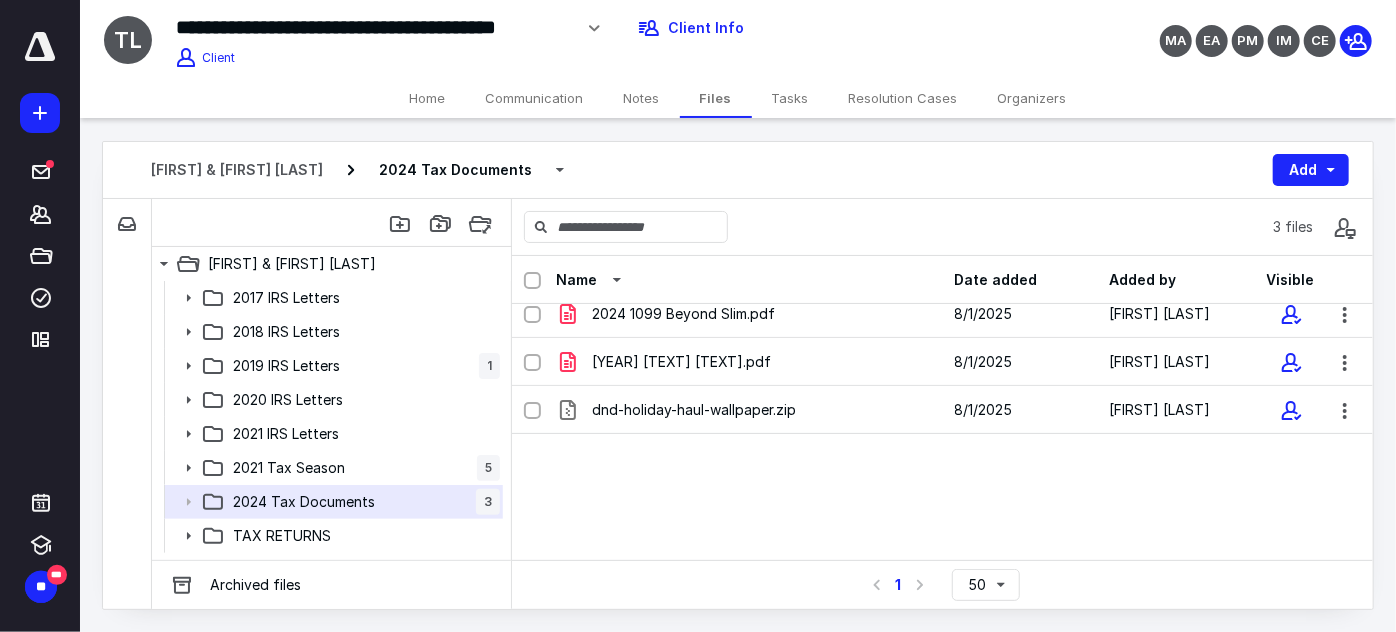 scroll, scrollTop: 0, scrollLeft: 0, axis: both 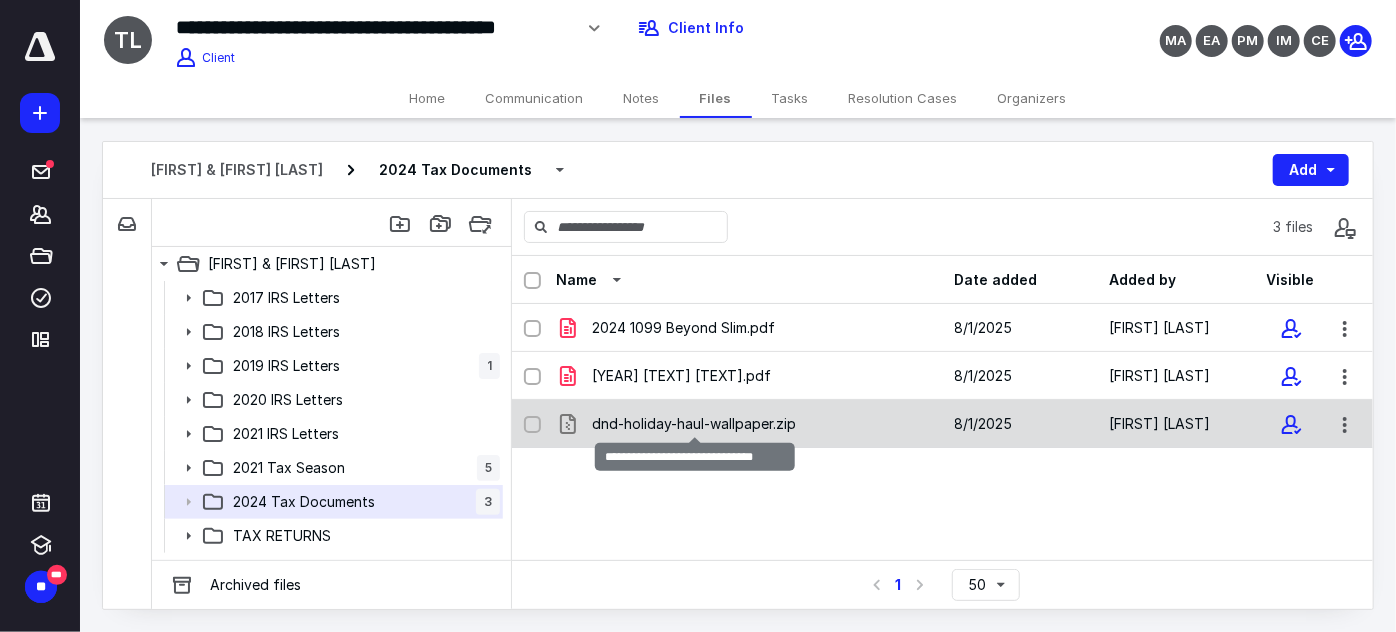 click on "dnd-holiday-haul-wallpaper.zip" at bounding box center (694, 424) 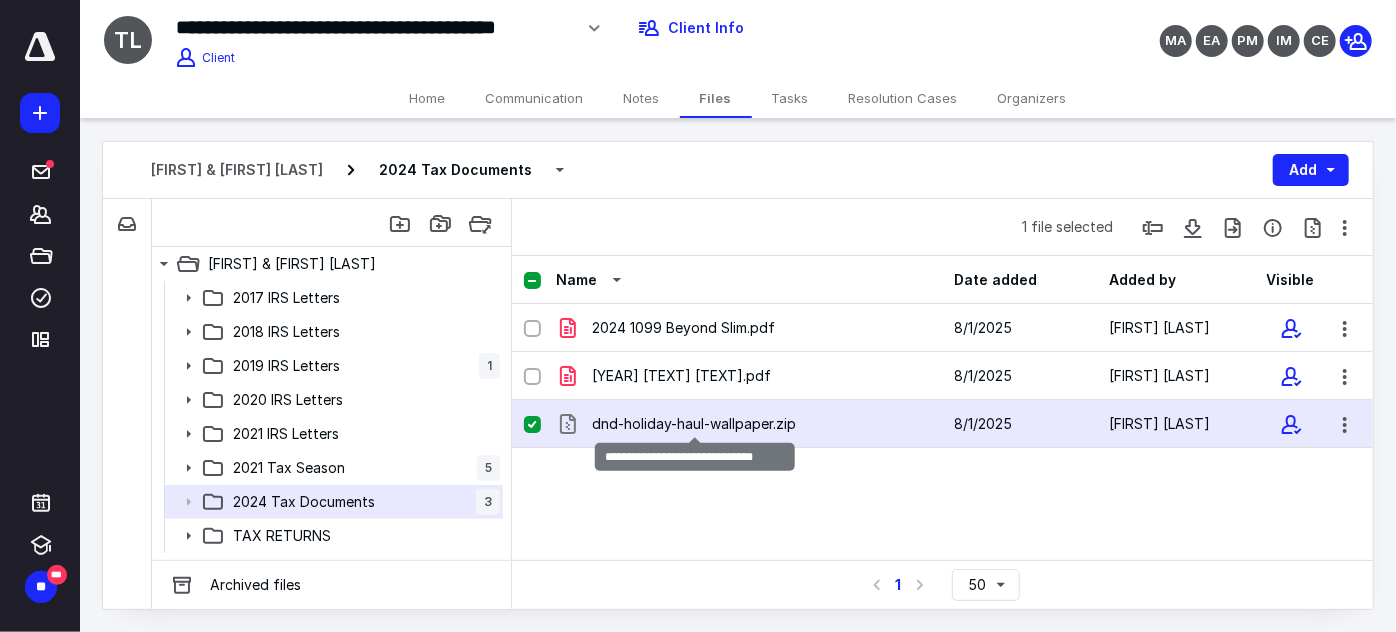 click on "dnd-holiday-haul-wallpaper.zip" at bounding box center (694, 424) 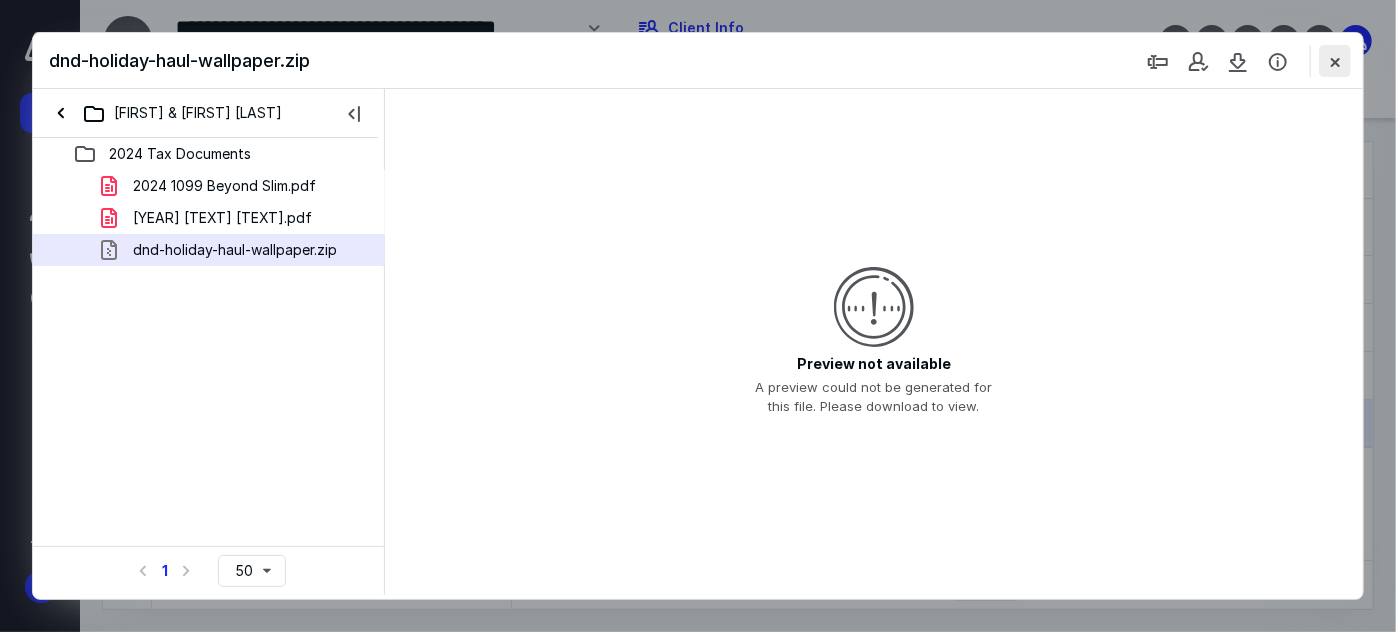 click at bounding box center [1335, 61] 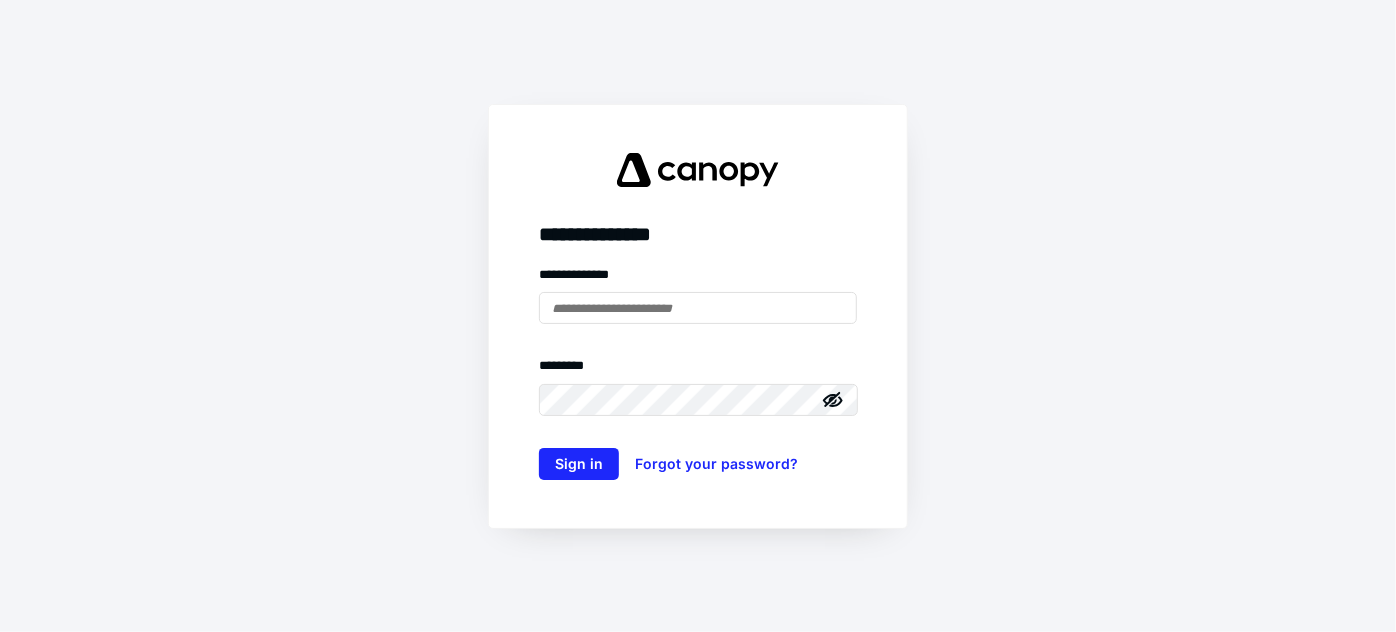 scroll, scrollTop: 0, scrollLeft: 0, axis: both 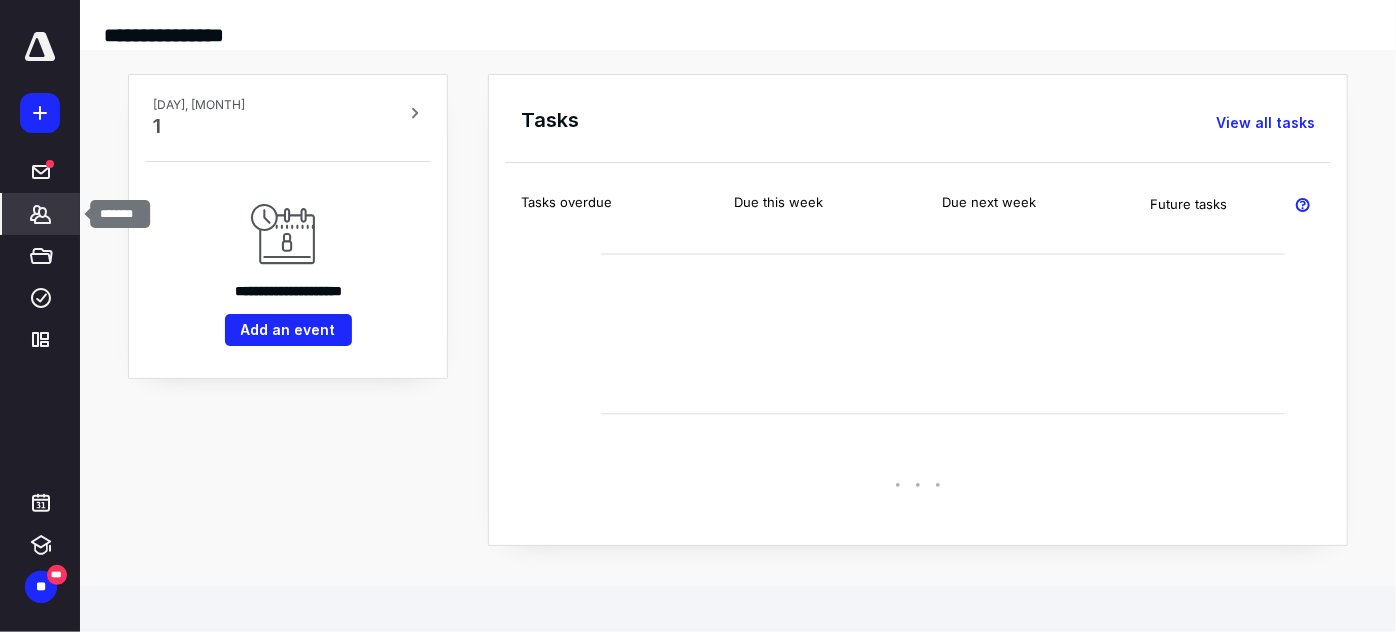 click on "*******" at bounding box center (41, 214) 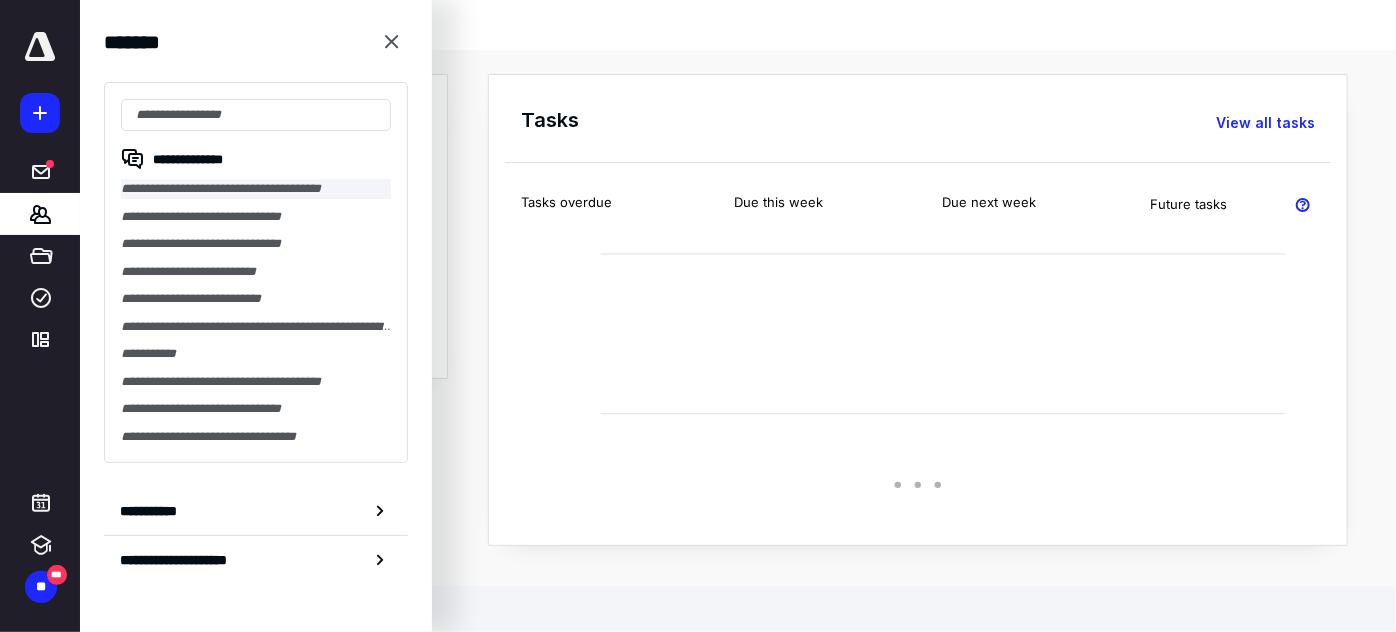 click on "**********" at bounding box center [256, 189] 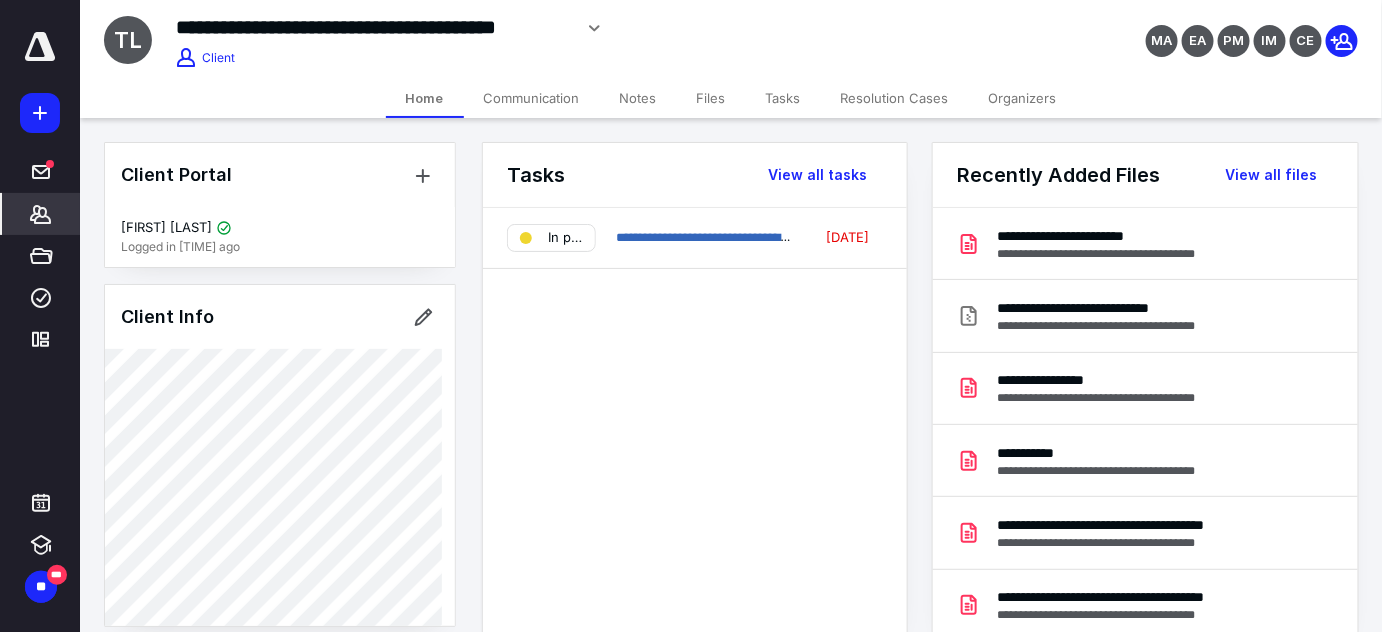 click on "Files" at bounding box center [711, 98] 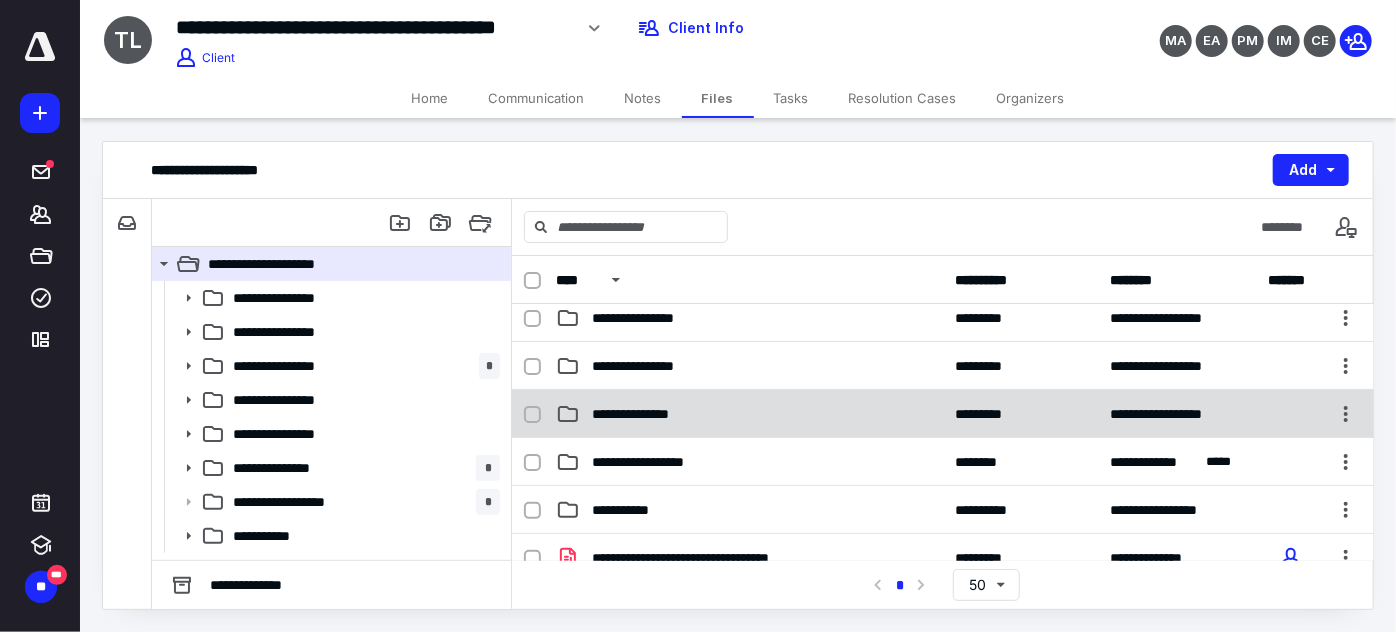 scroll, scrollTop: 181, scrollLeft: 0, axis: vertical 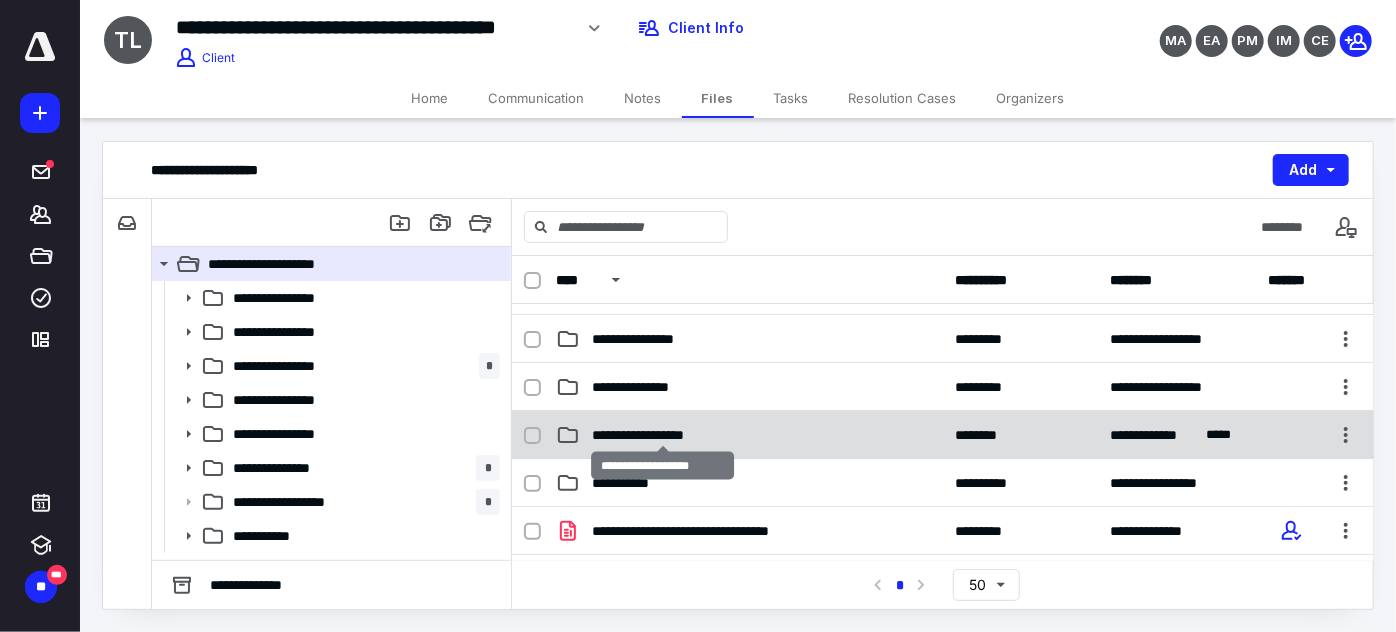 click on "**********" at bounding box center (662, 435) 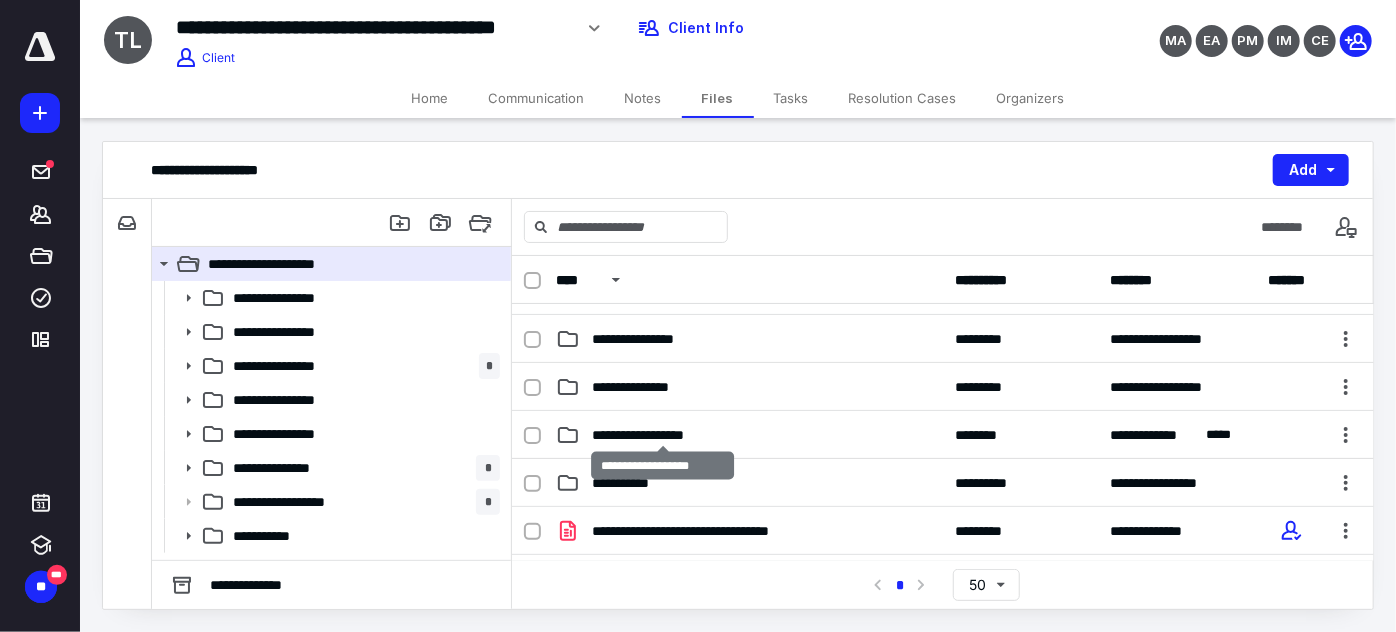 click on "**********" at bounding box center (662, 435) 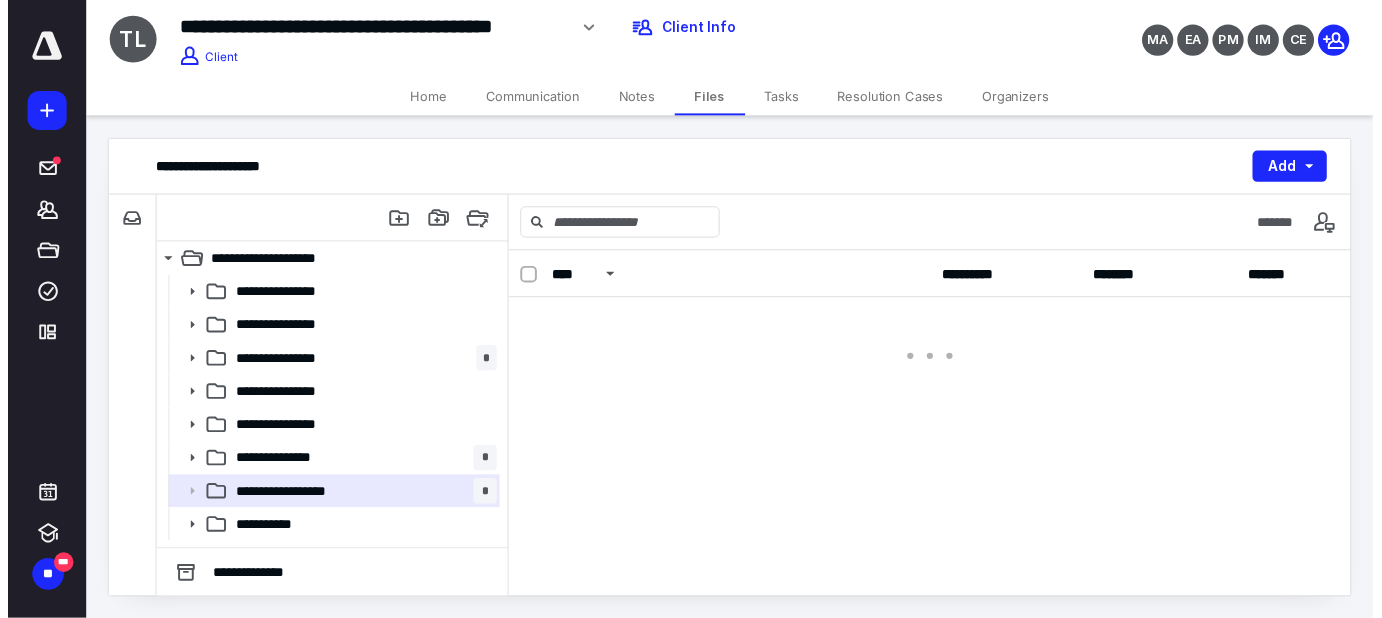 scroll, scrollTop: 0, scrollLeft: 0, axis: both 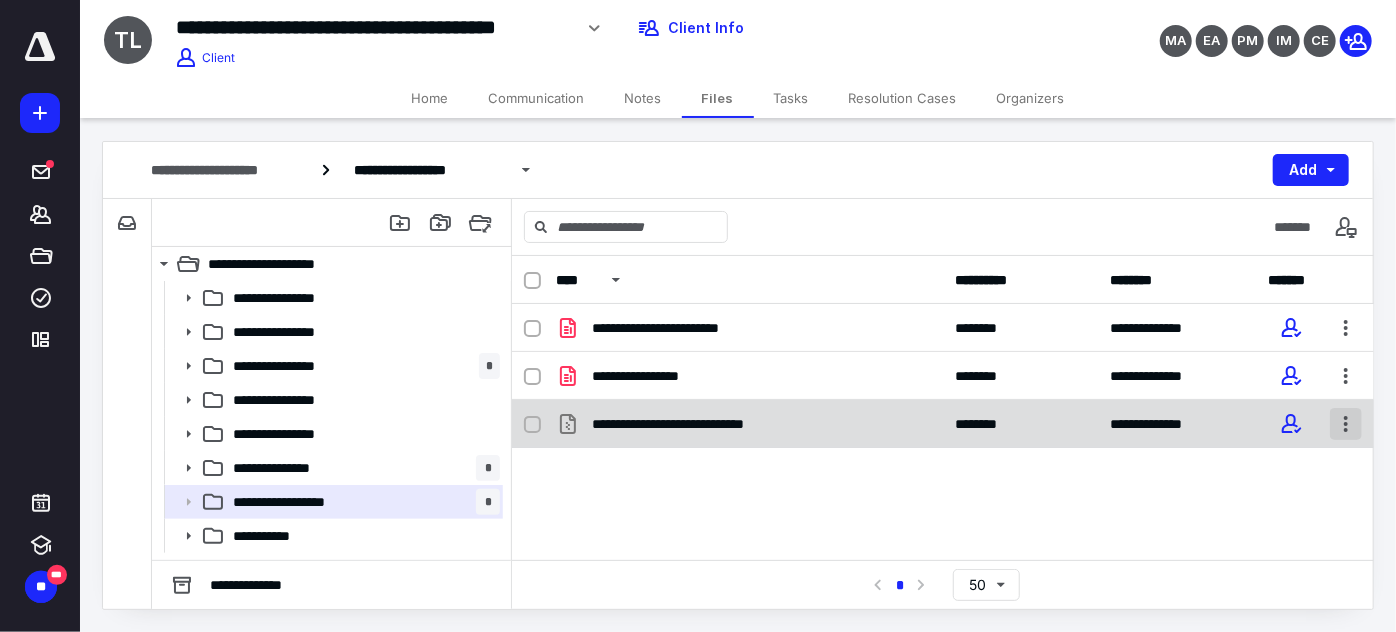click at bounding box center (1346, 424) 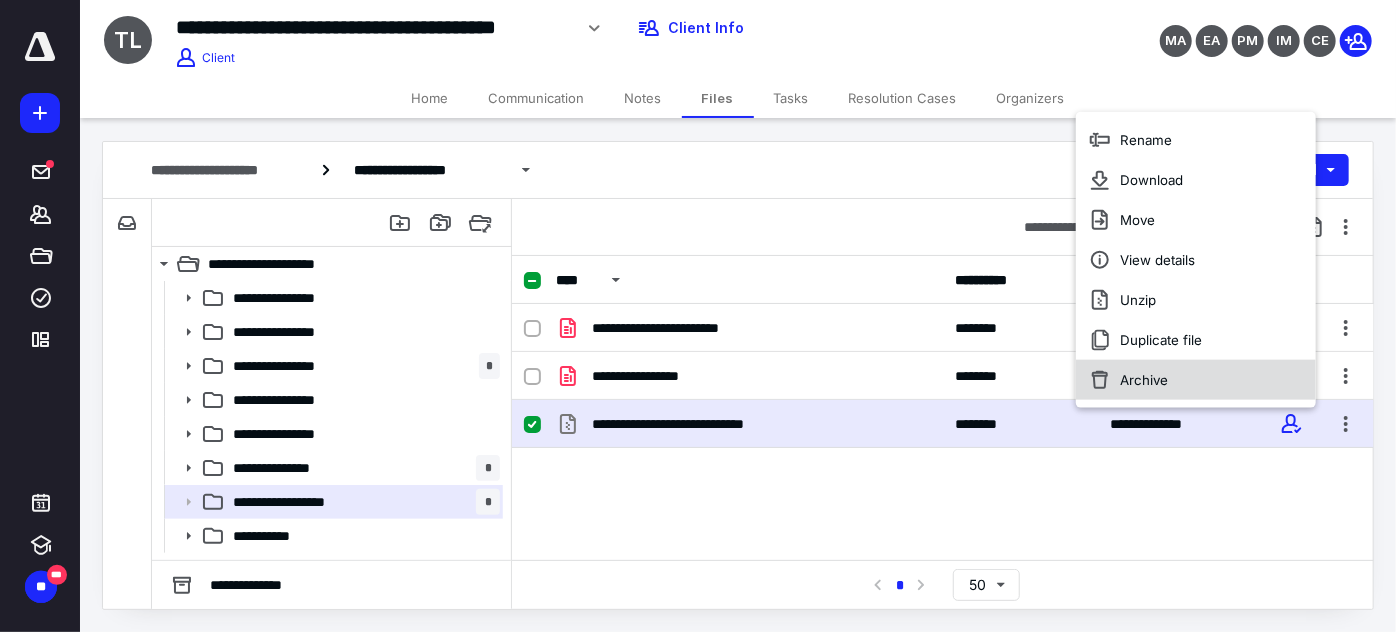 click on "Archive" at bounding box center (1144, 380) 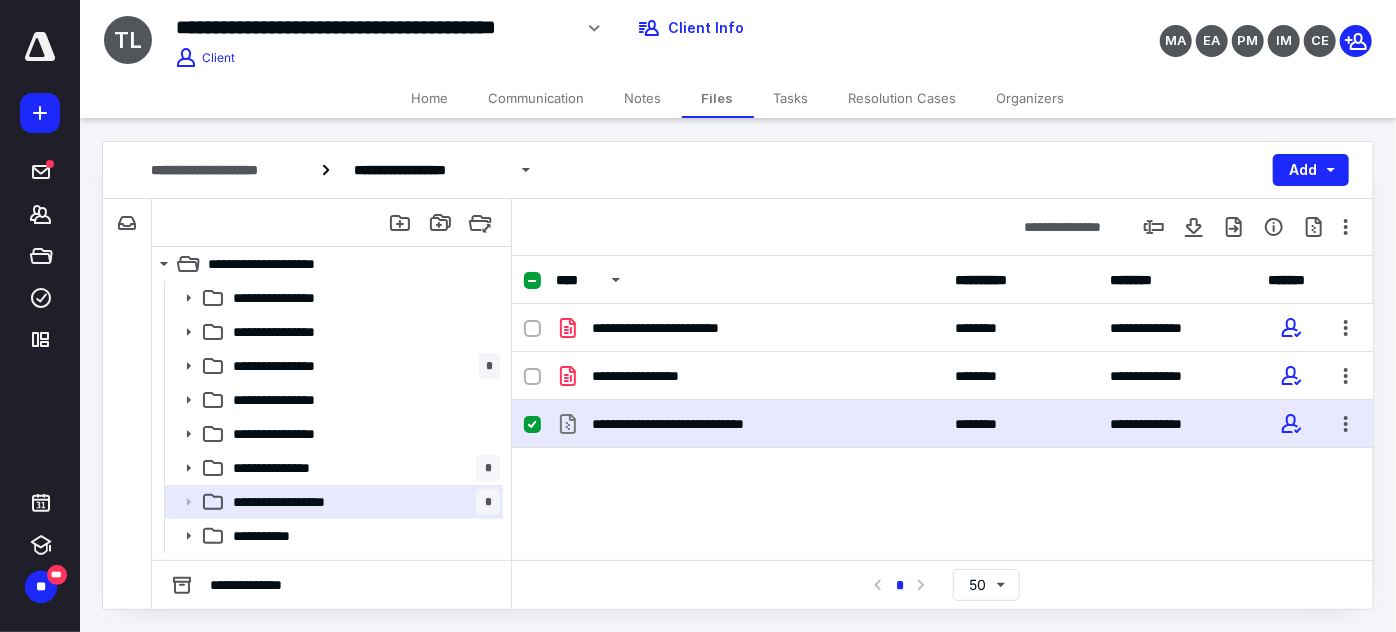 checkbox on "false" 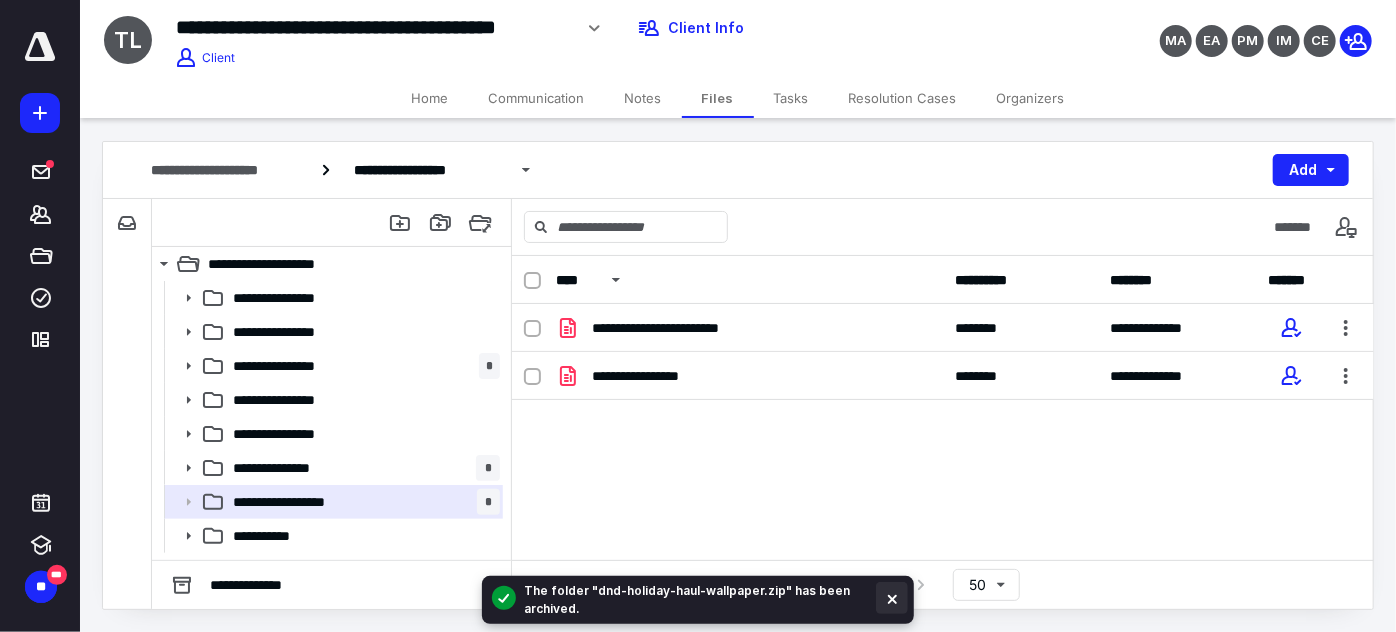 click at bounding box center (892, 598) 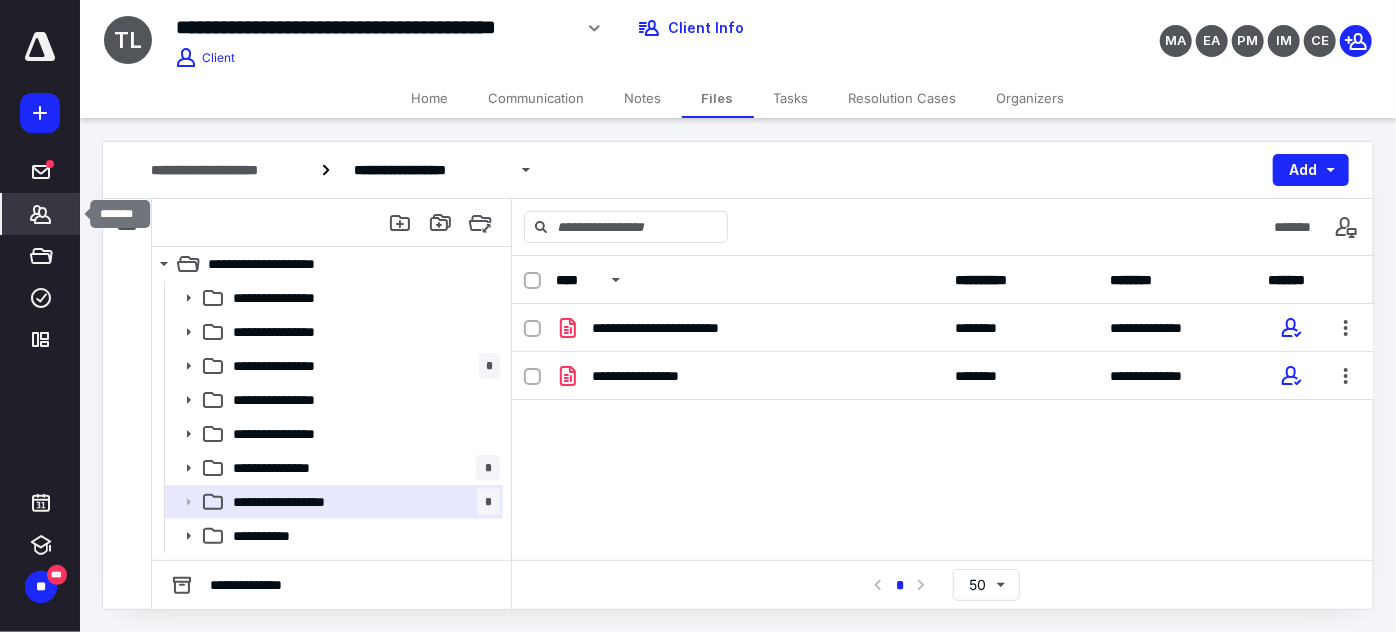click 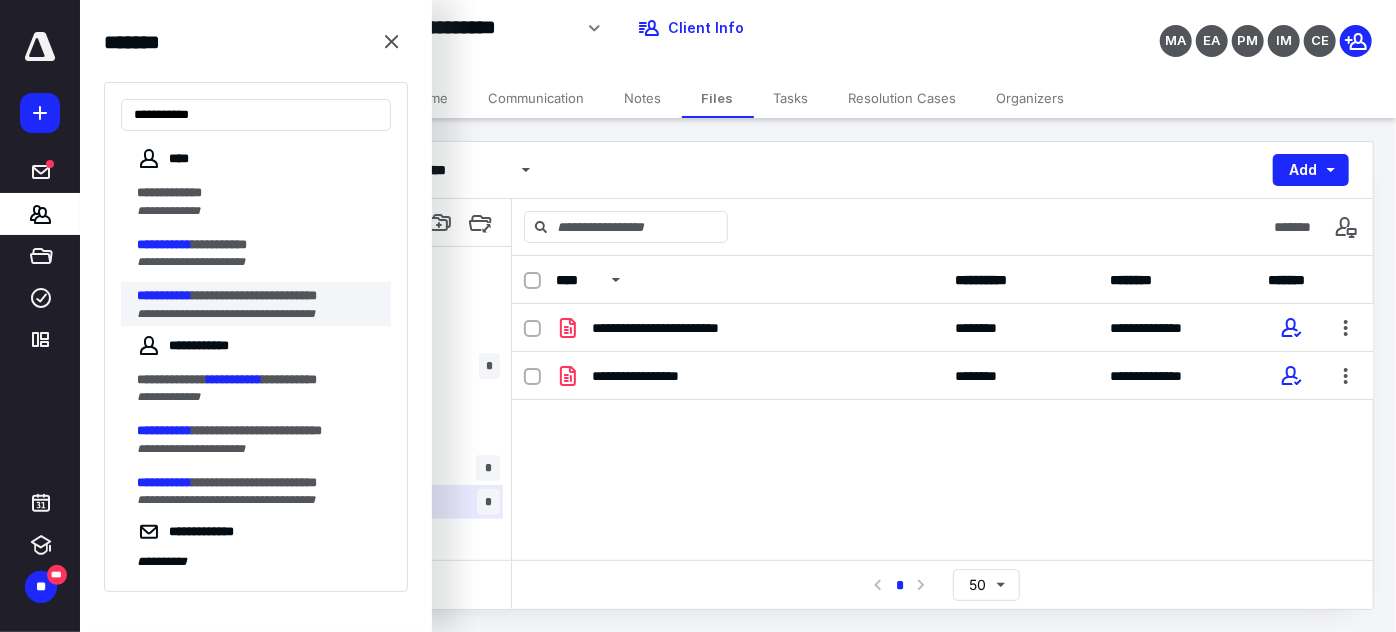 type on "**********" 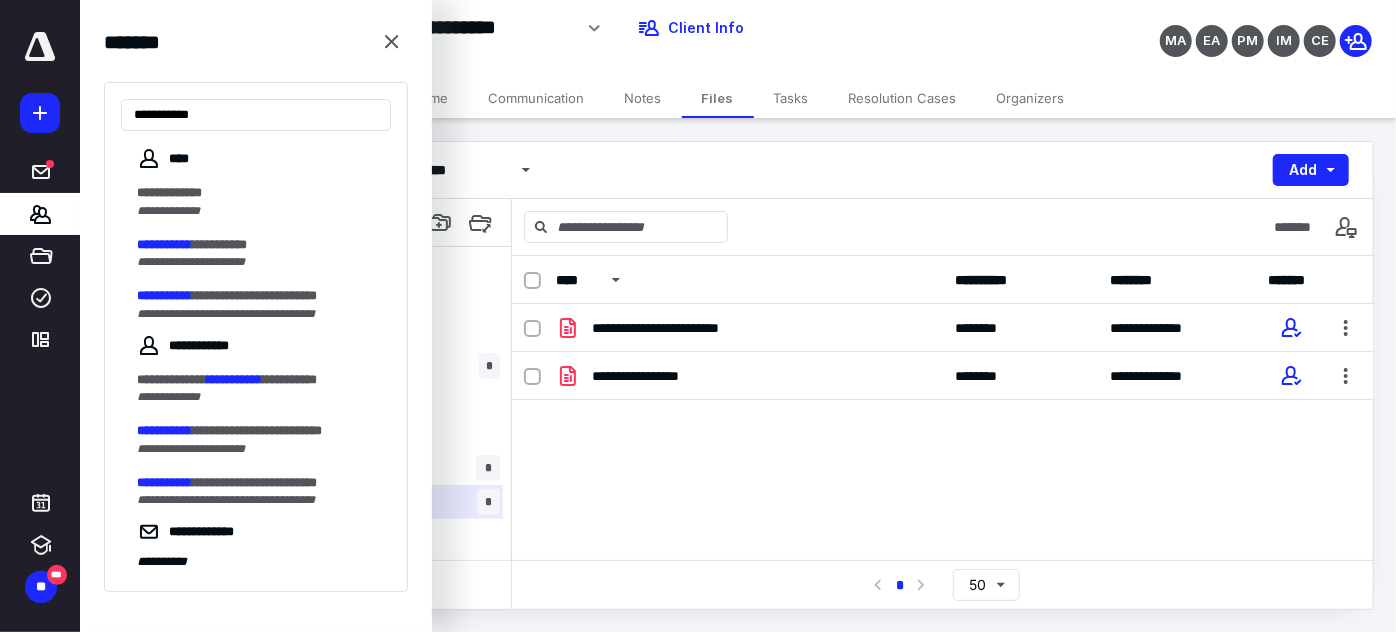 click on "**********" at bounding box center [254, 295] 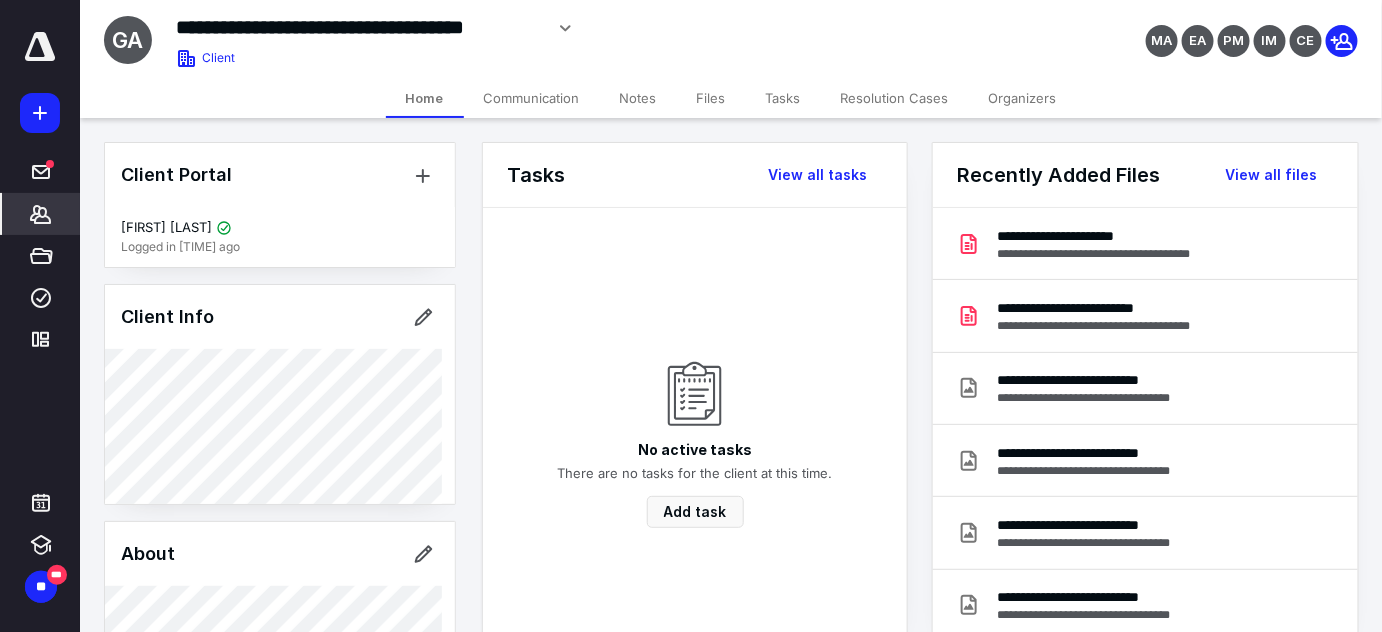 click on "Tasks" at bounding box center [783, 98] 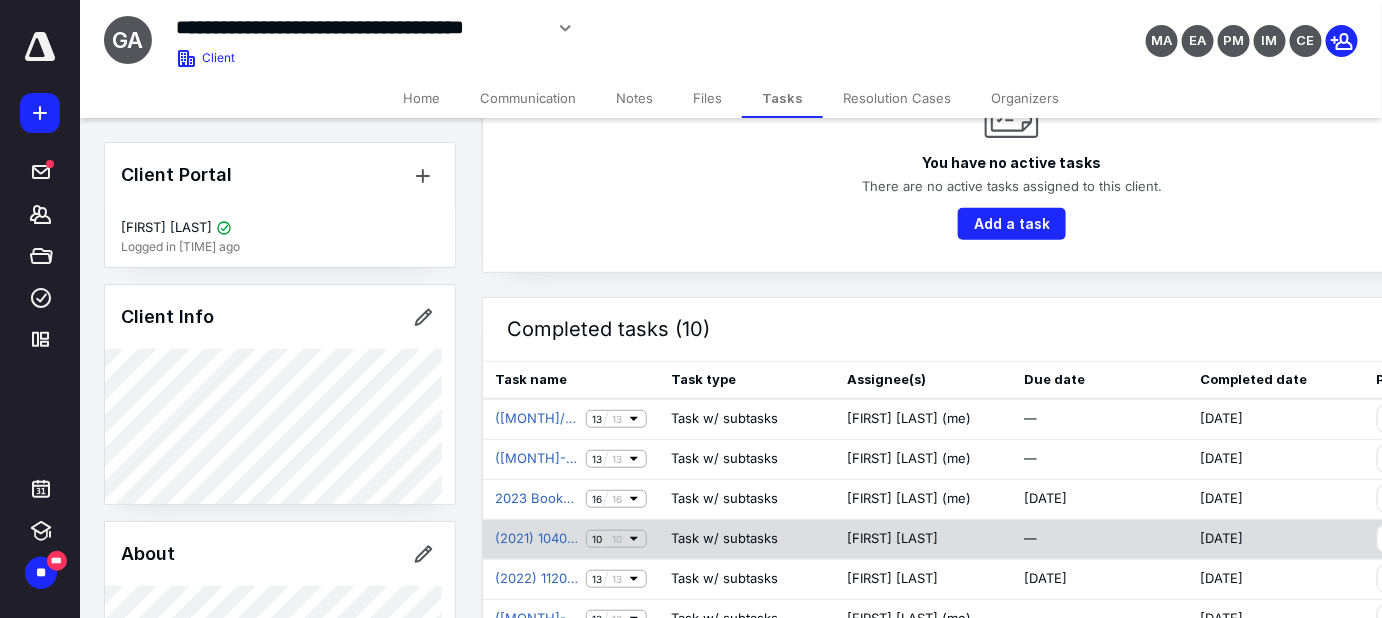 scroll, scrollTop: 0, scrollLeft: 0, axis: both 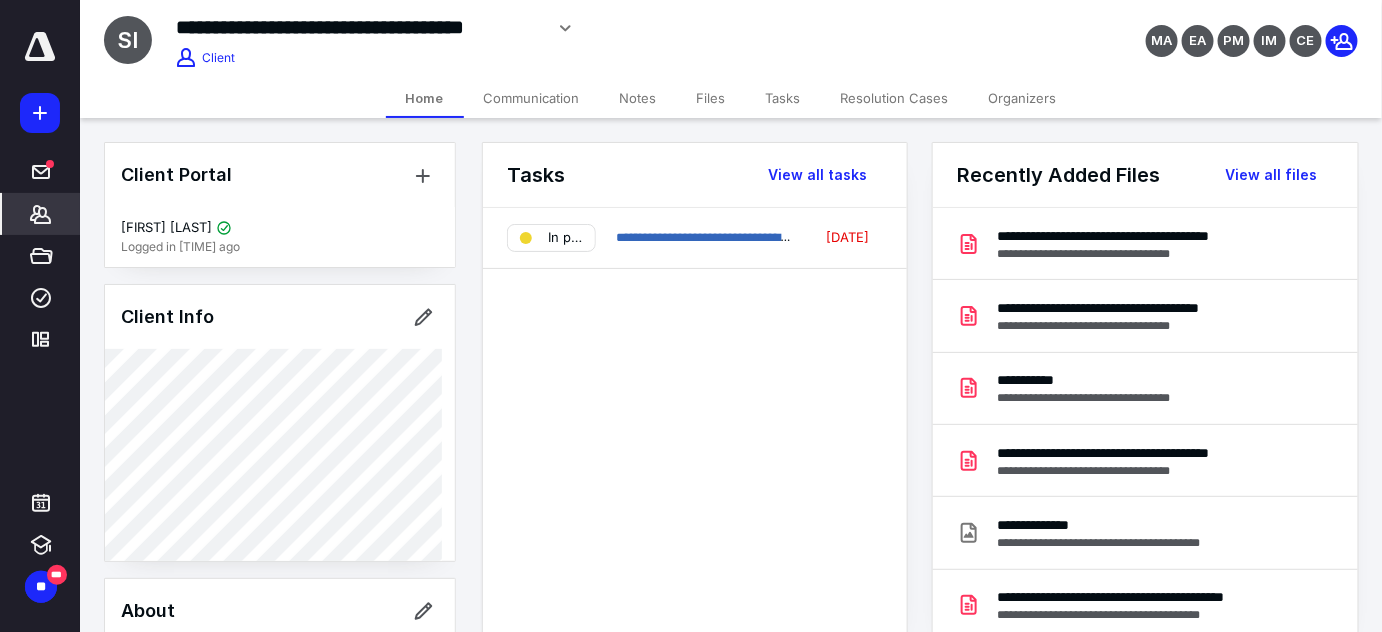 click on "Tasks" at bounding box center [783, 98] 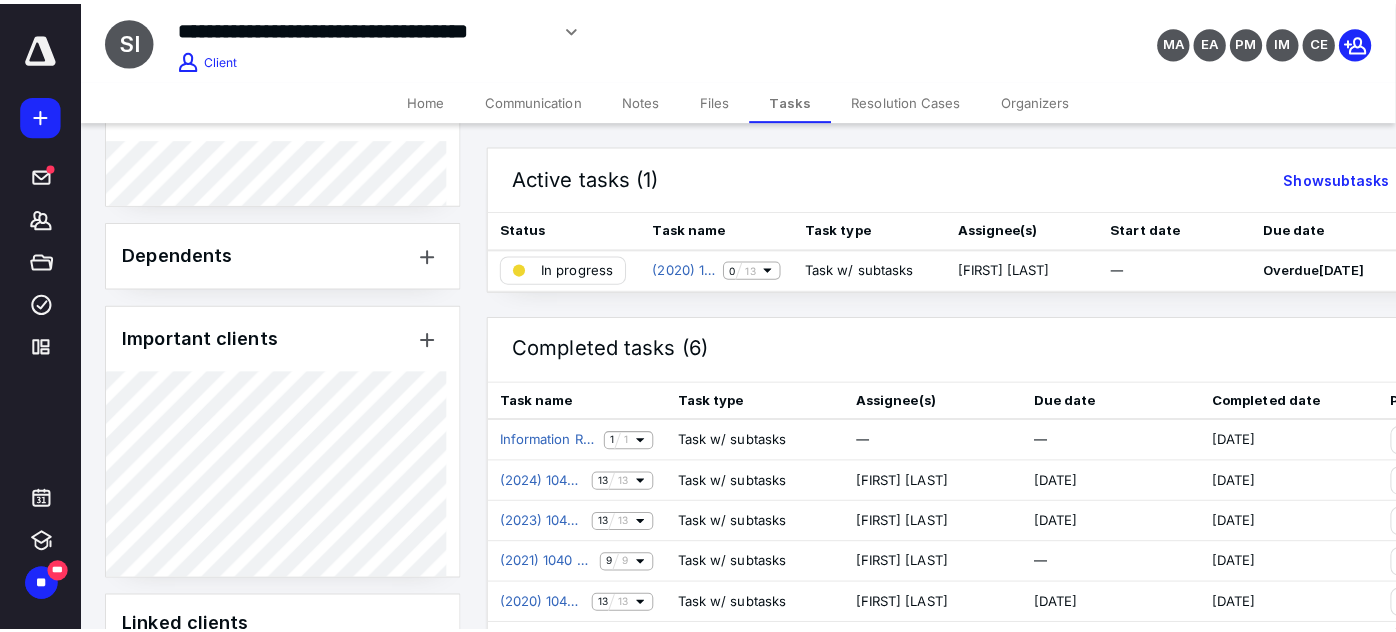 scroll, scrollTop: 1000, scrollLeft: 0, axis: vertical 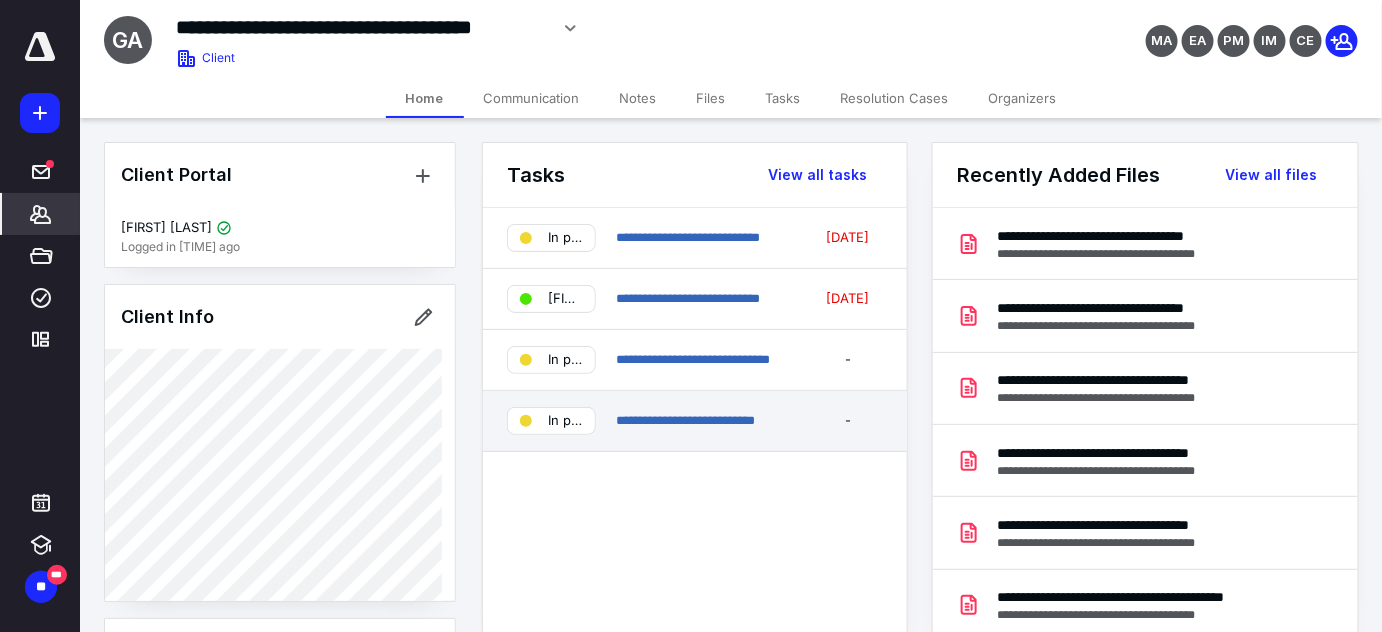 click on "In progress" at bounding box center (565, 421) 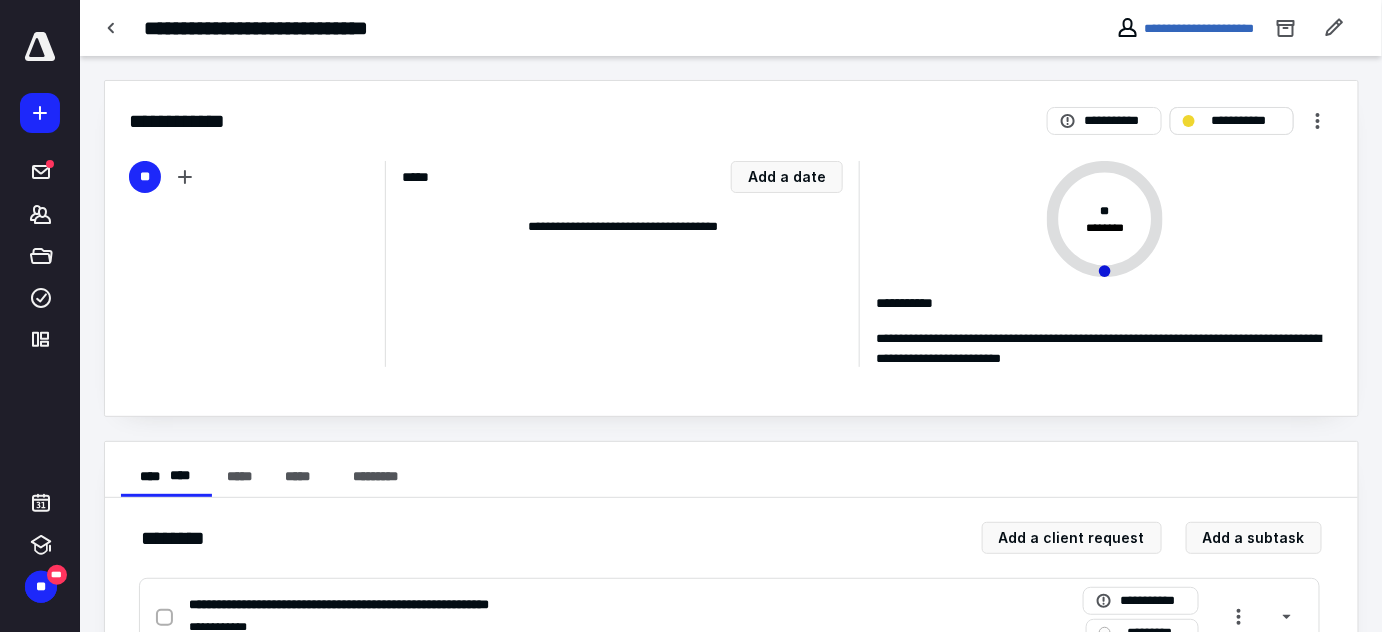 click on "**********" at bounding box center [1245, 121] 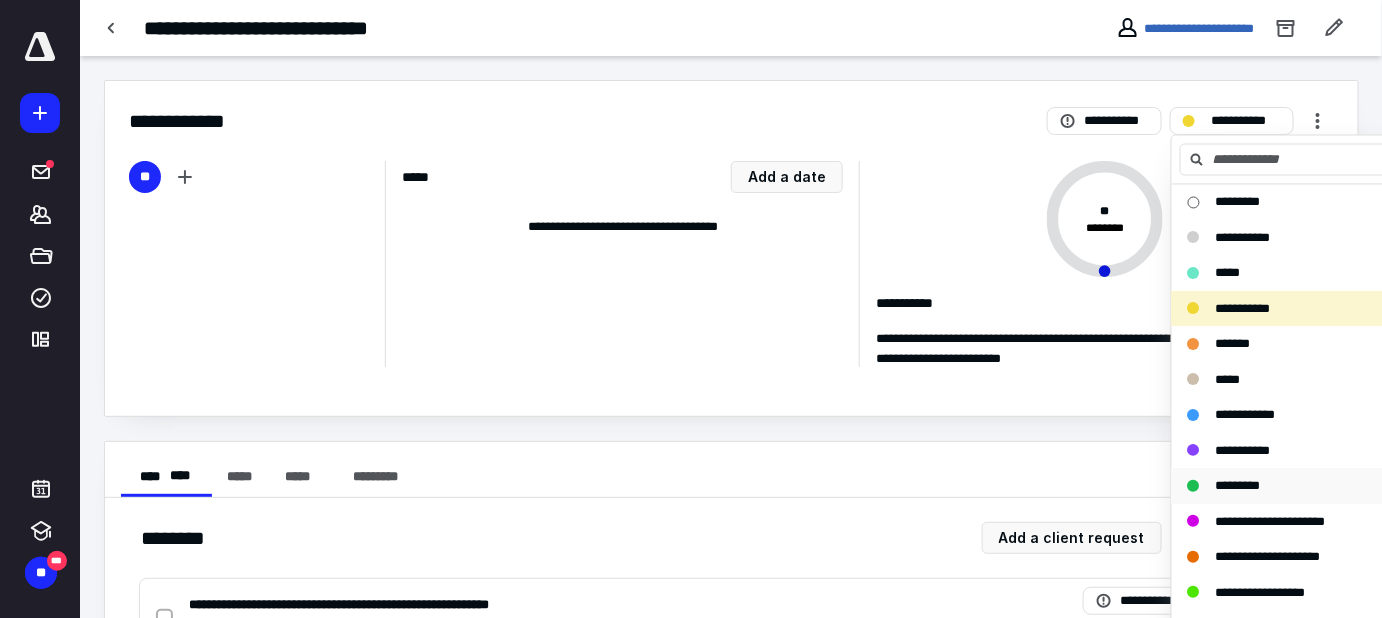 click on "*********" at bounding box center [1238, 486] 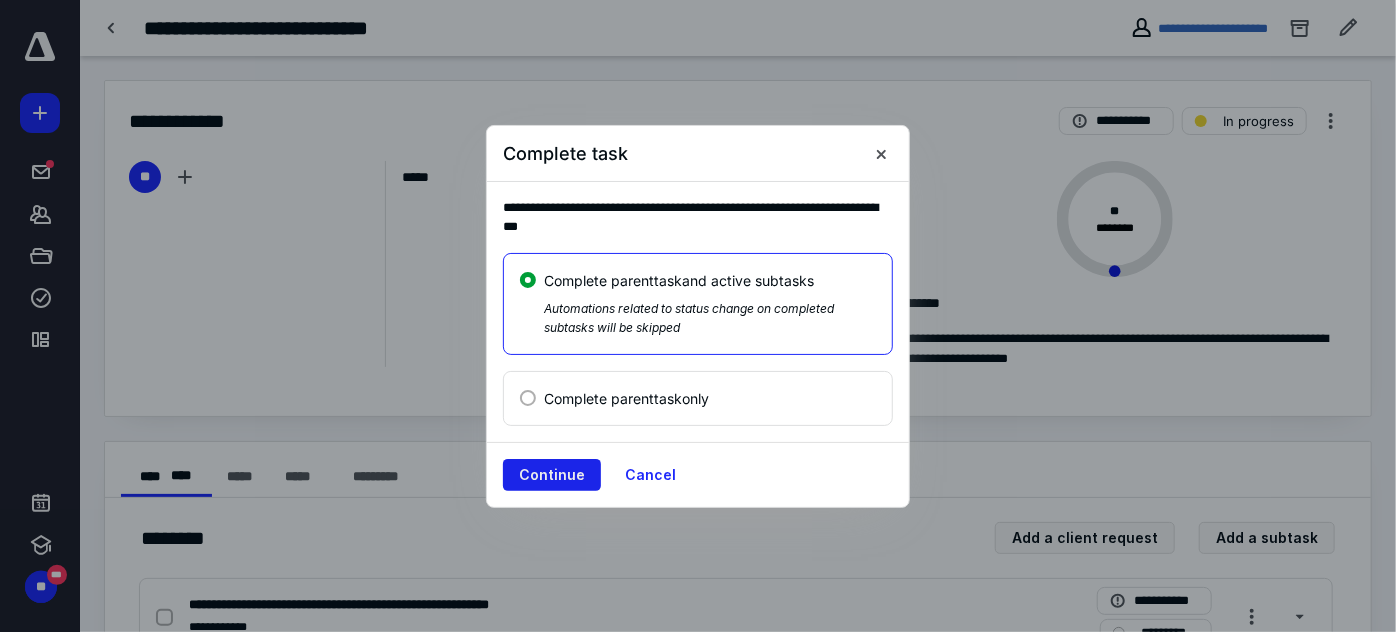 click on "Continue" at bounding box center (552, 475) 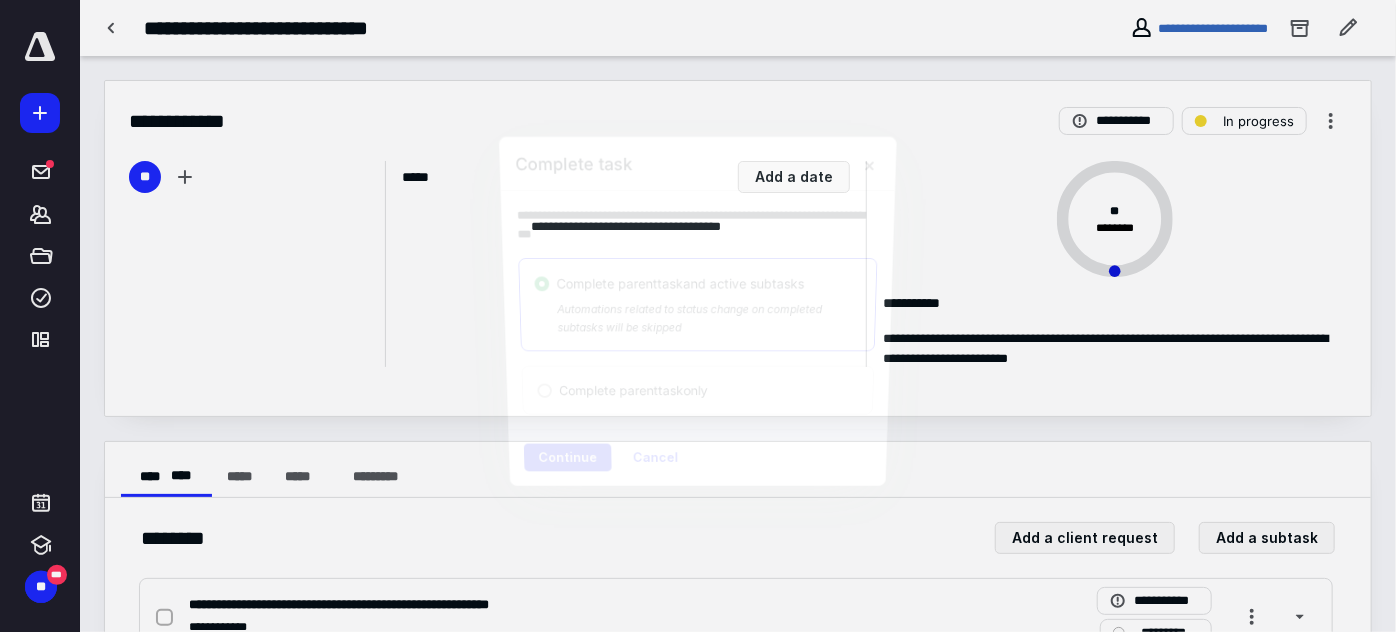 checkbox on "true" 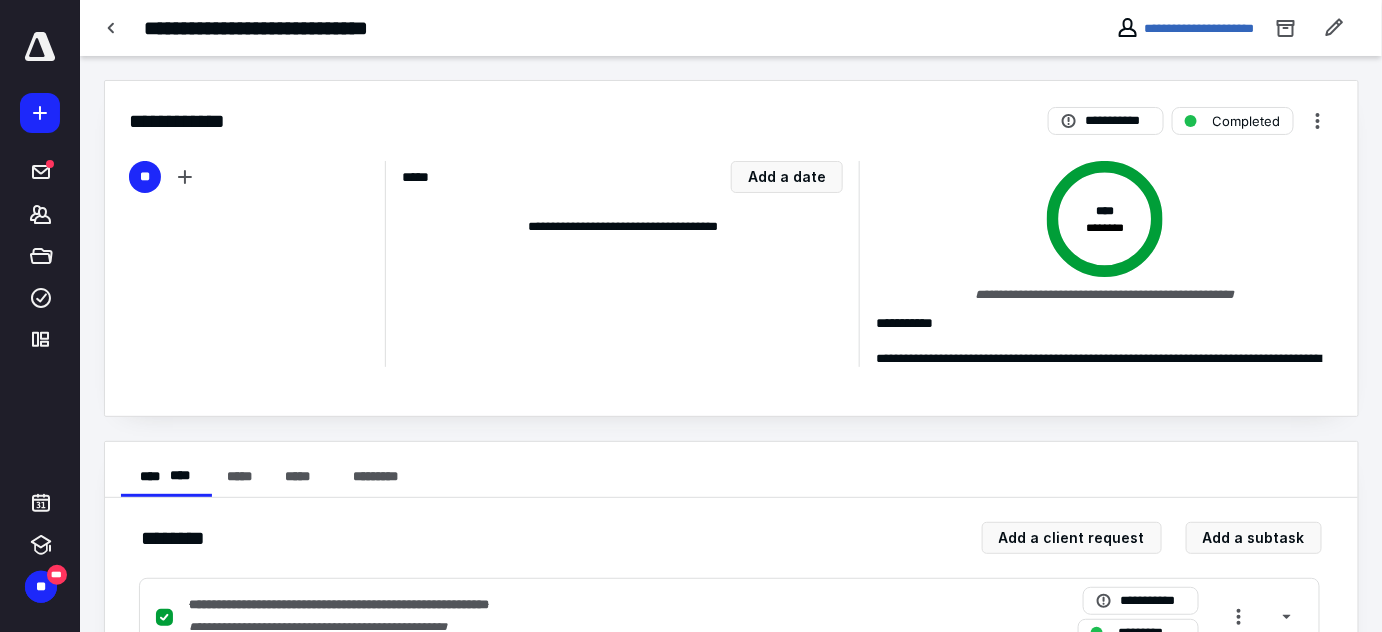 click at bounding box center (112, 28) 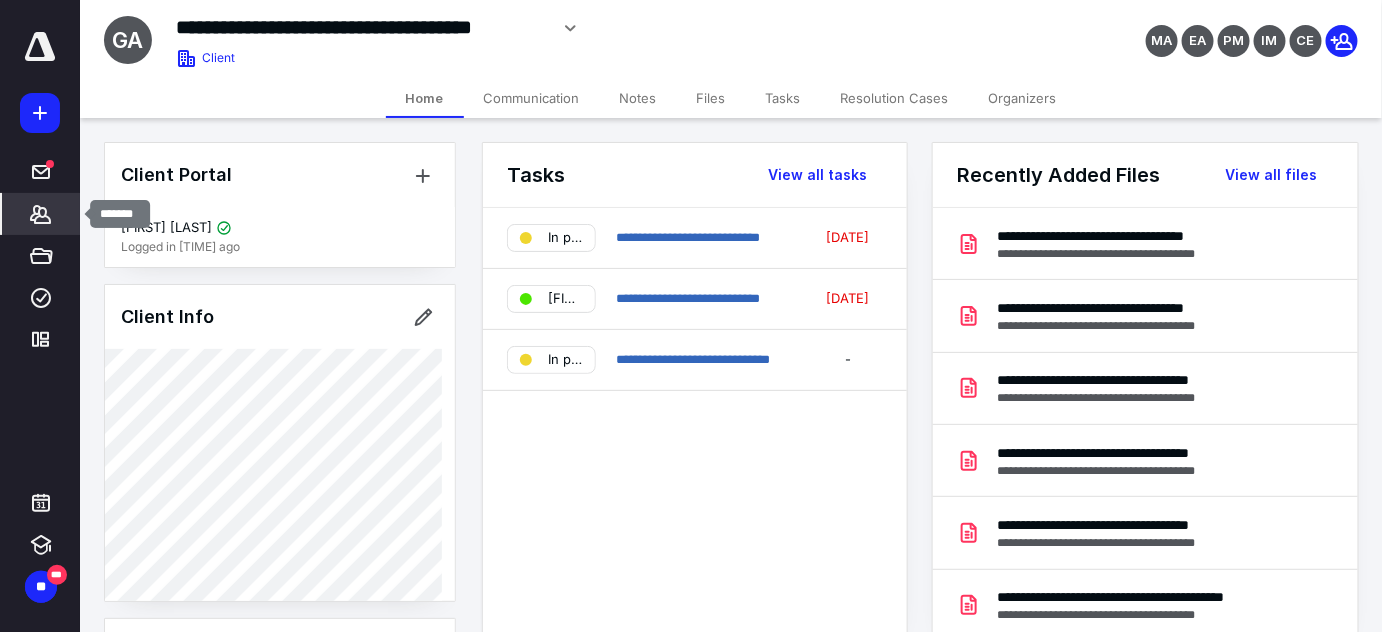 click 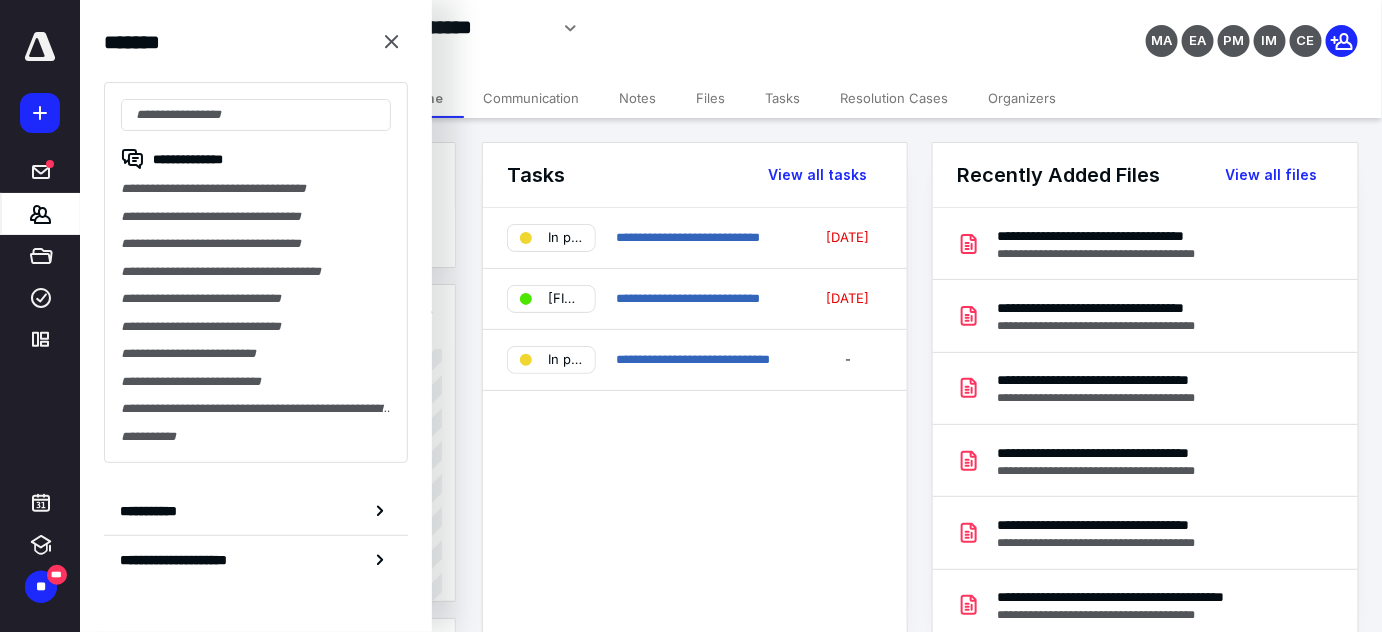 click on "**********" at bounding box center (256, 272) 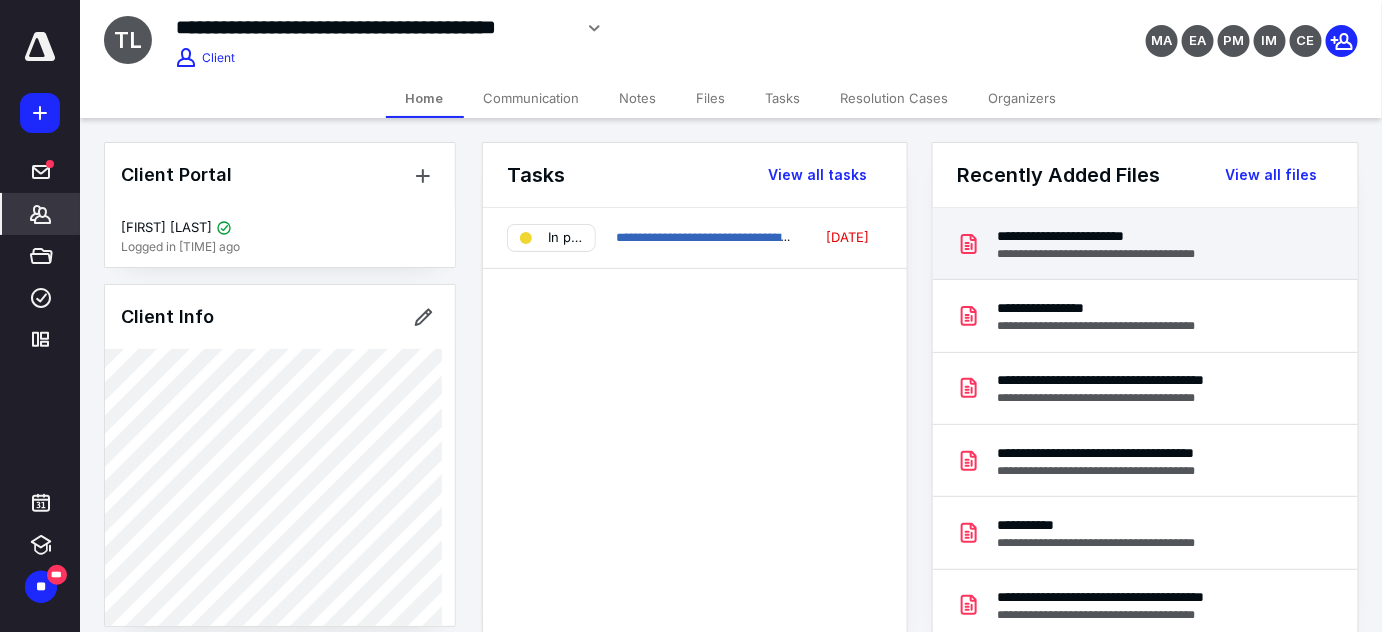 click on "**********" at bounding box center [1115, 236] 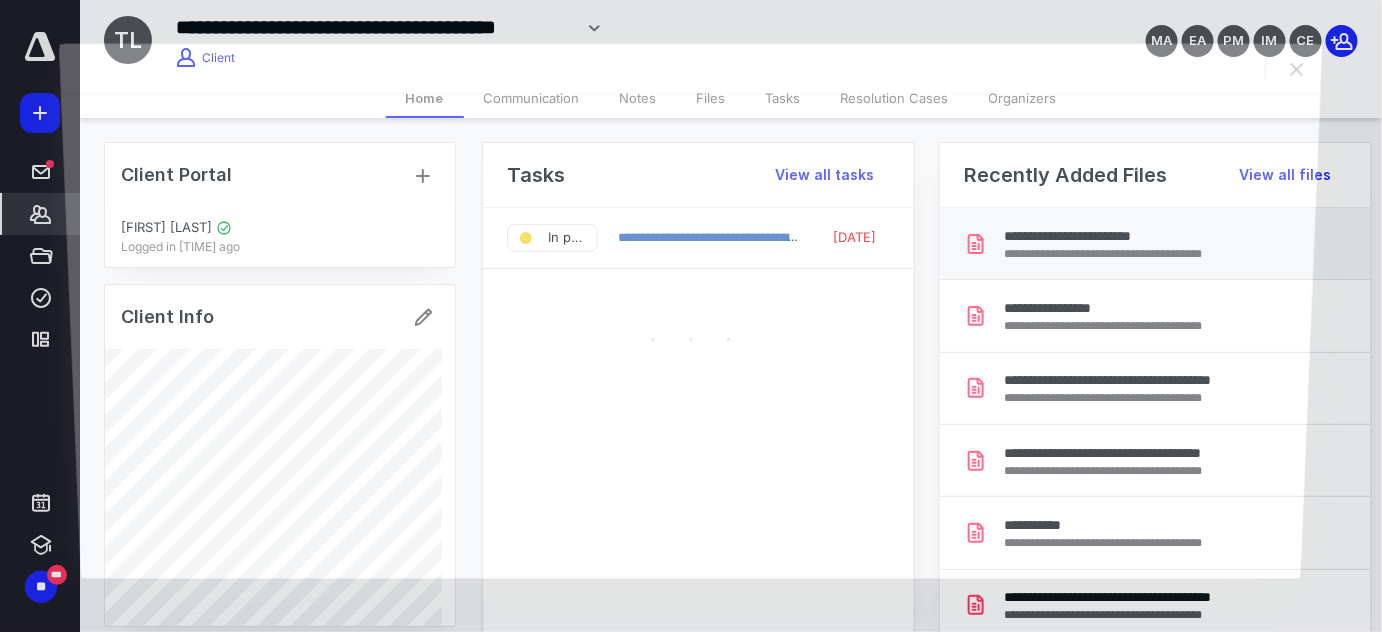 click at bounding box center (691, 335) 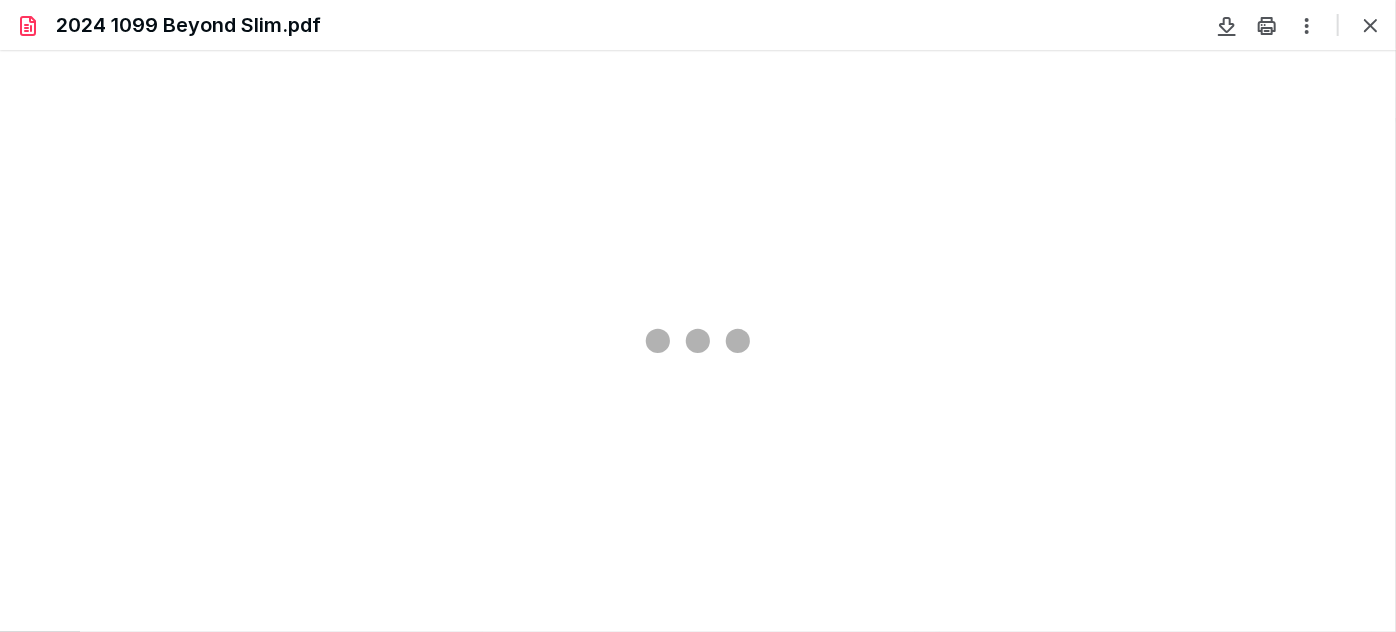 scroll, scrollTop: 0, scrollLeft: 0, axis: both 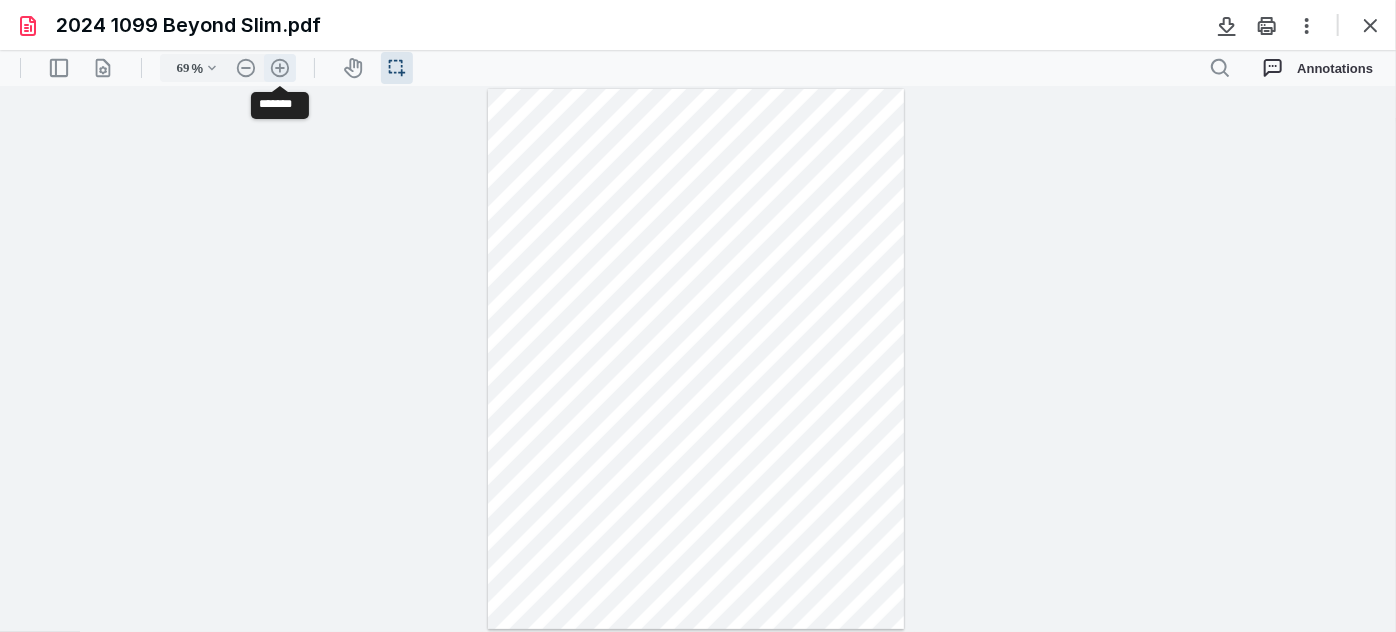 click on ".cls-1{fill:#abb0c4;} icon - header - zoom - in - line" at bounding box center (280, 67) 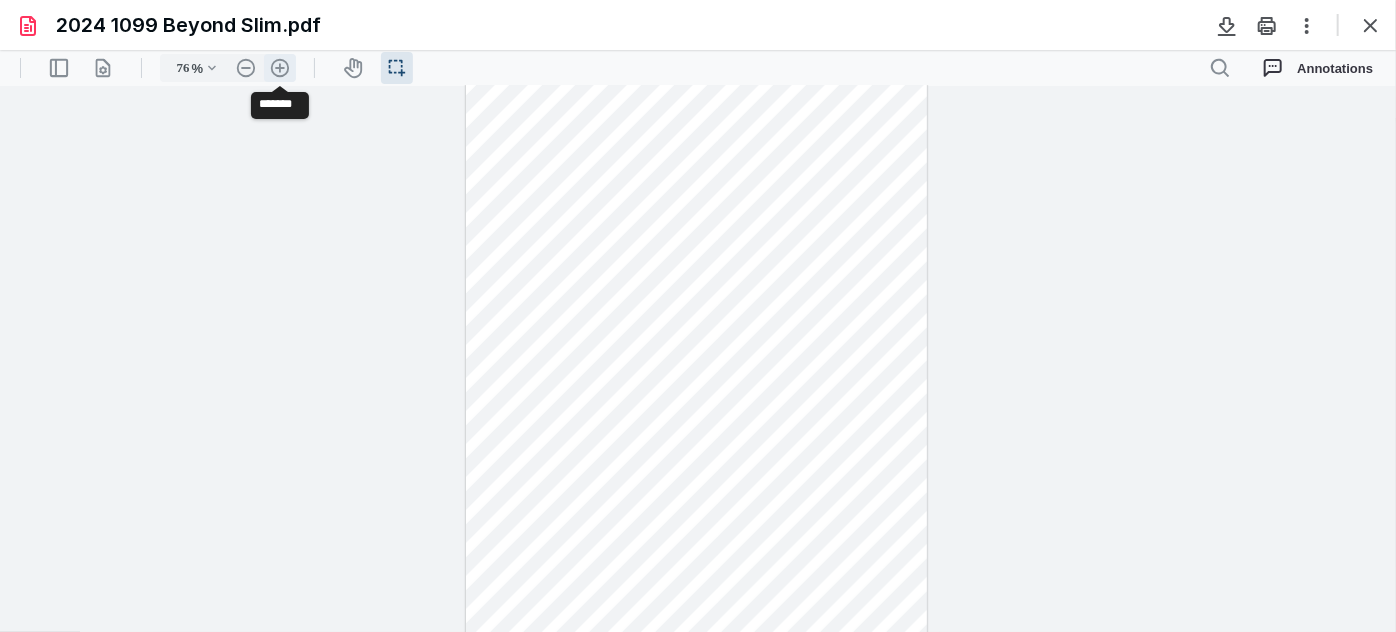 click on ".cls-1{fill:#abb0c4;} icon - header - zoom - in - line" at bounding box center (280, 67) 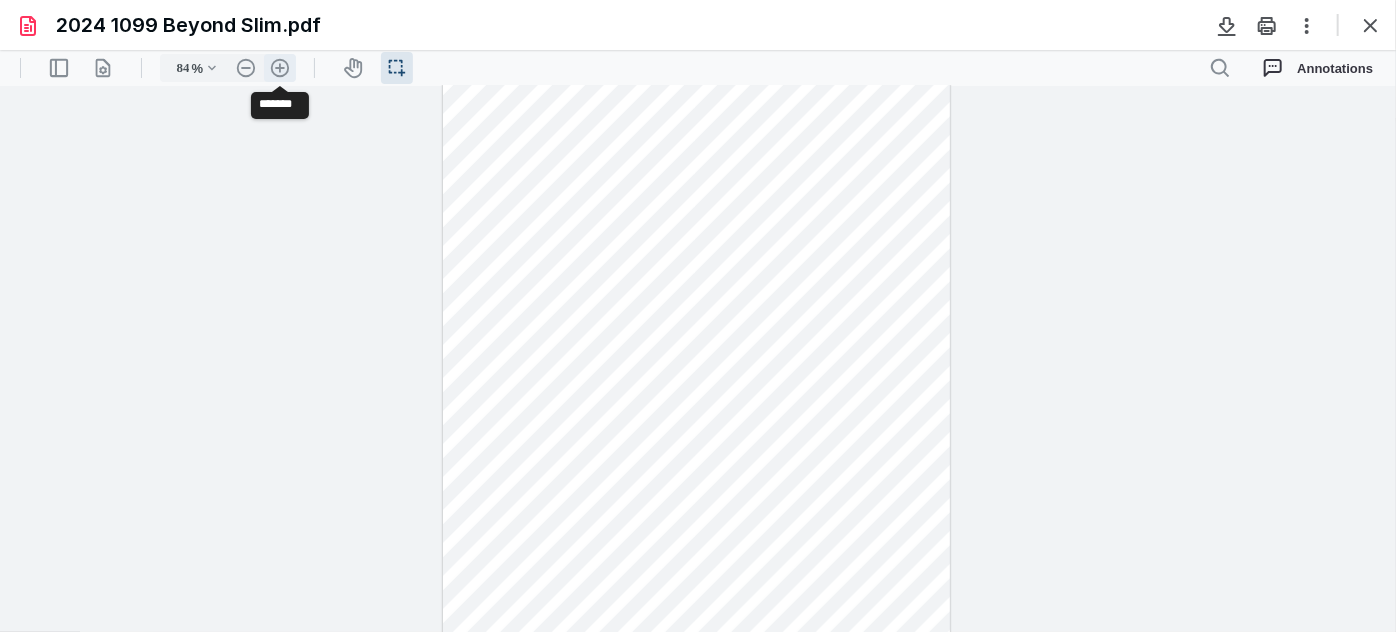click on ".cls-1{fill:#abb0c4;} icon - header - zoom - in - line" at bounding box center [280, 67] 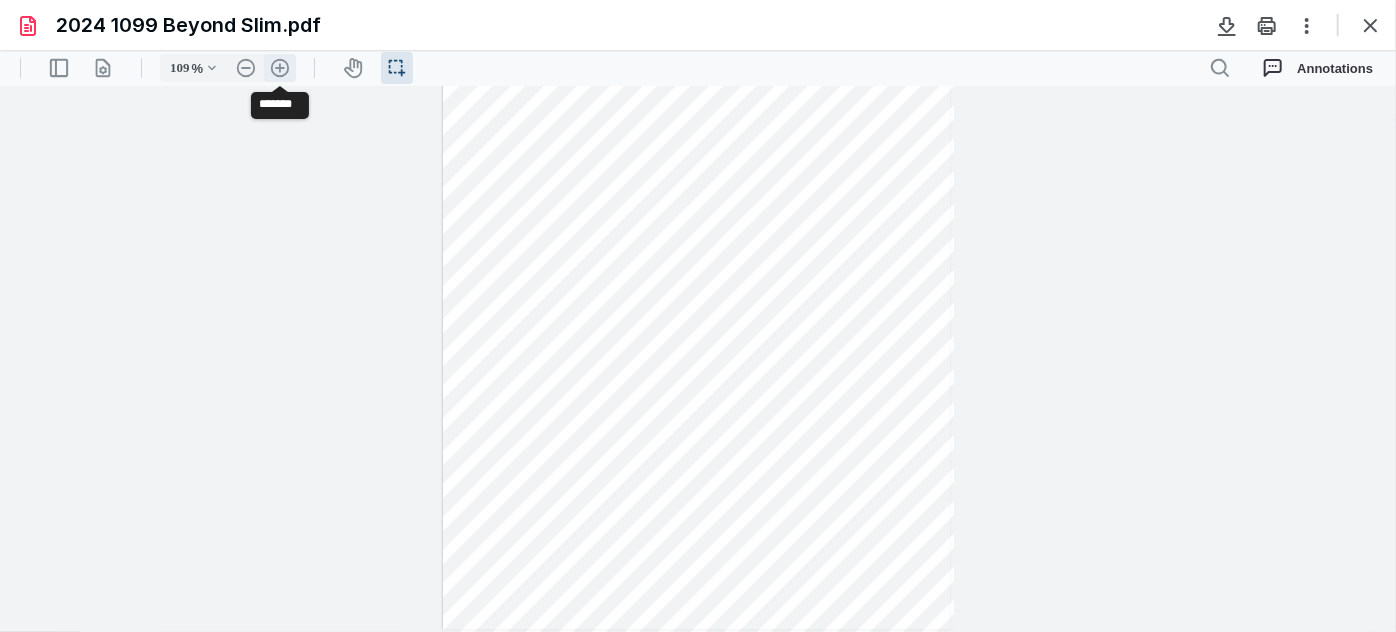 click on ".cls-1{fill:#abb0c4;} icon - header - zoom - in - line" at bounding box center [280, 67] 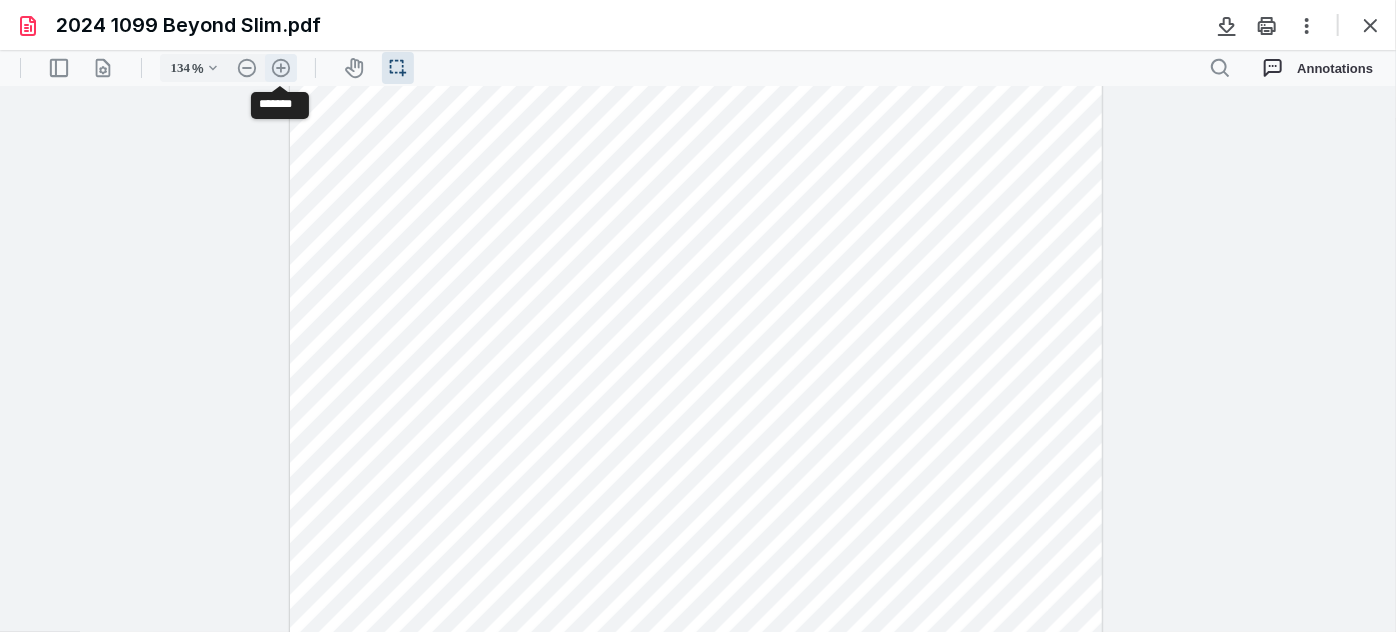 click on ".cls-1{fill:#abb0c4;} icon - header - zoom - in - line" at bounding box center (281, 67) 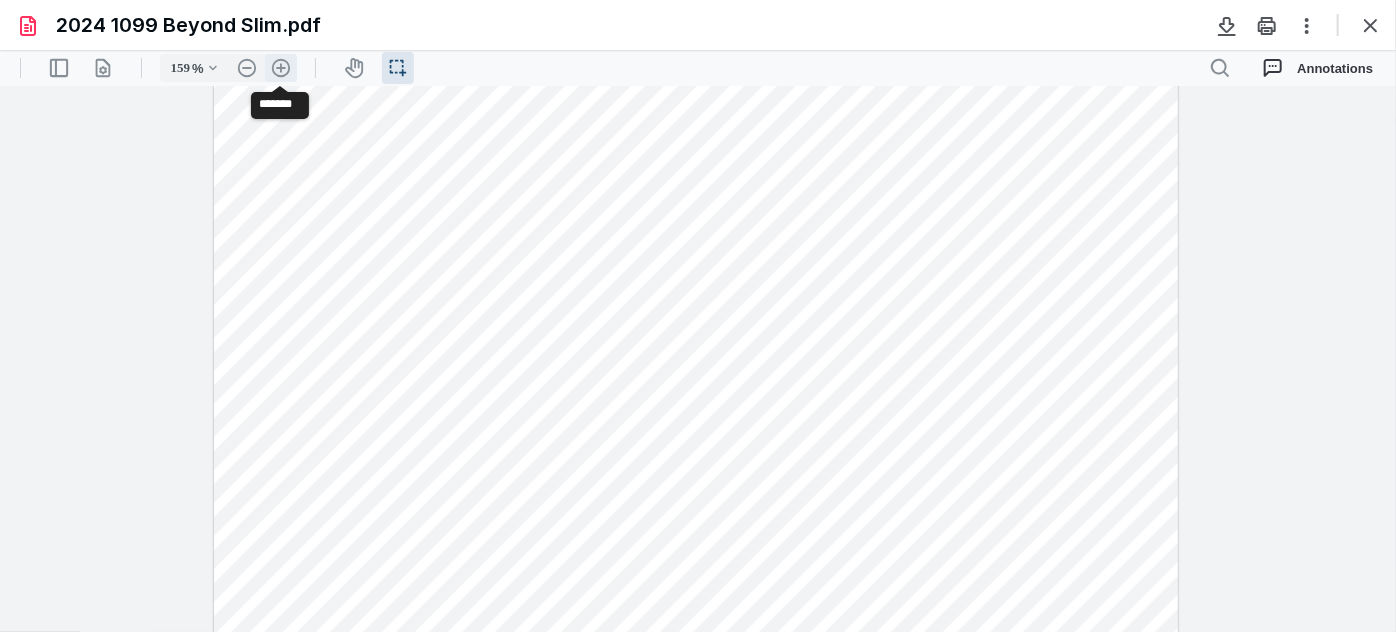 click on ".cls-1{fill:#abb0c4;} icon - header - zoom - in - line" at bounding box center [281, 67] 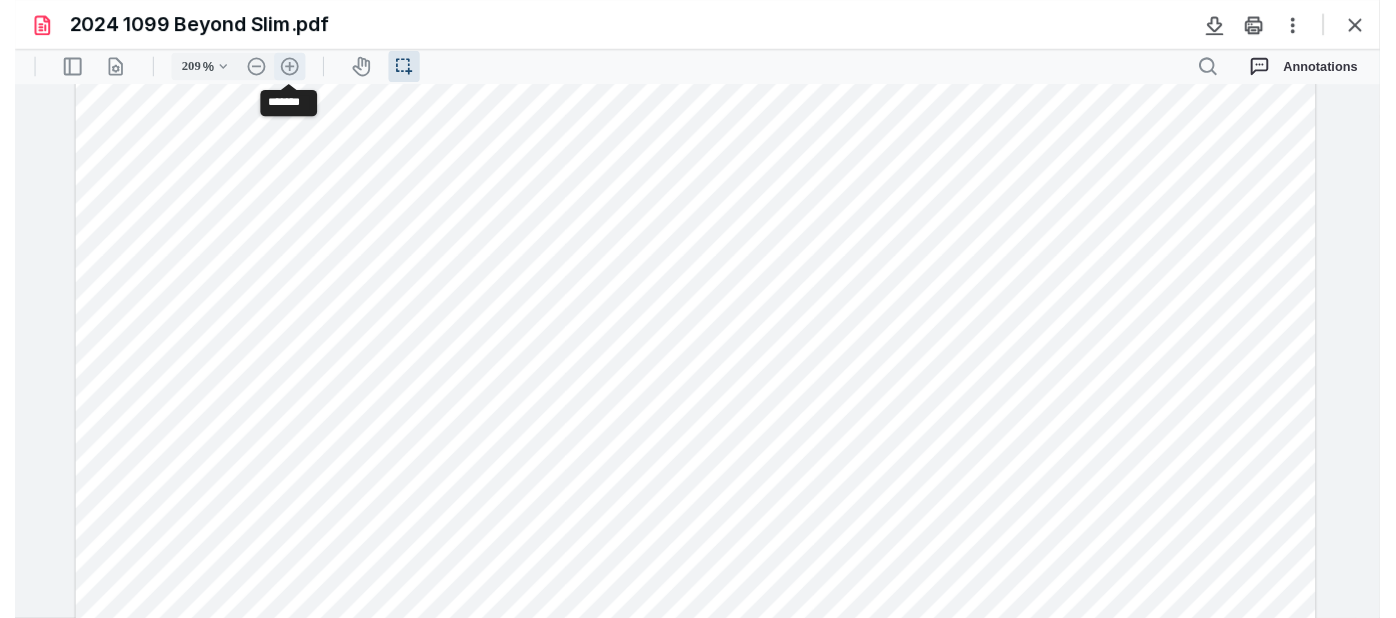 scroll, scrollTop: 520, scrollLeft: 0, axis: vertical 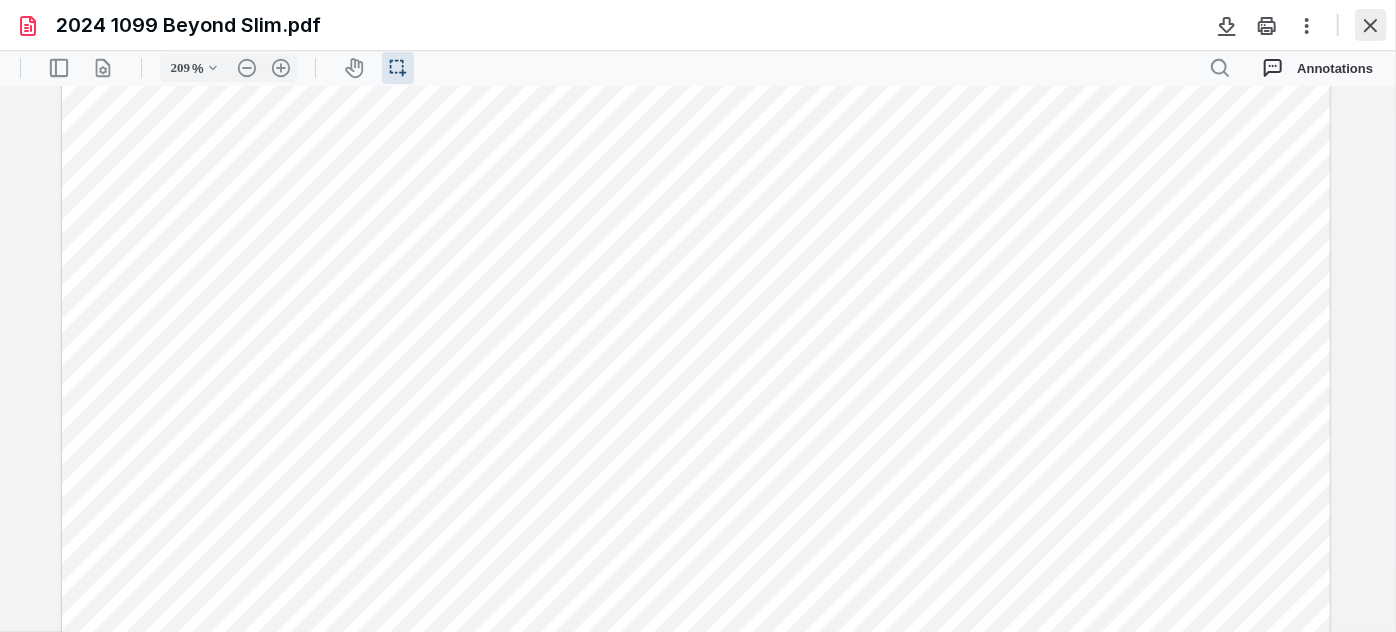click at bounding box center [1371, 25] 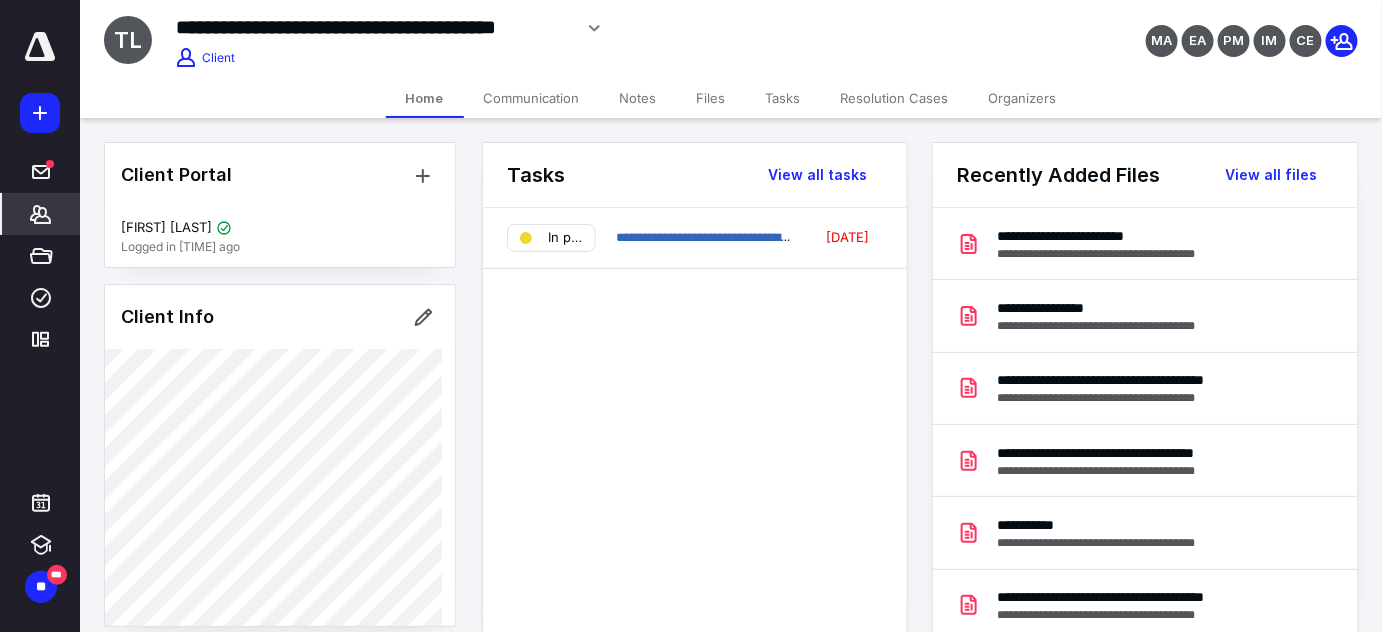 click on "Tasks" at bounding box center (783, 98) 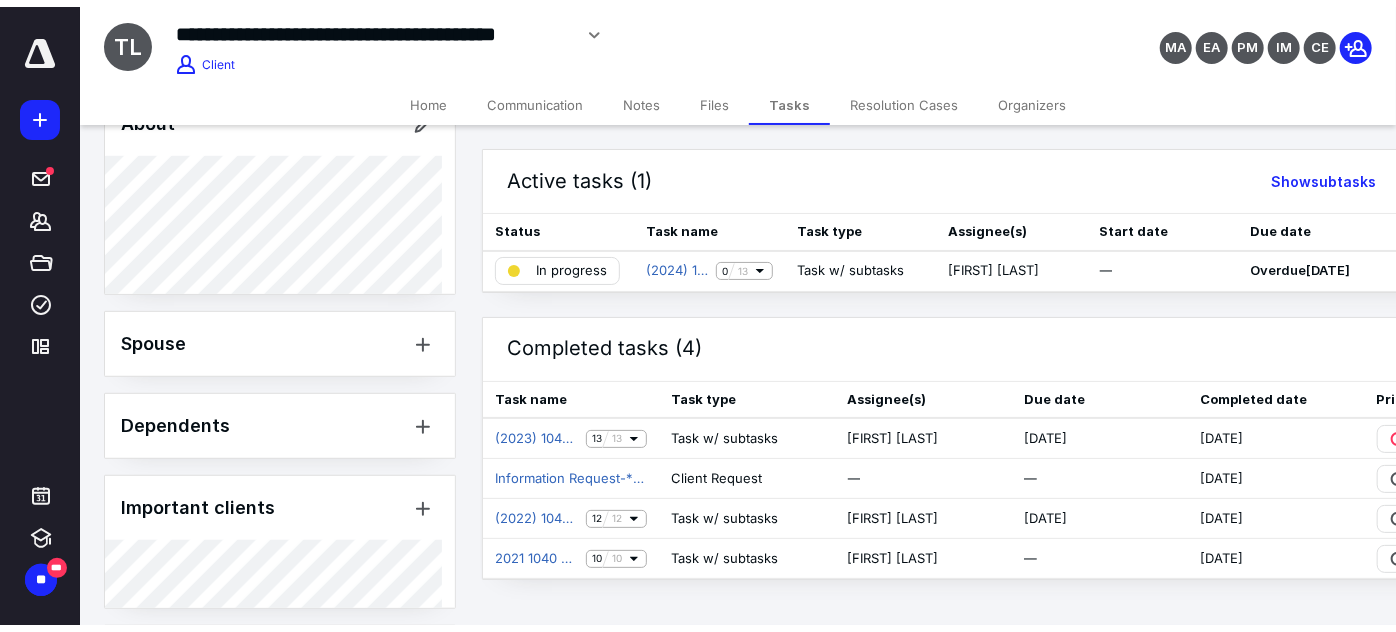 scroll, scrollTop: 644, scrollLeft: 0, axis: vertical 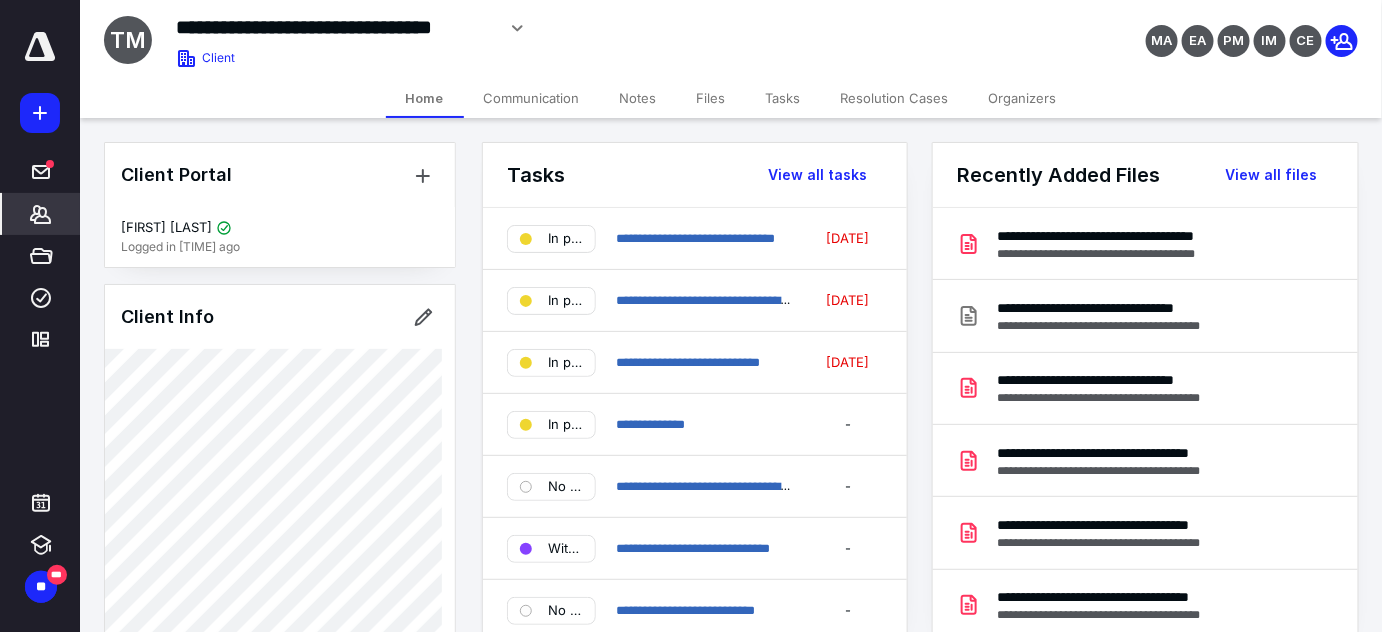 click on "Tasks" at bounding box center (783, 98) 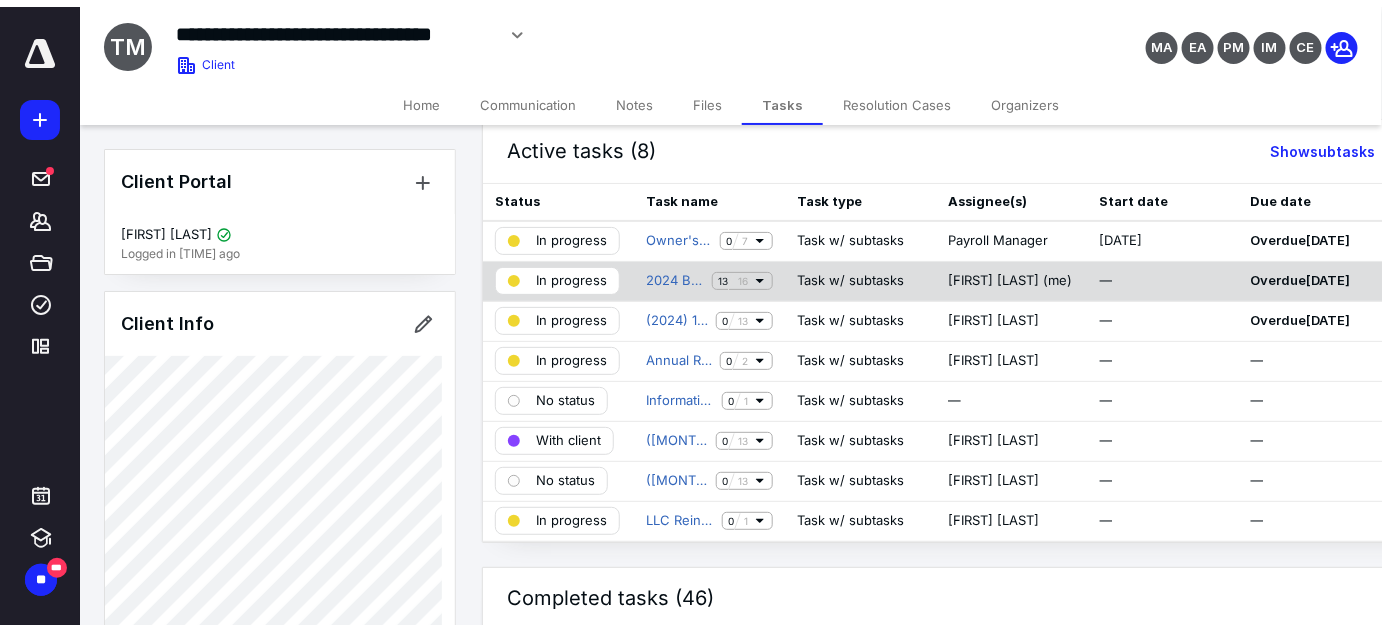 scroll, scrollTop: 0, scrollLeft: 0, axis: both 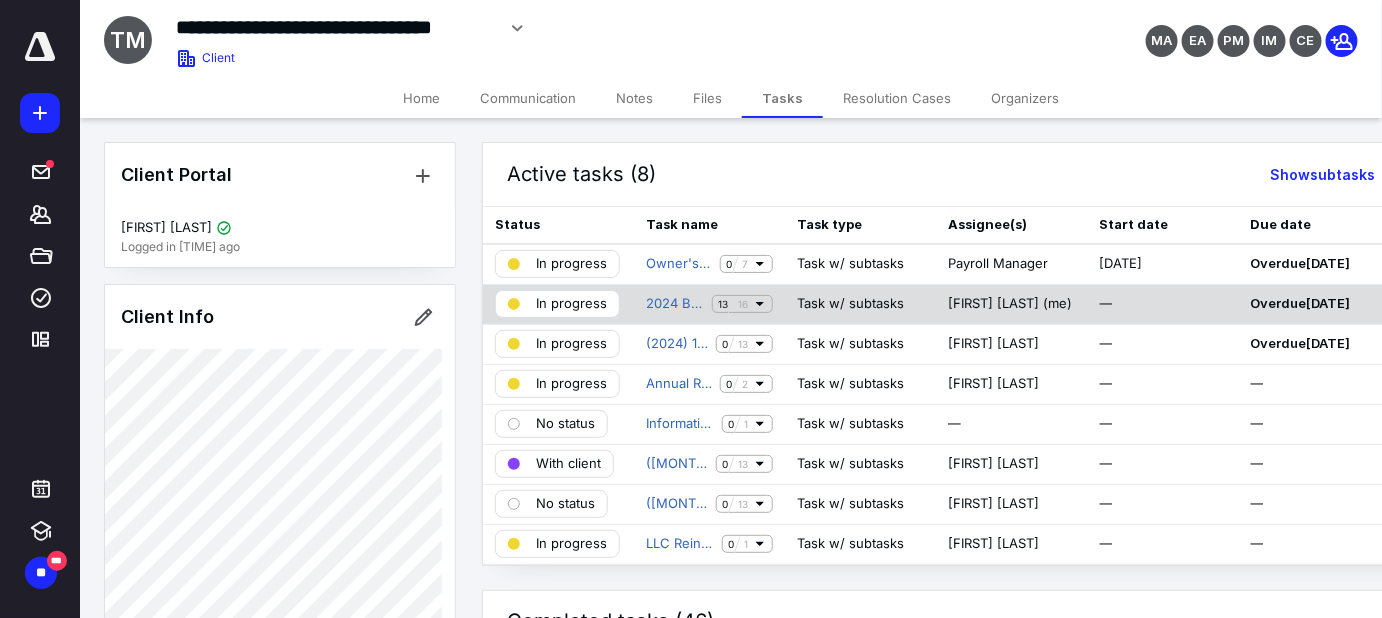 click on "In progress" at bounding box center [571, 304] 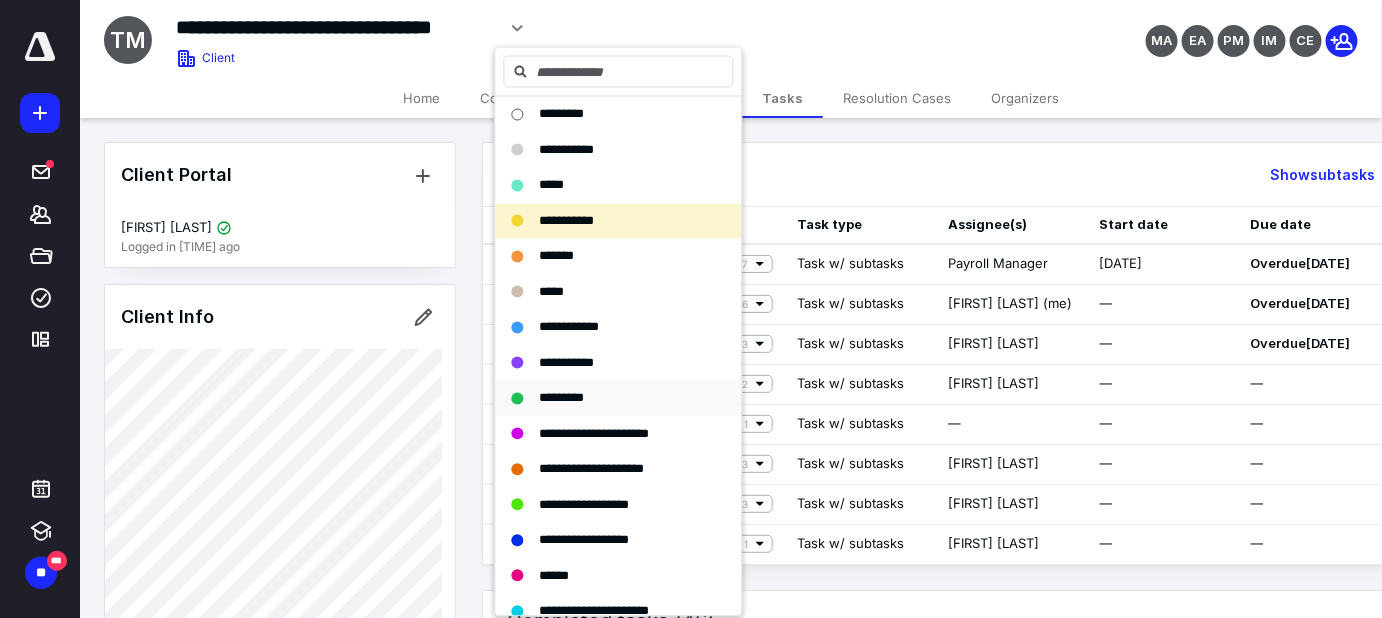 click on "*********" at bounding box center (562, 398) 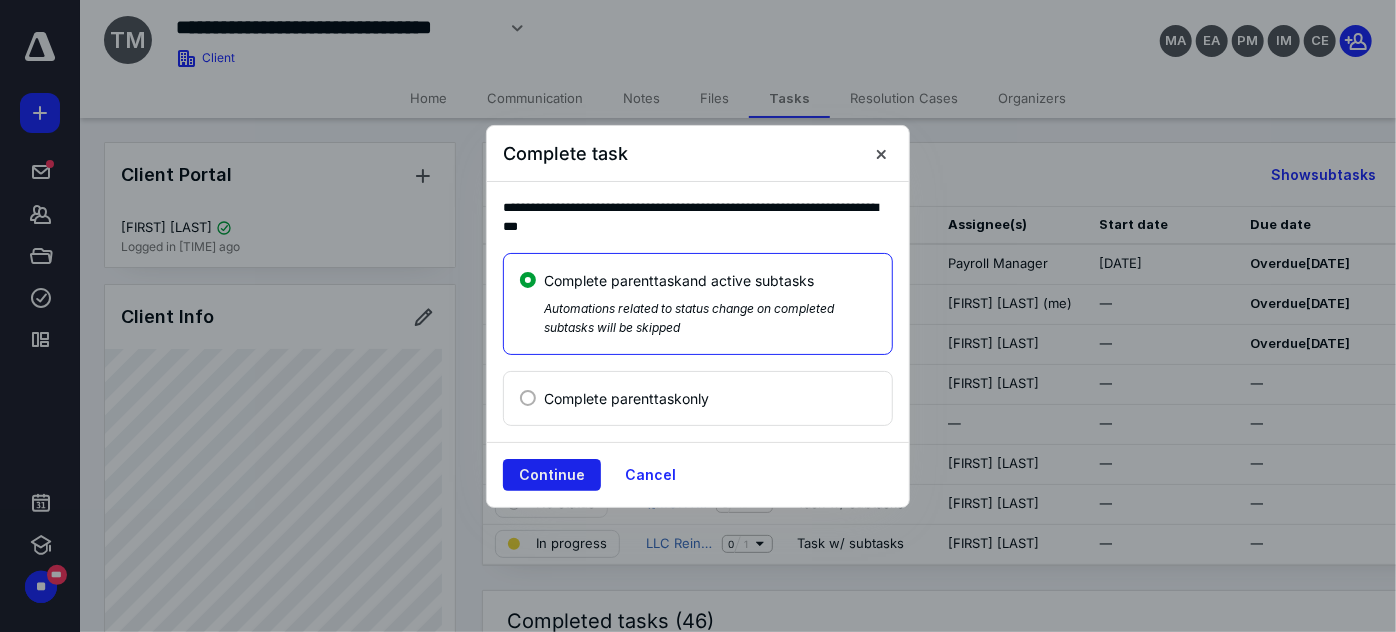 click on "Continue" at bounding box center (552, 475) 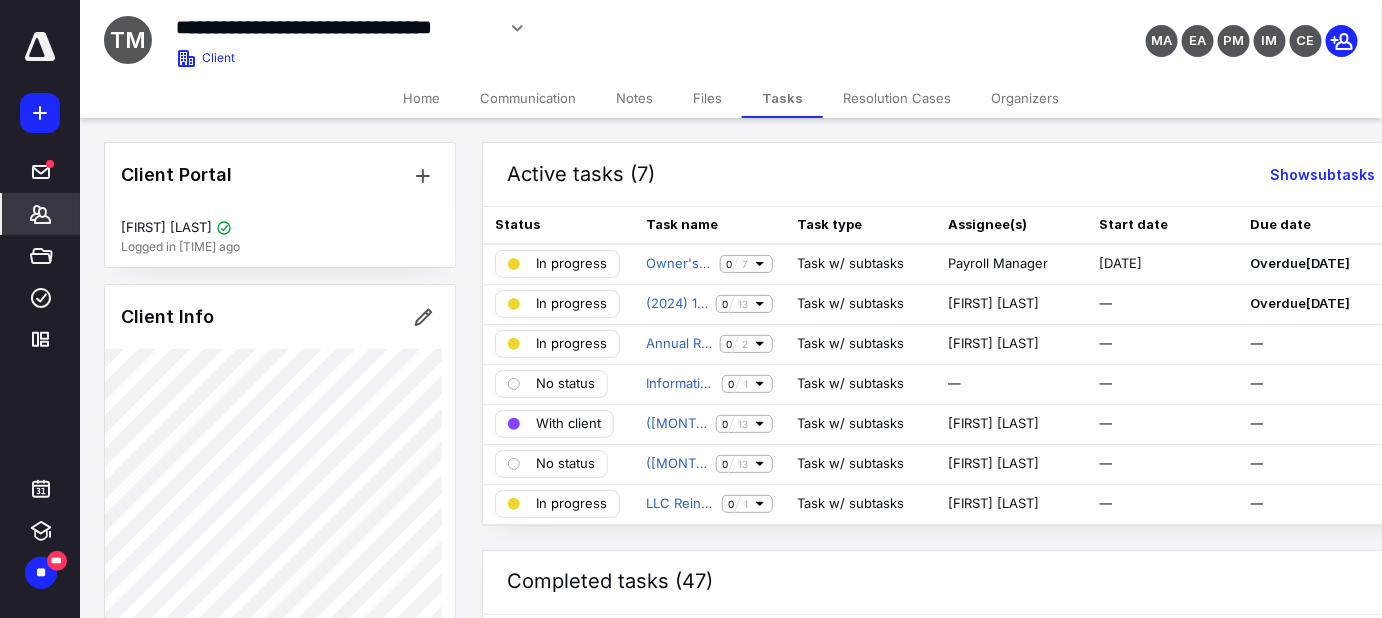 click 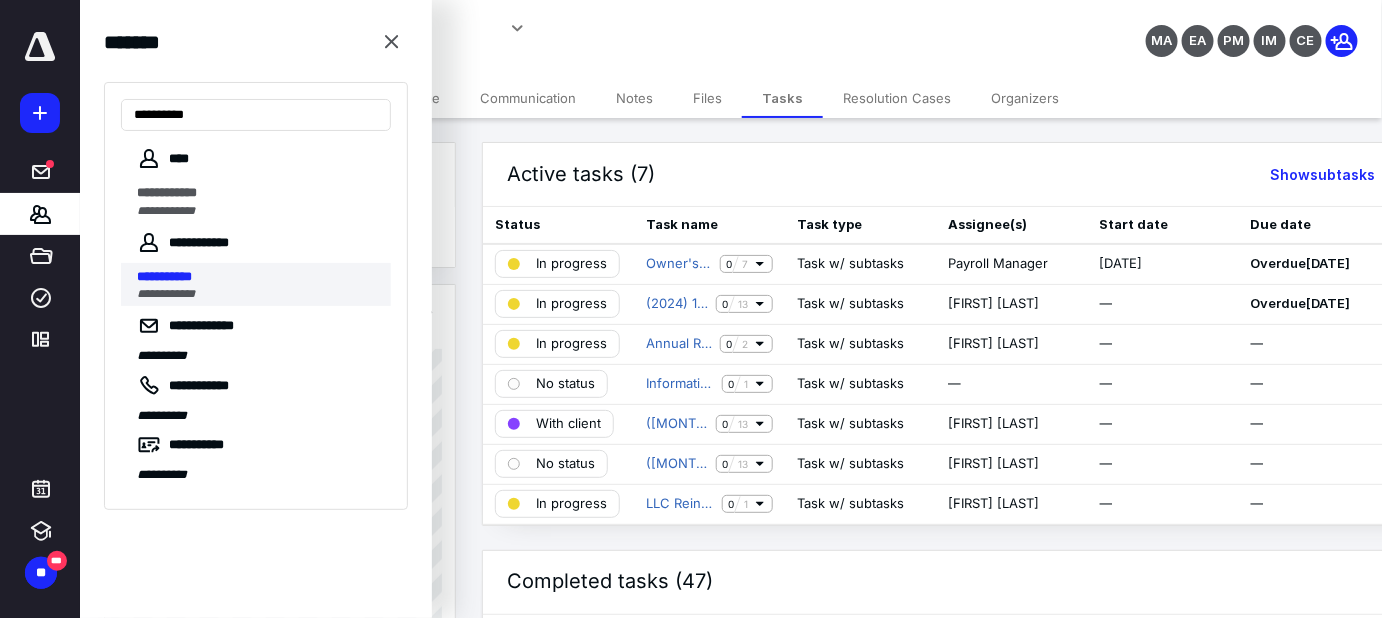 type on "**********" 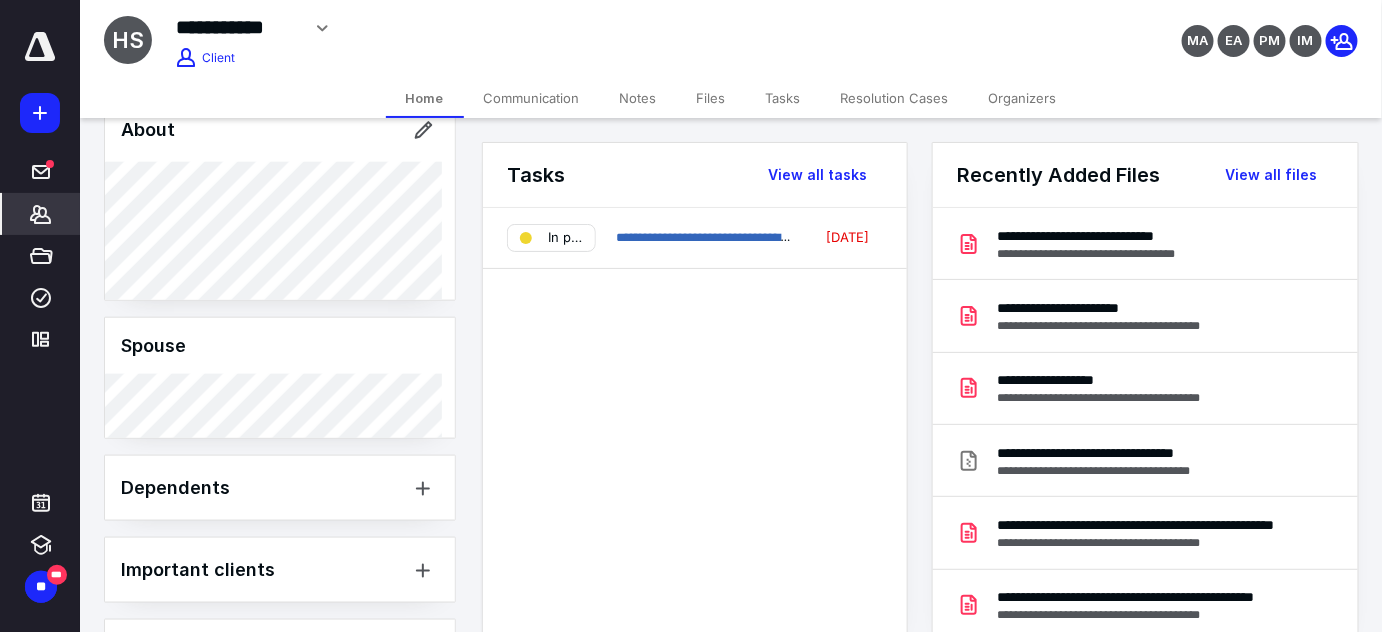 scroll, scrollTop: 711, scrollLeft: 0, axis: vertical 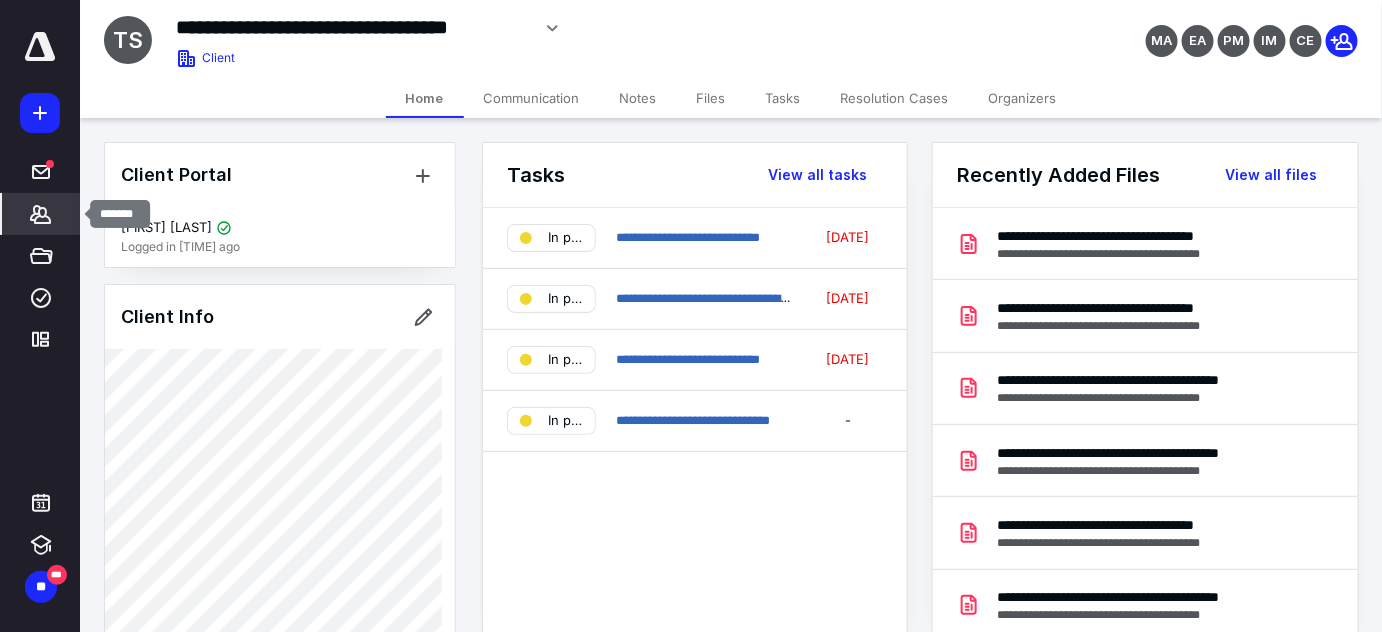 click 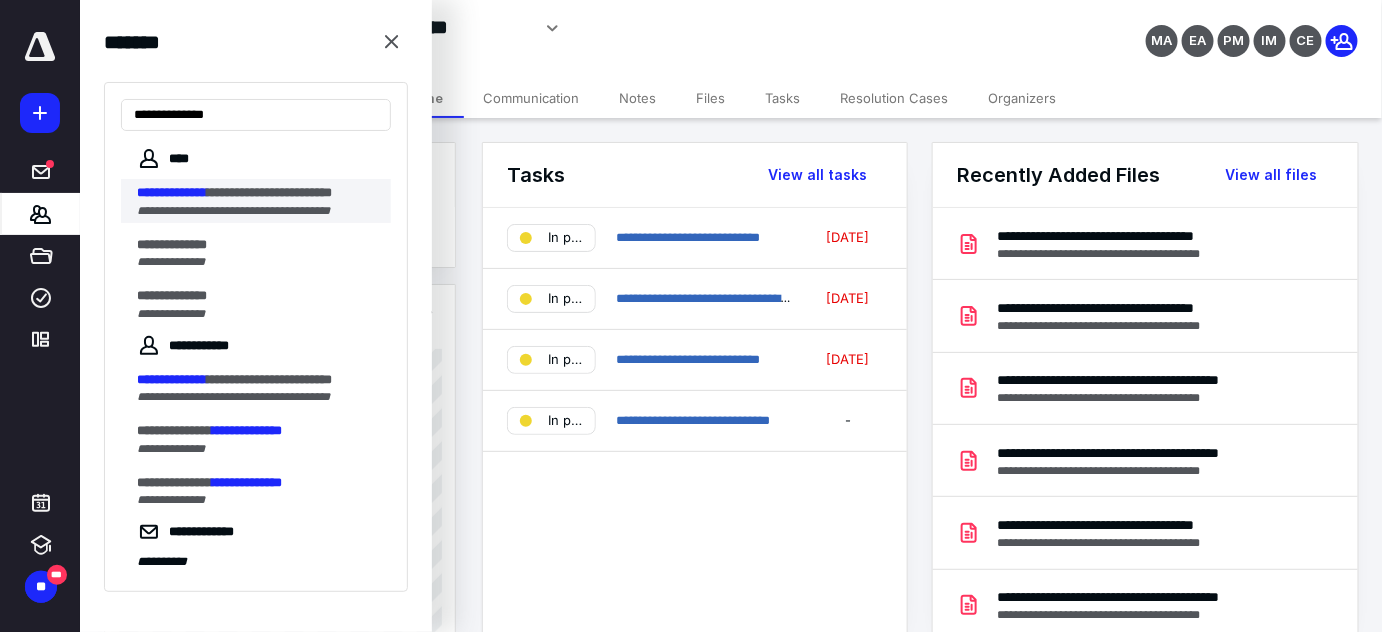 type on "**********" 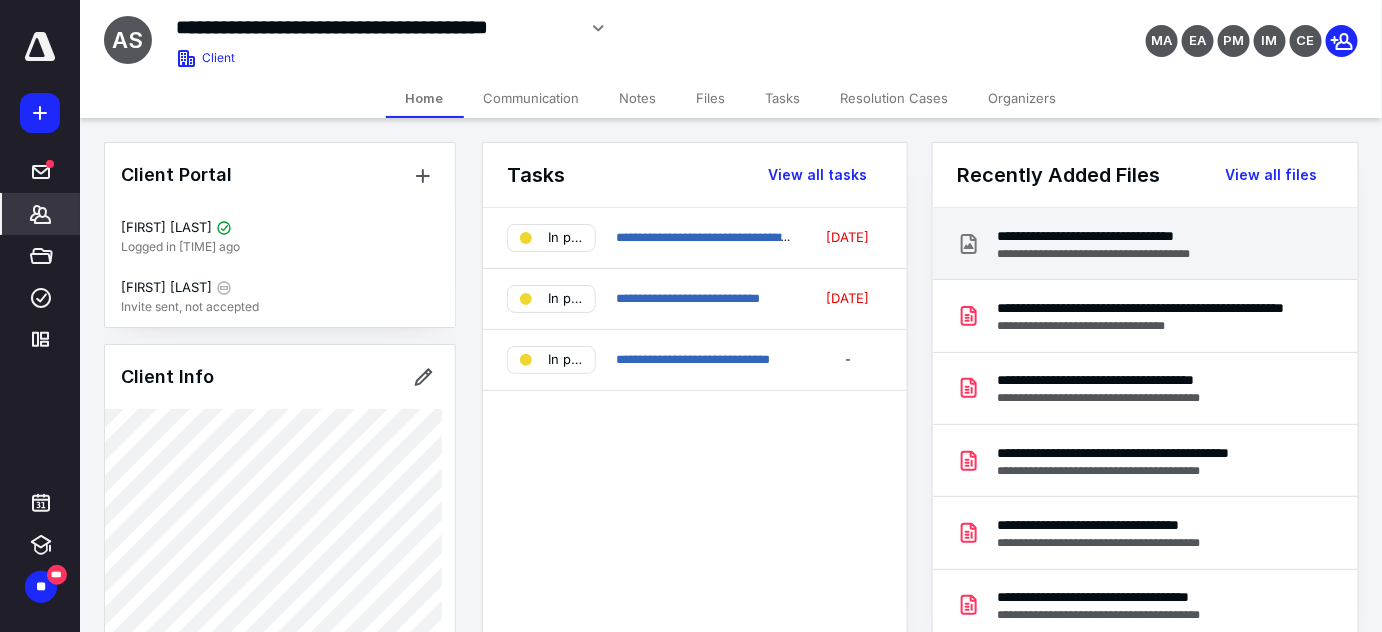click on "**********" at bounding box center (1125, 254) 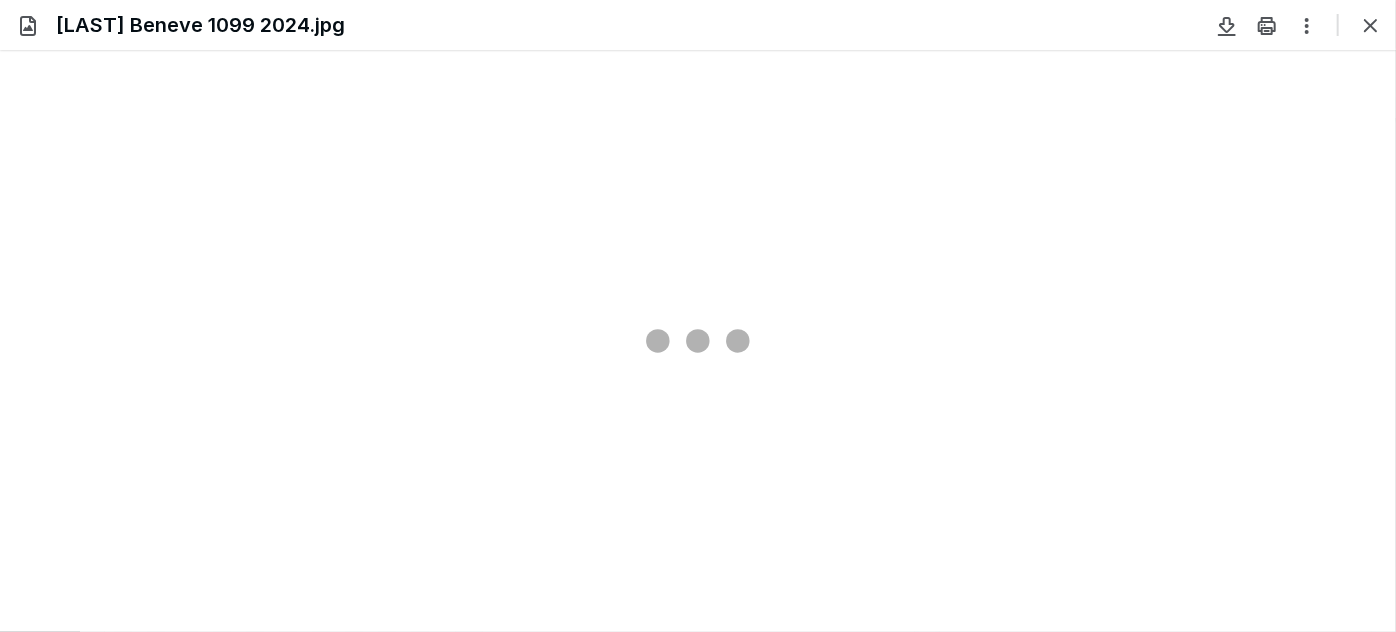 scroll, scrollTop: 0, scrollLeft: 0, axis: both 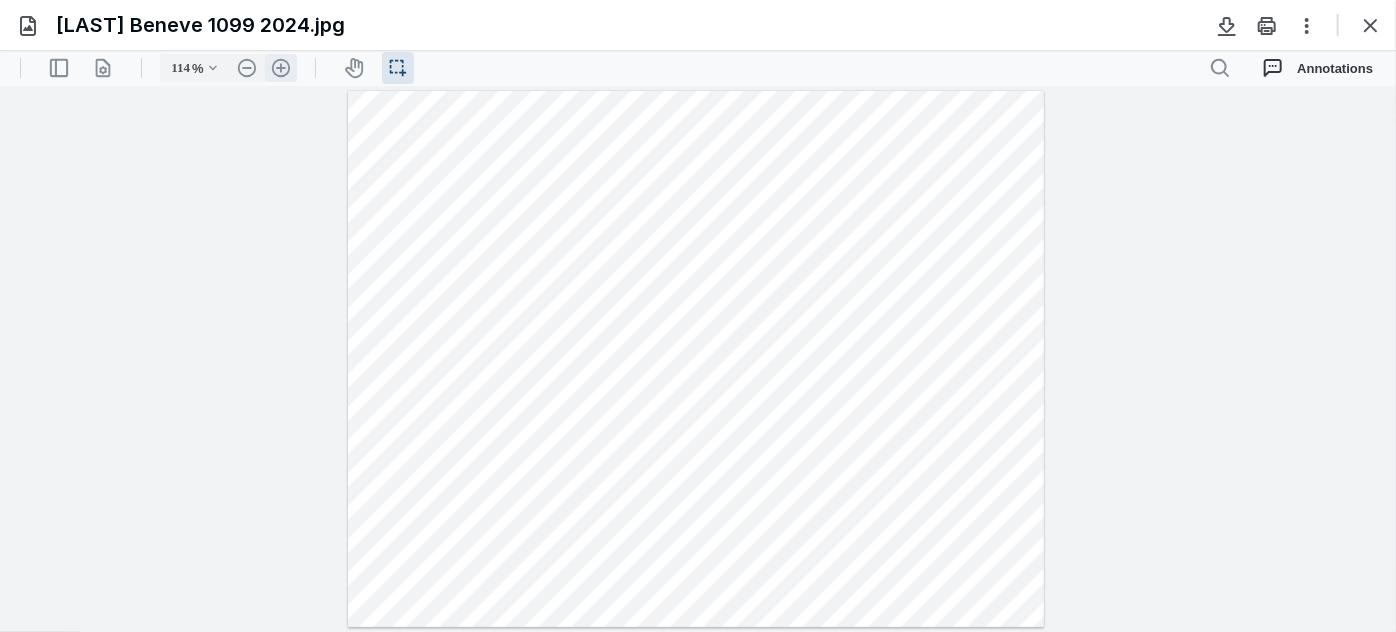 click on ".cls-1{fill:#abb0c4;} icon - header - zoom - in - line" at bounding box center (281, 67) 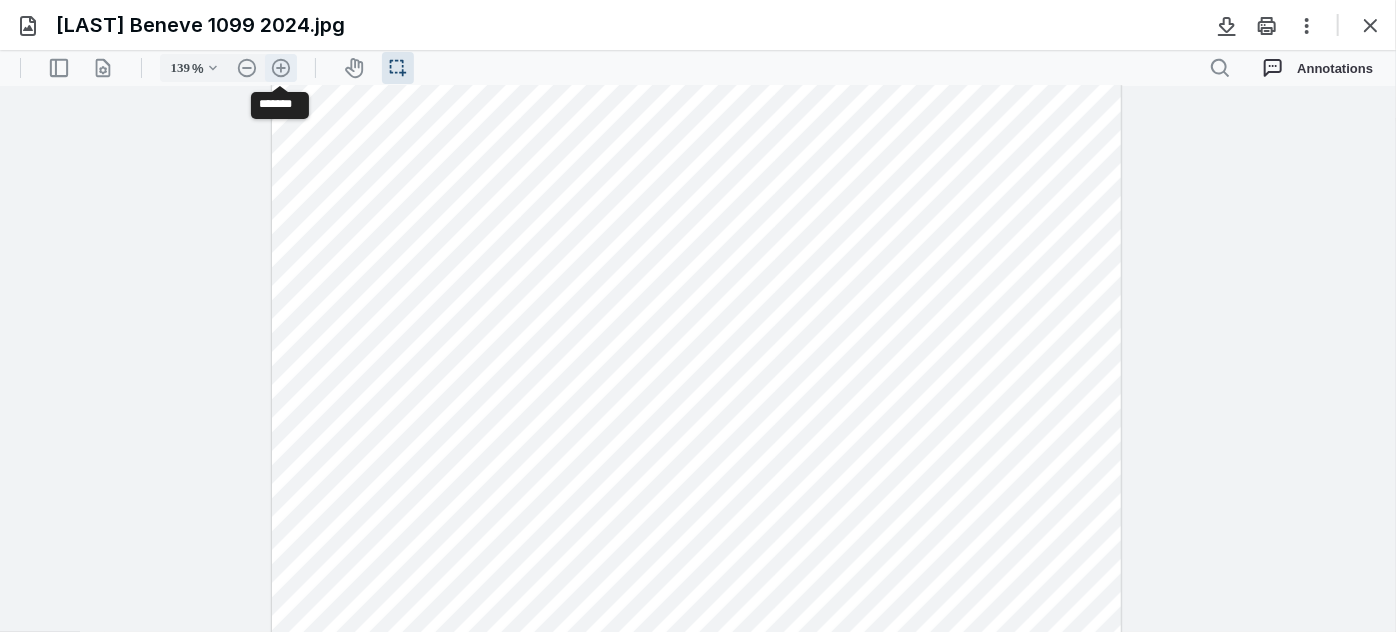 click on ".cls-1{fill:#abb0c4;} icon - header - zoom - in - line" at bounding box center (281, 67) 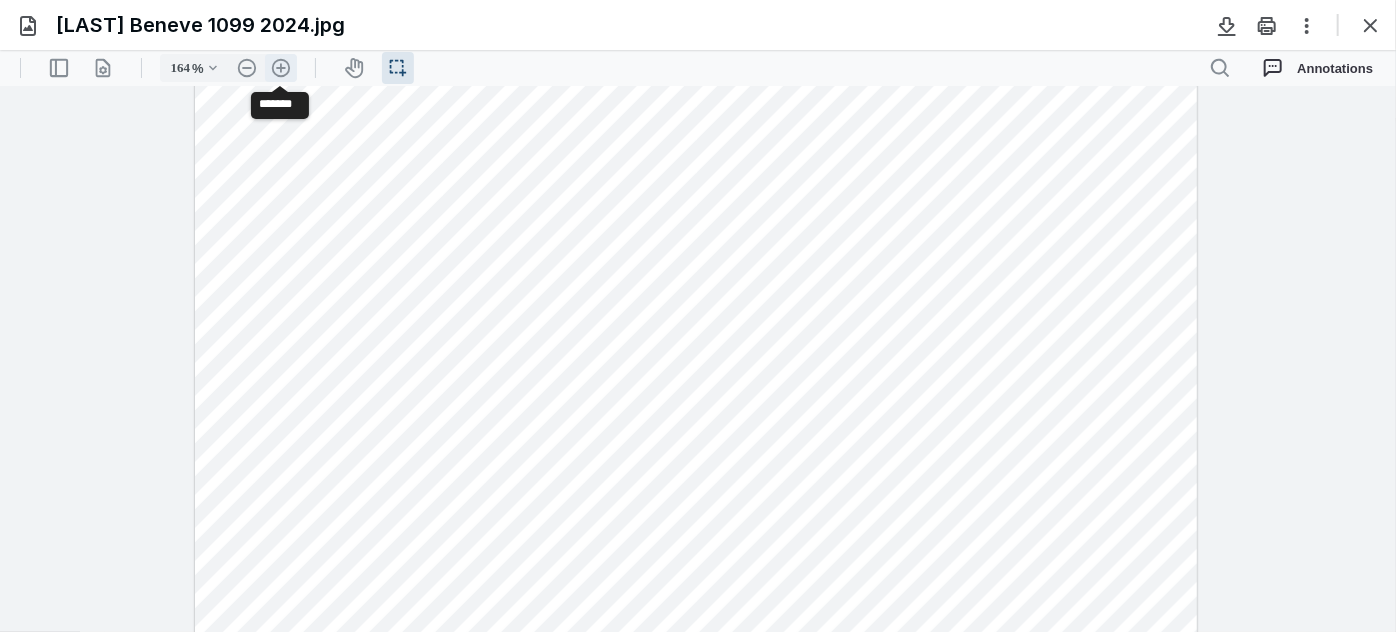 click on ".cls-1{fill:#abb0c4;} icon - header - zoom - in - line" at bounding box center [281, 67] 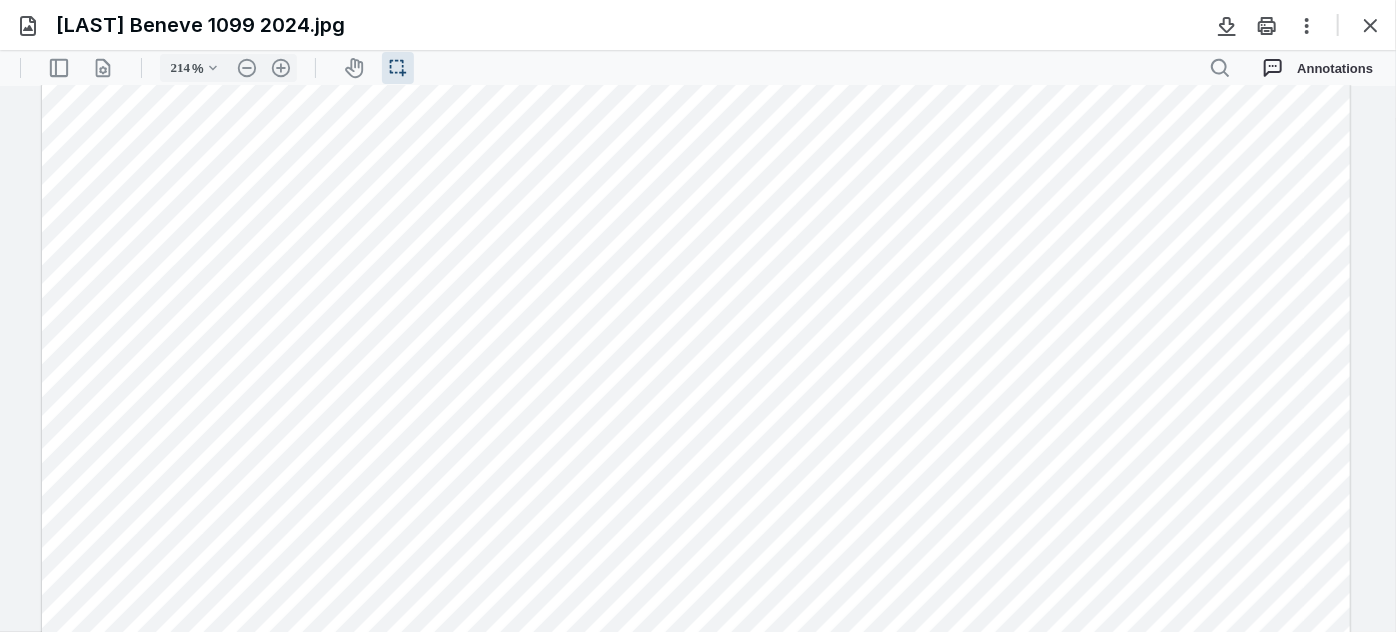scroll, scrollTop: 42, scrollLeft: 0, axis: vertical 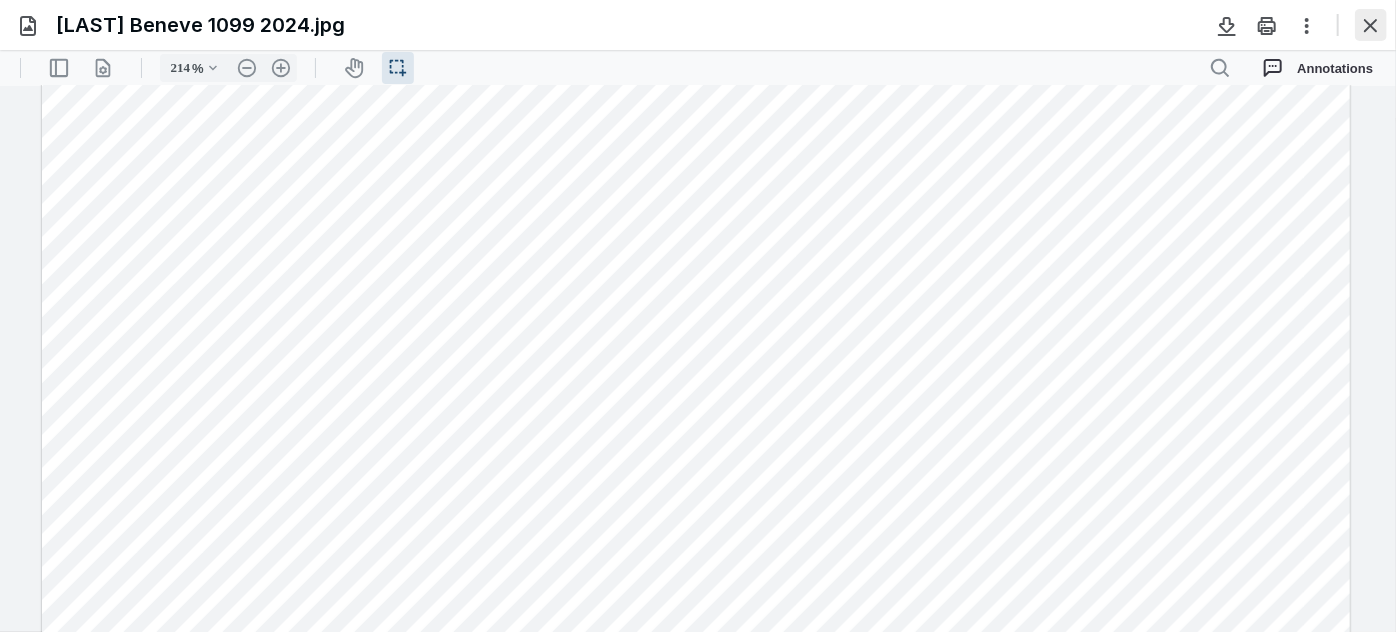 click at bounding box center [1371, 25] 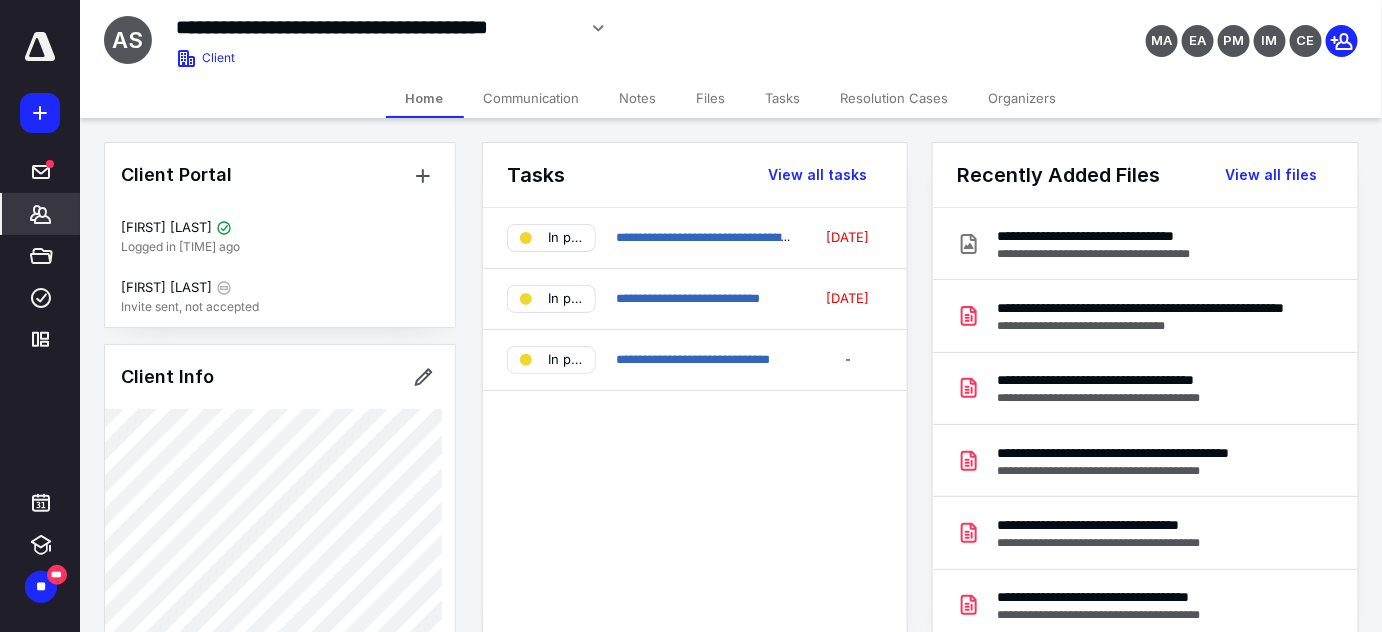 click on "Files" at bounding box center [711, 98] 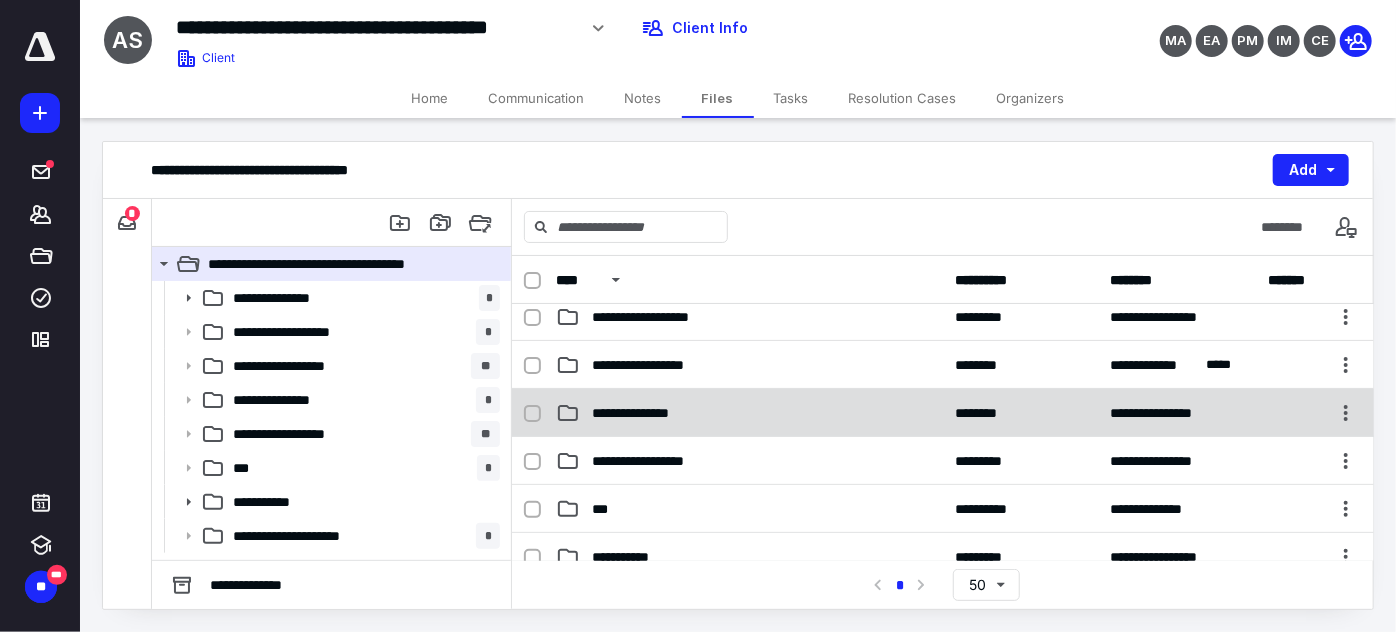 scroll, scrollTop: 90, scrollLeft: 0, axis: vertical 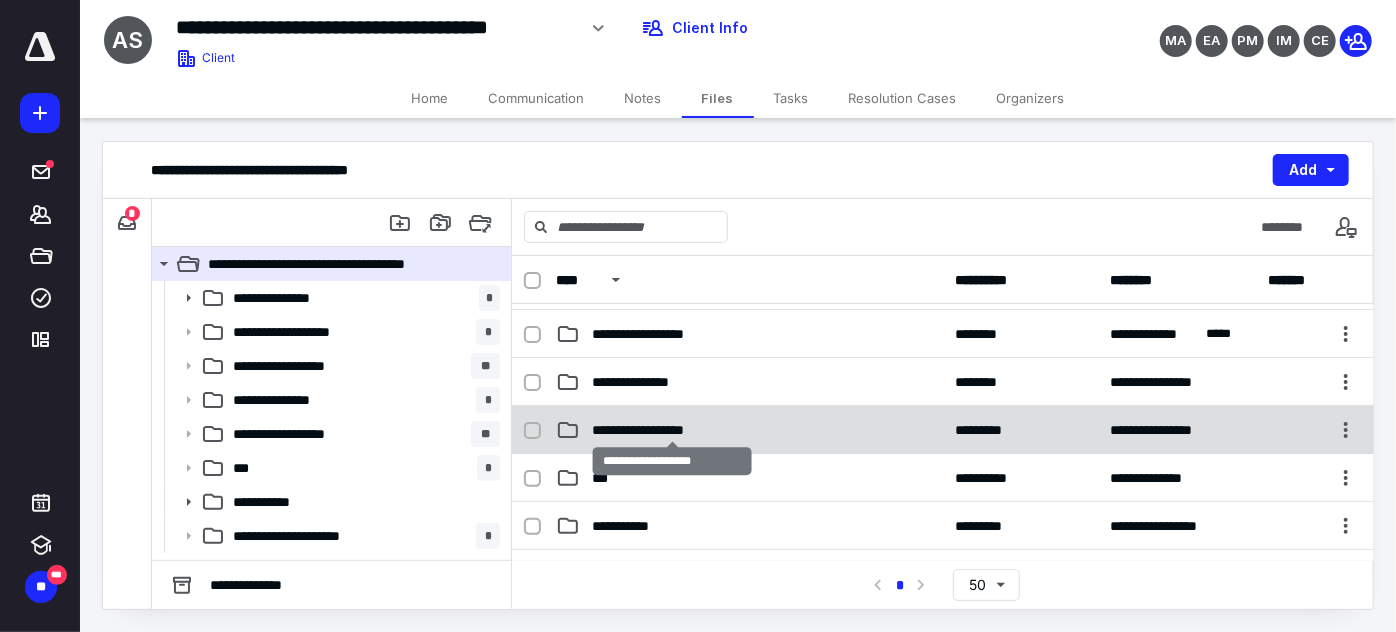 click on "**********" at bounding box center (672, 430) 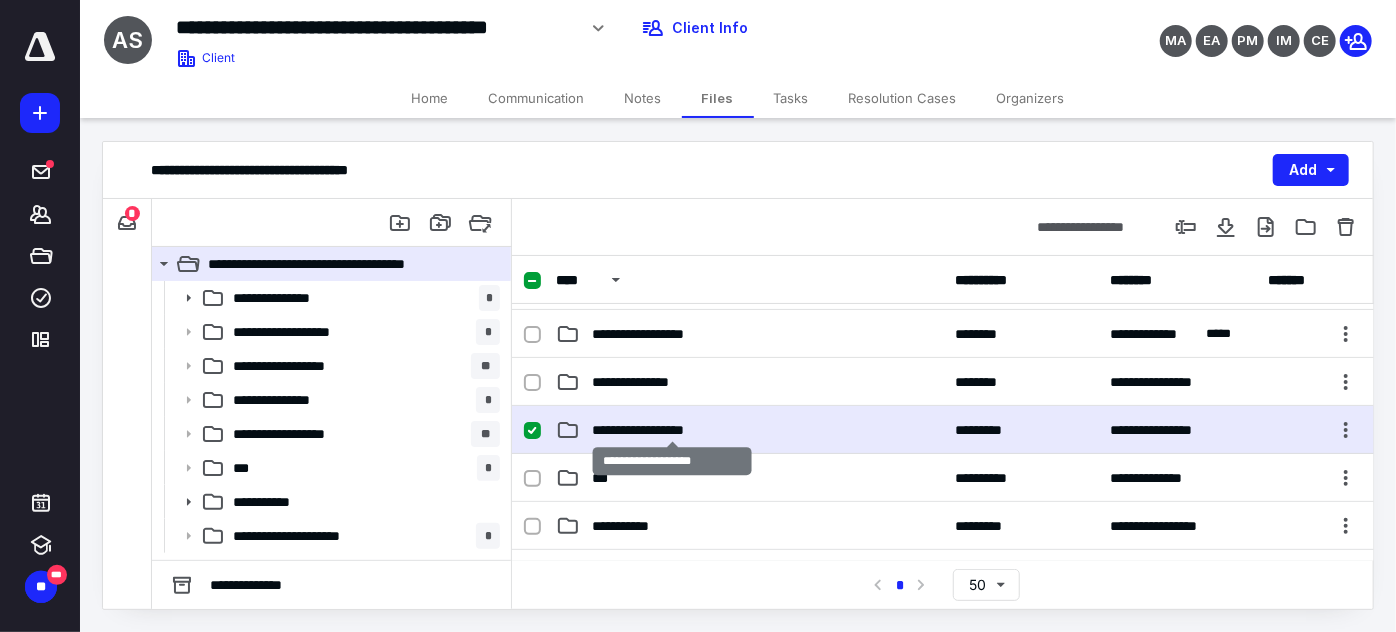 click on "**********" at bounding box center [672, 430] 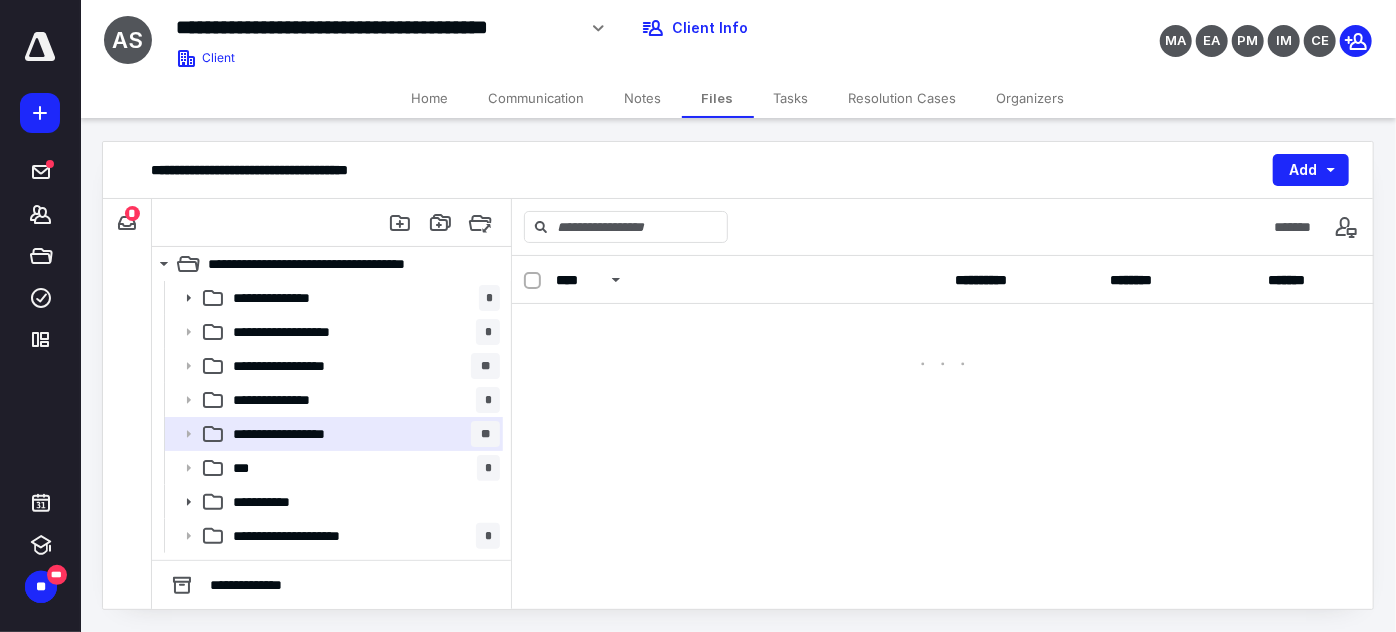 scroll, scrollTop: 0, scrollLeft: 0, axis: both 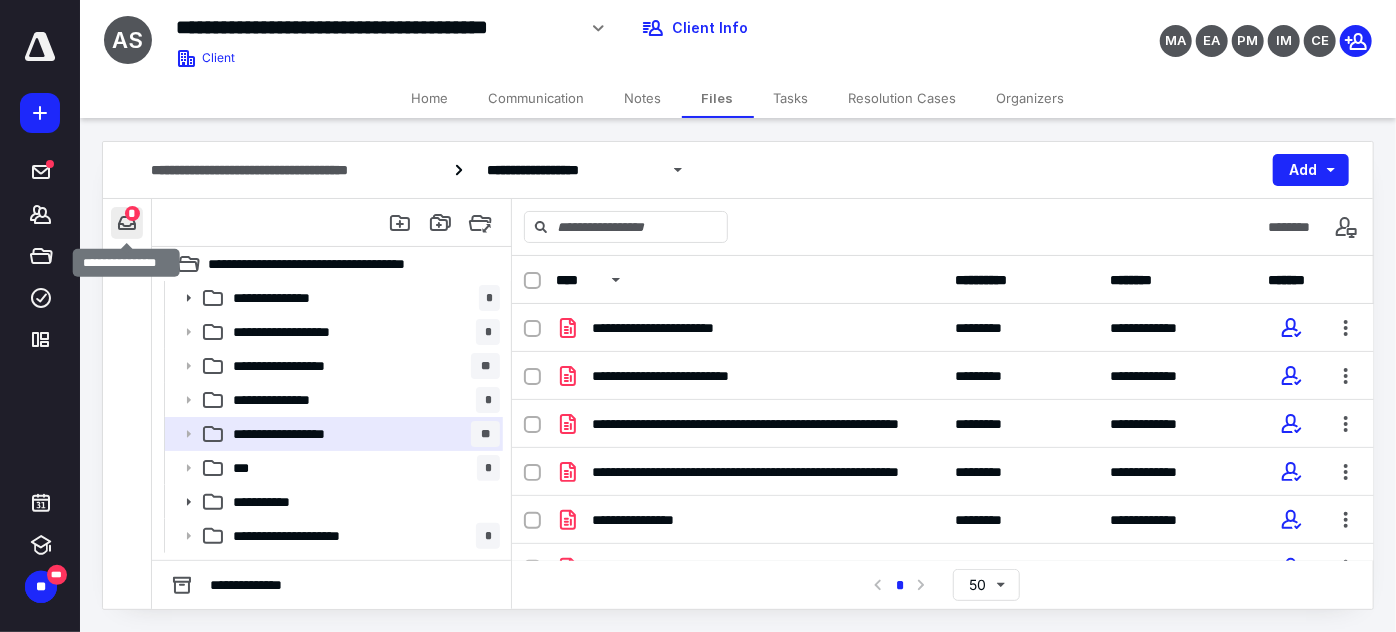 click at bounding box center [127, 223] 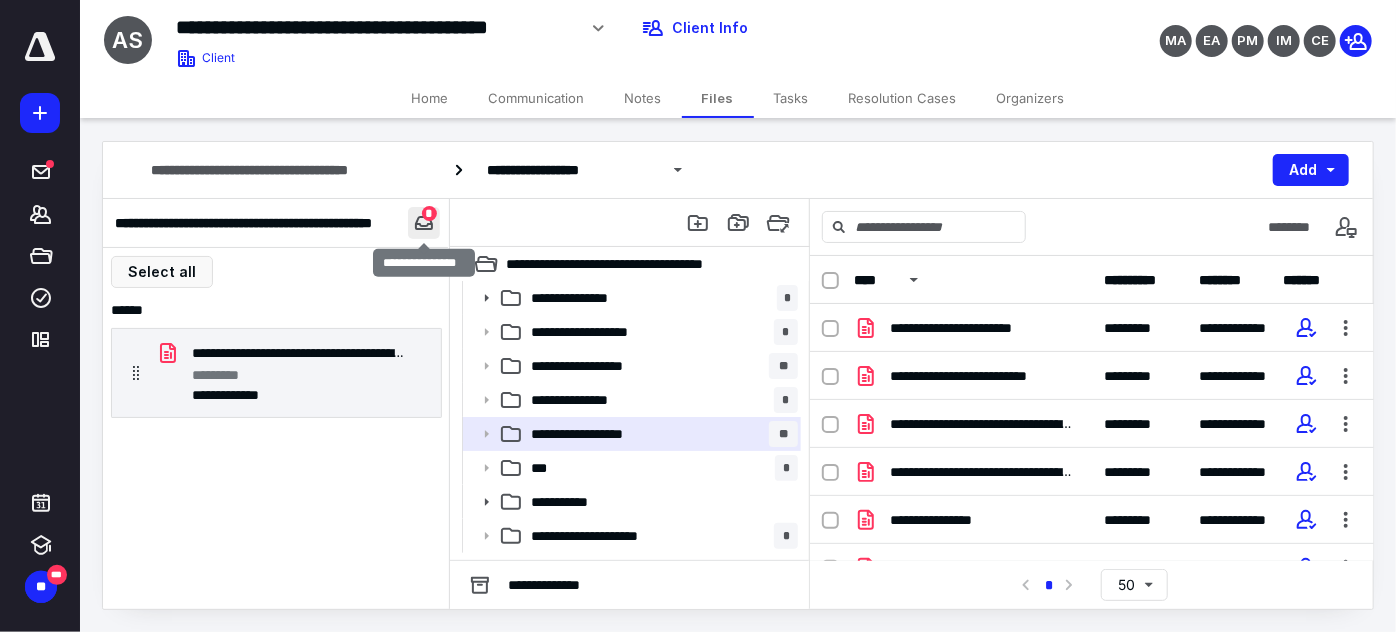 click at bounding box center [424, 223] 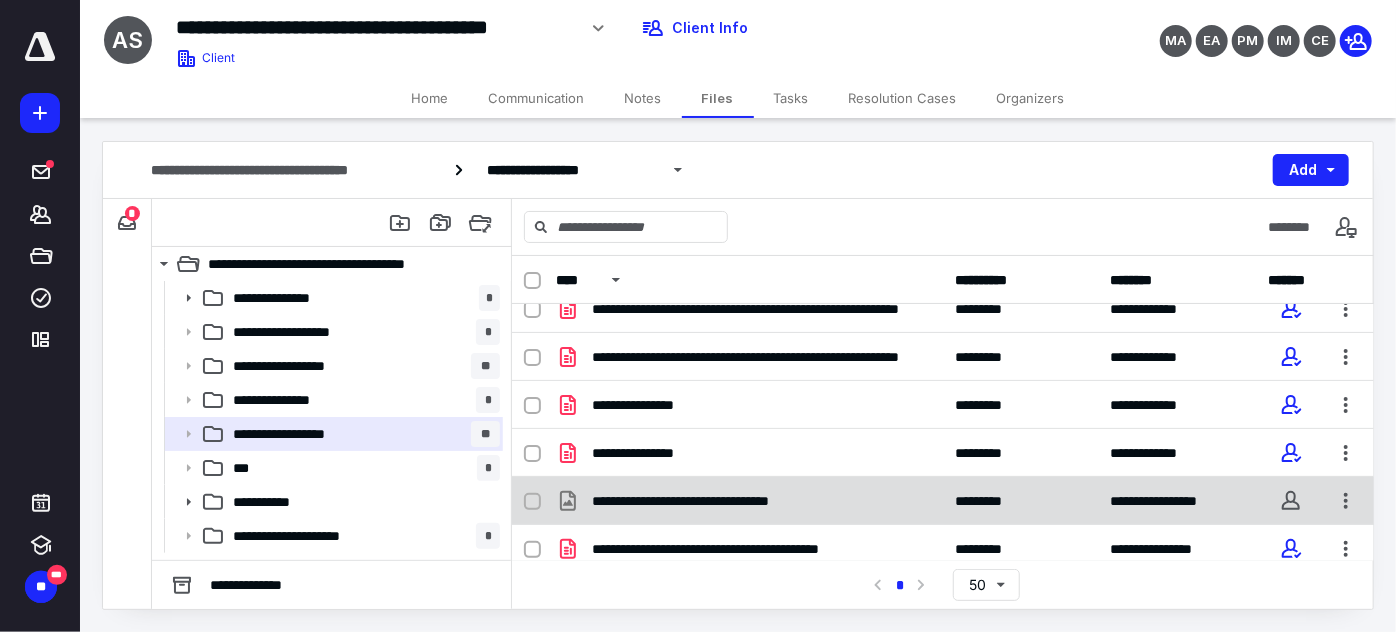 scroll, scrollTop: 0, scrollLeft: 0, axis: both 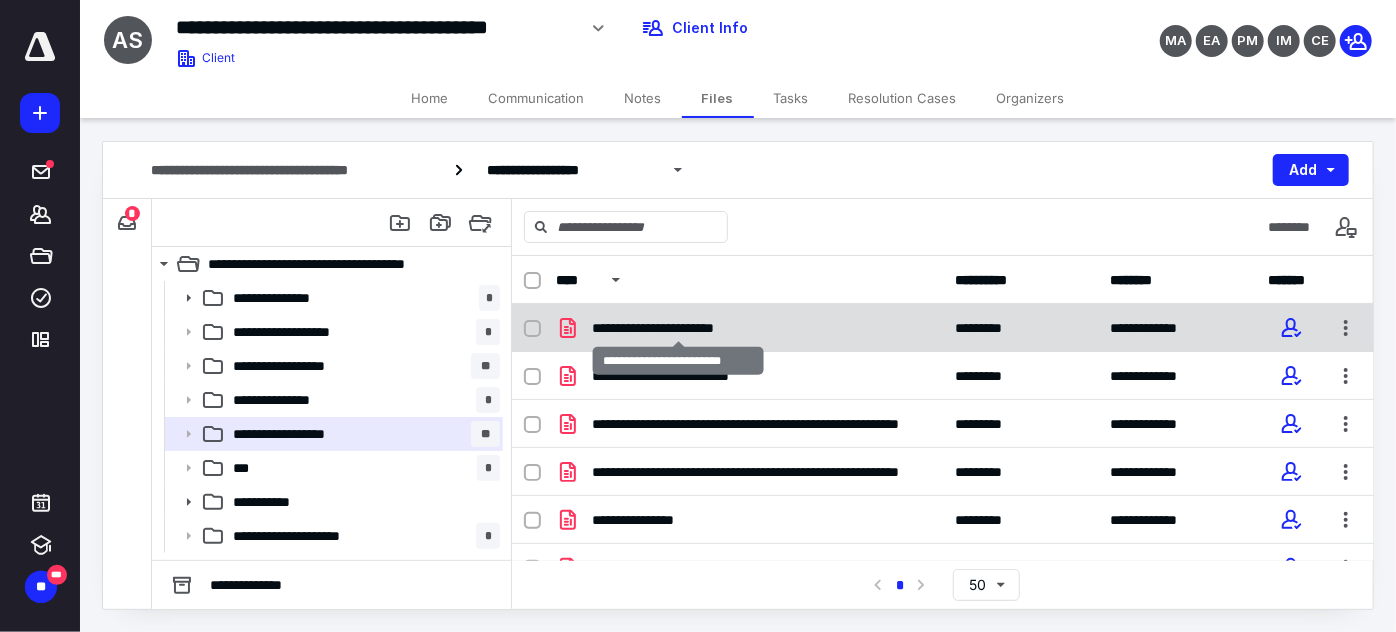 click on "**********" at bounding box center (679, 328) 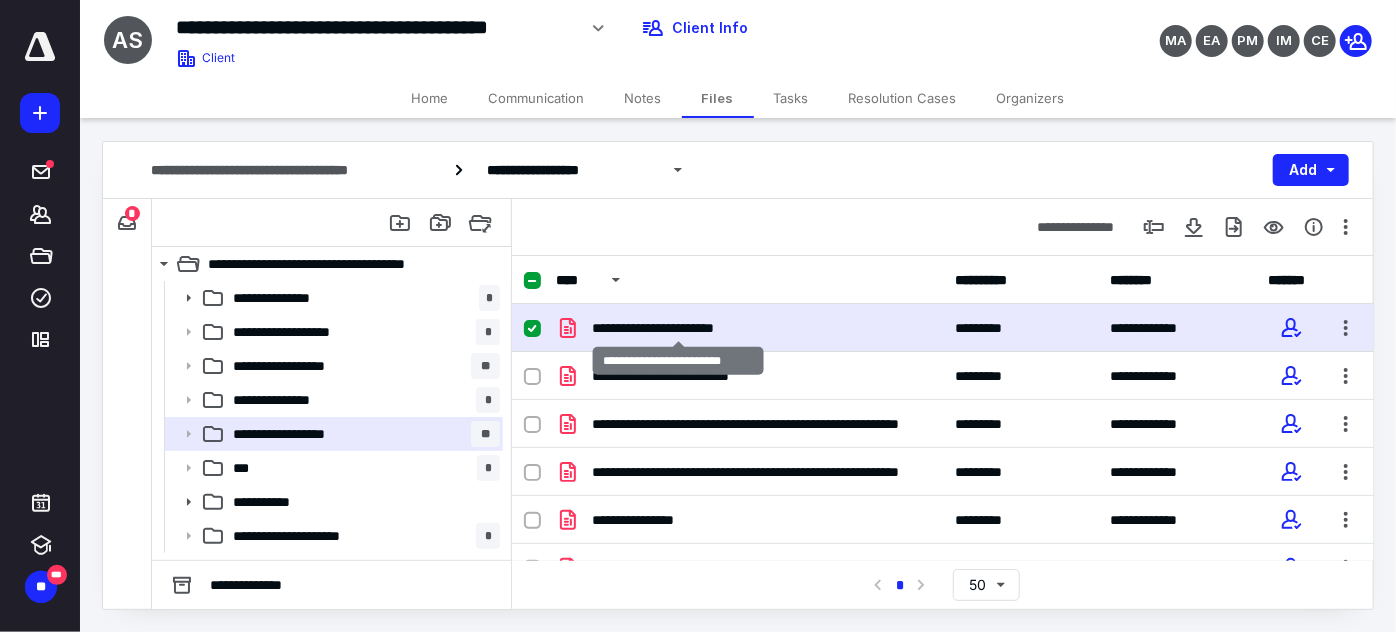 click on "**********" at bounding box center (679, 328) 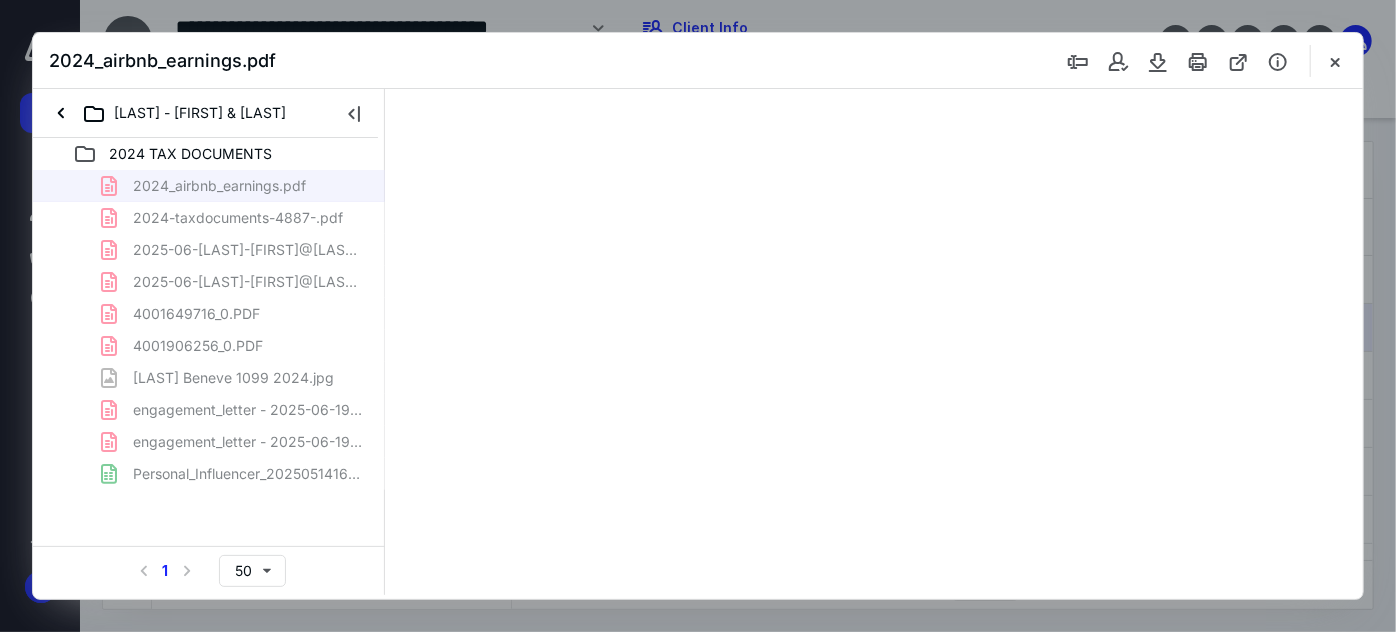 scroll, scrollTop: 0, scrollLeft: 0, axis: both 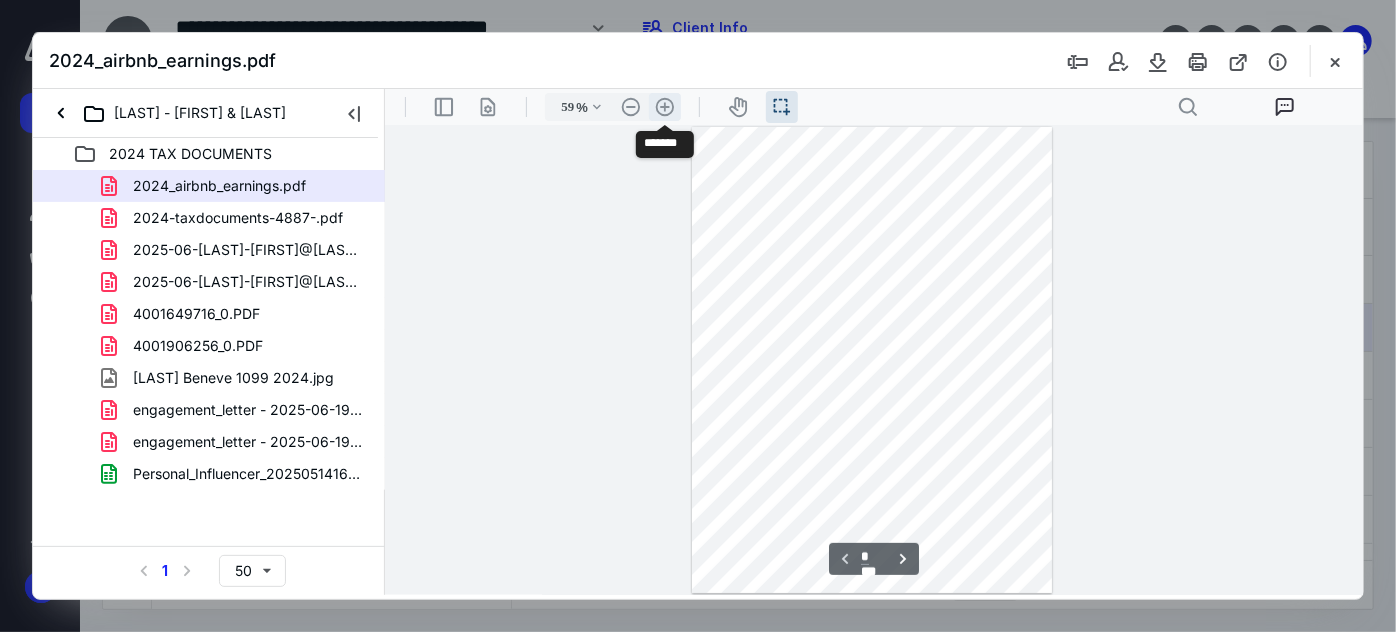 click on ".cls-1{fill:#abb0c4;} icon - header - zoom - in - line" at bounding box center [664, 106] 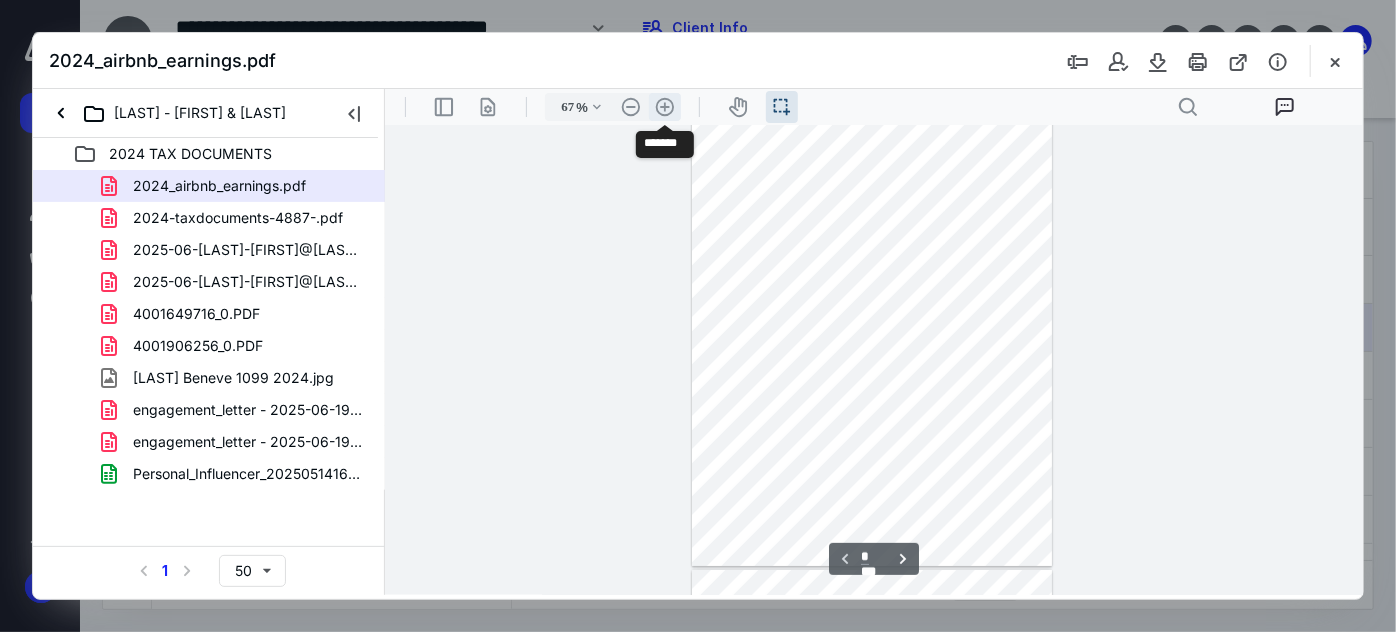 click on ".cls-1{fill:#abb0c4;} icon - header - zoom - in - line" at bounding box center (664, 106) 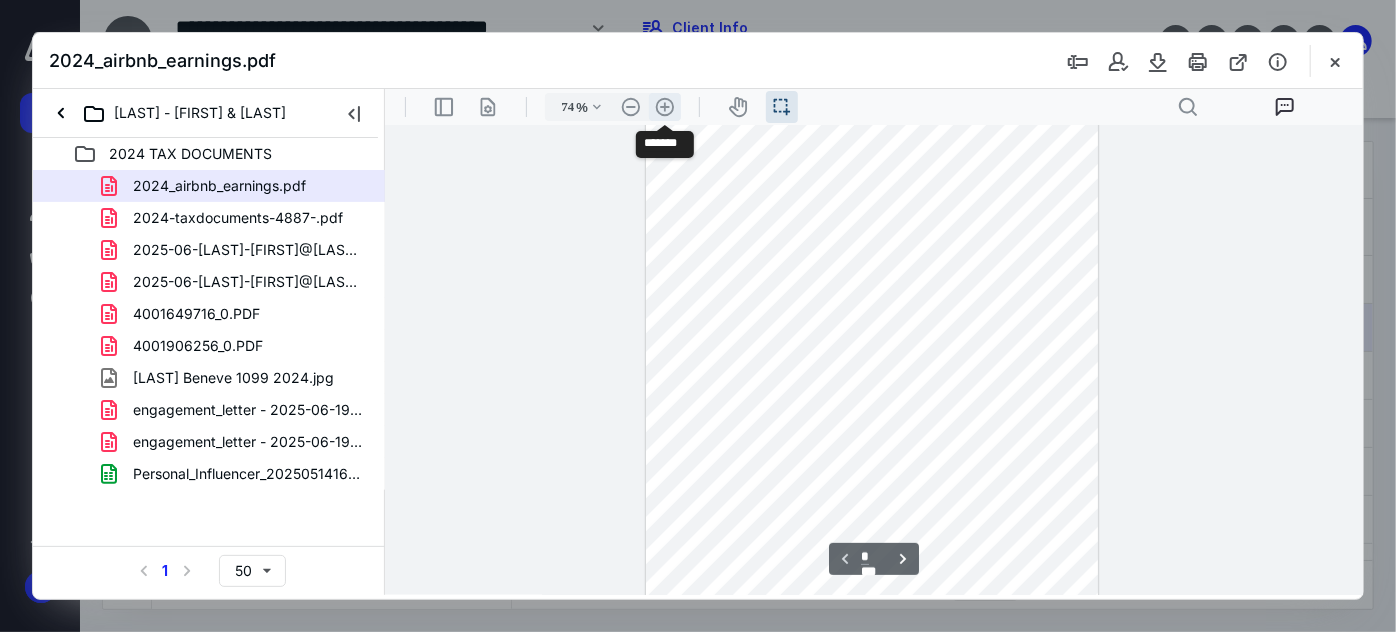 click on ".cls-1{fill:#abb0c4;} icon - header - zoom - in - line" at bounding box center (664, 106) 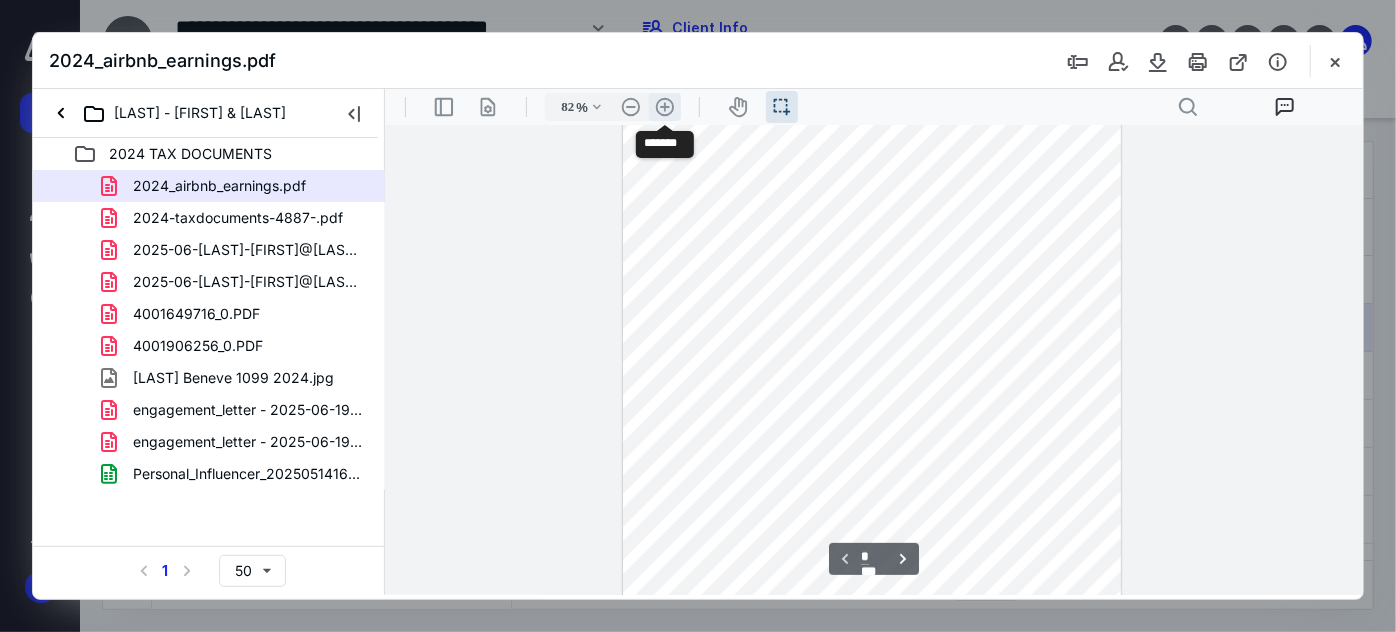 click on ".cls-1{fill:#abb0c4;} icon - header - zoom - in - line" at bounding box center (664, 106) 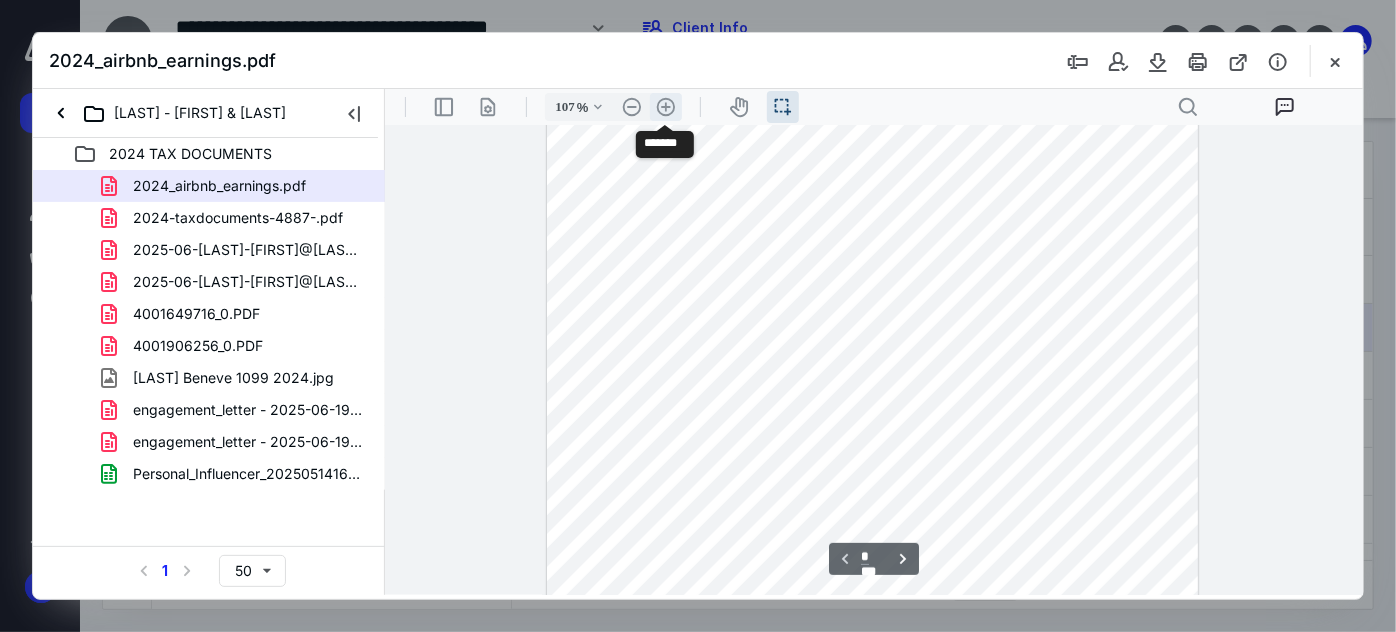 click on ".cls-1{fill:#abb0c4;} icon - header - zoom - in - line" at bounding box center [665, 106] 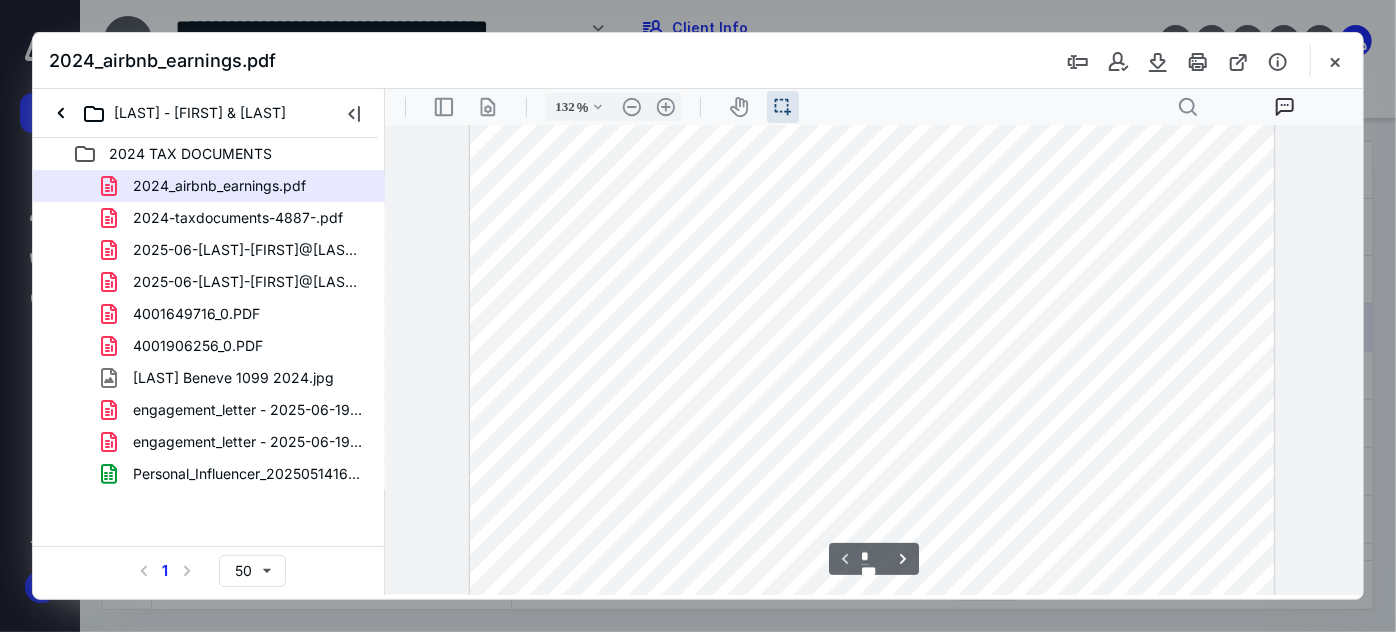 scroll, scrollTop: 176, scrollLeft: 0, axis: vertical 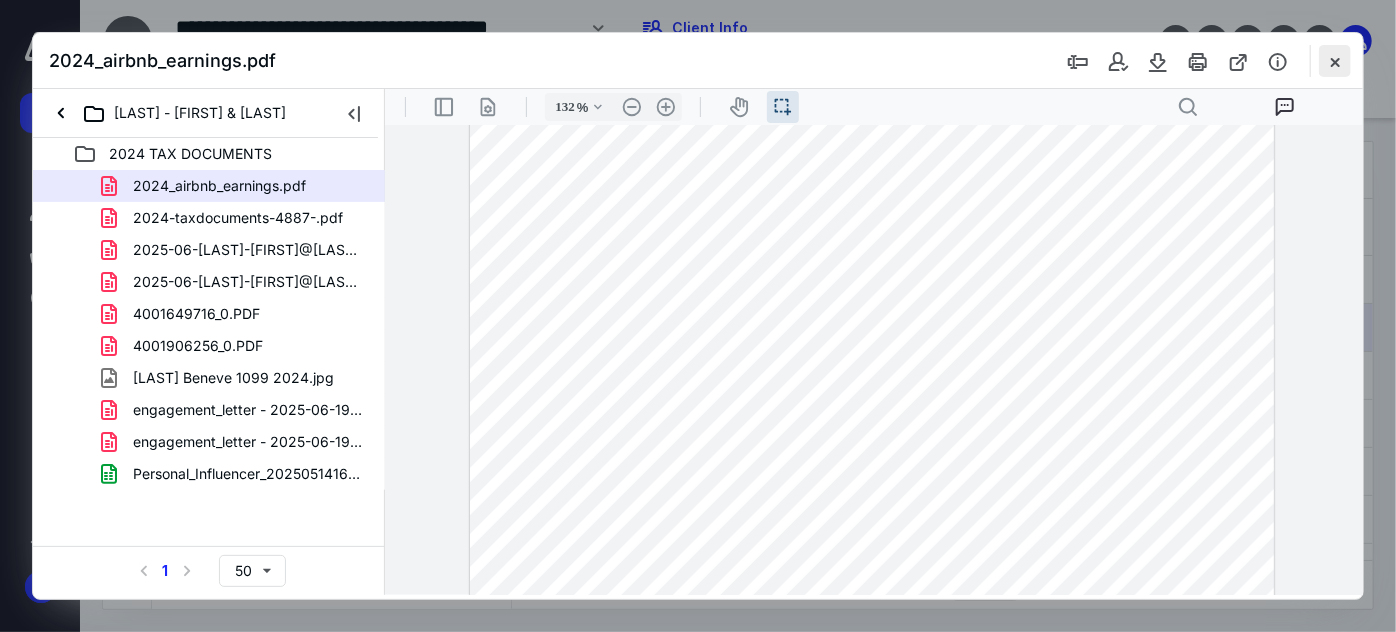 click at bounding box center (1335, 61) 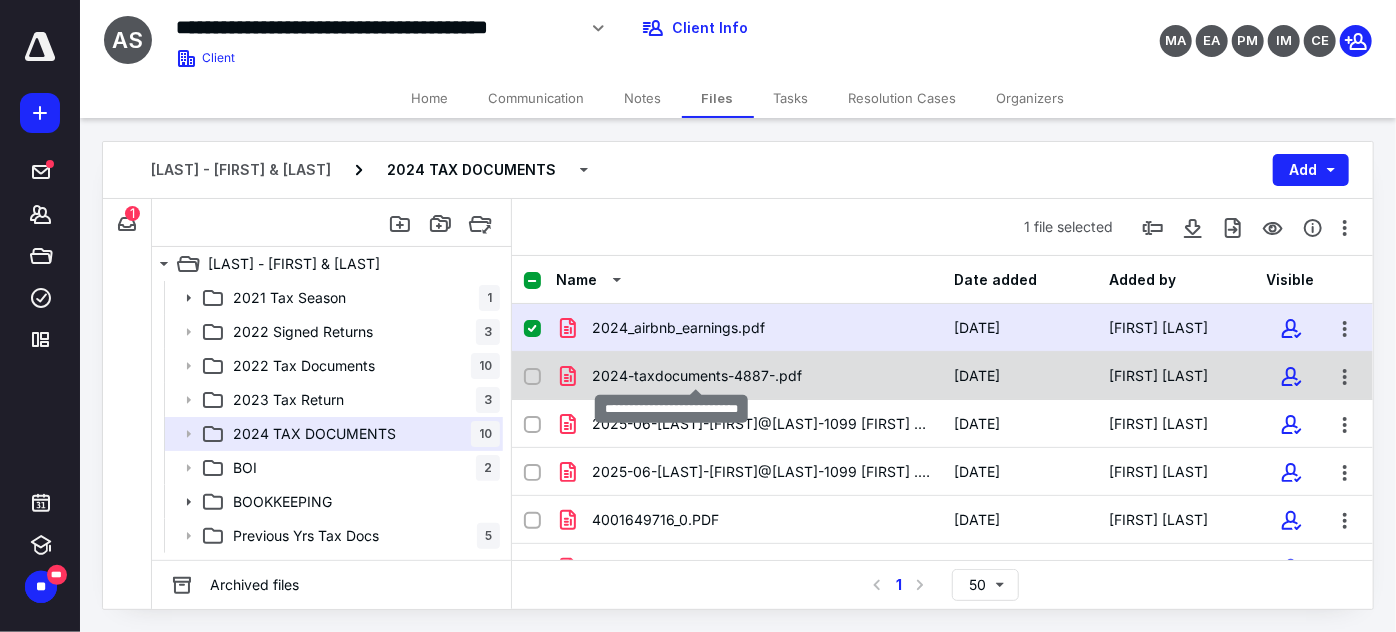 click on "2024-taxdocuments-4887-.pdf" at bounding box center (697, 376) 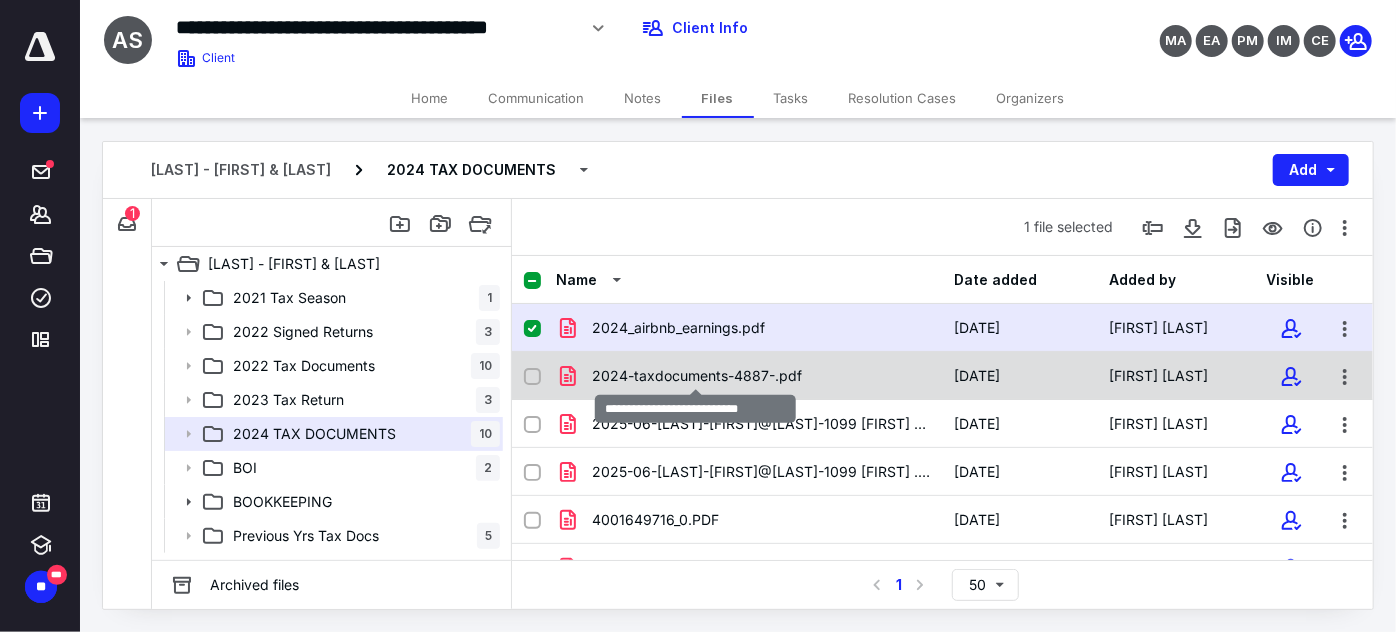 click on "2024-taxdocuments-4887-.pdf" at bounding box center [697, 376] 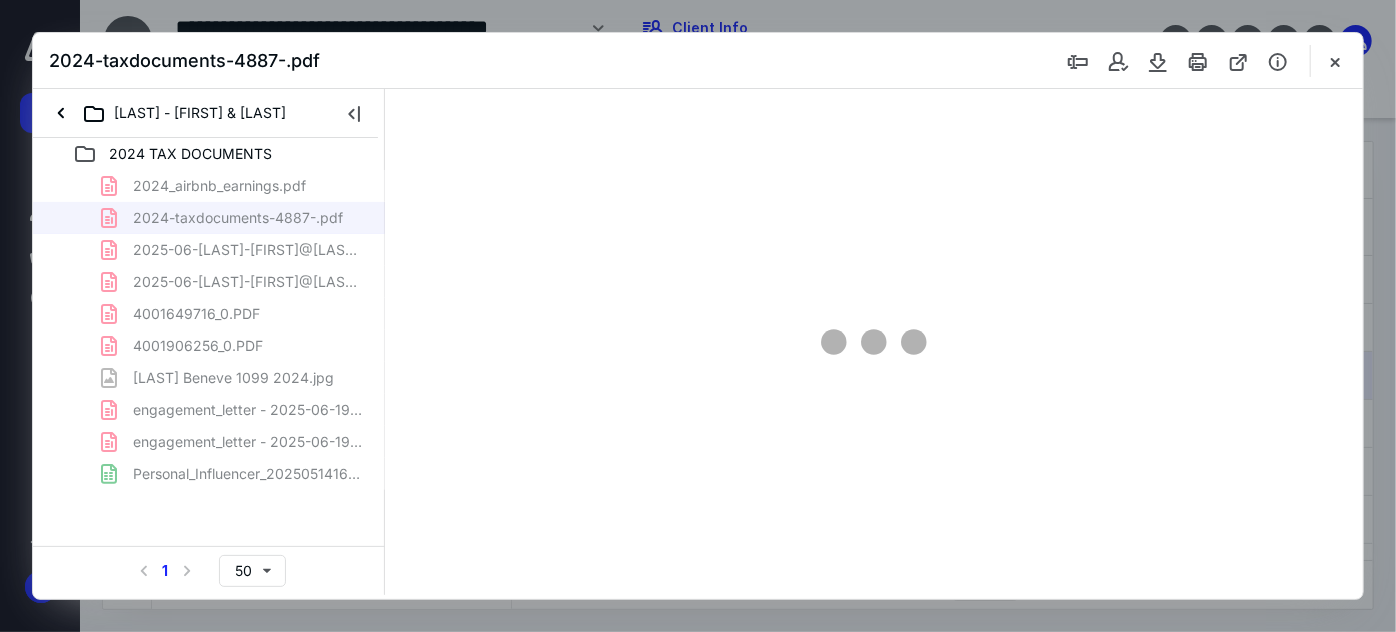 scroll, scrollTop: 0, scrollLeft: 0, axis: both 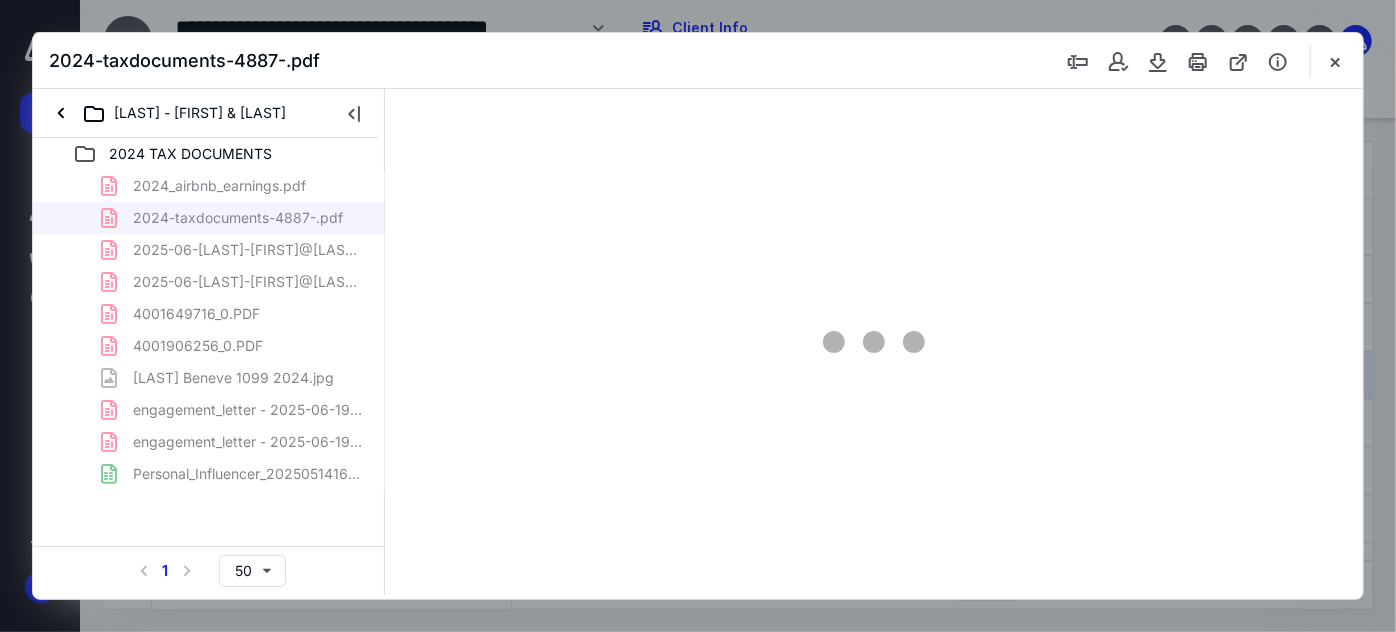 type on "59" 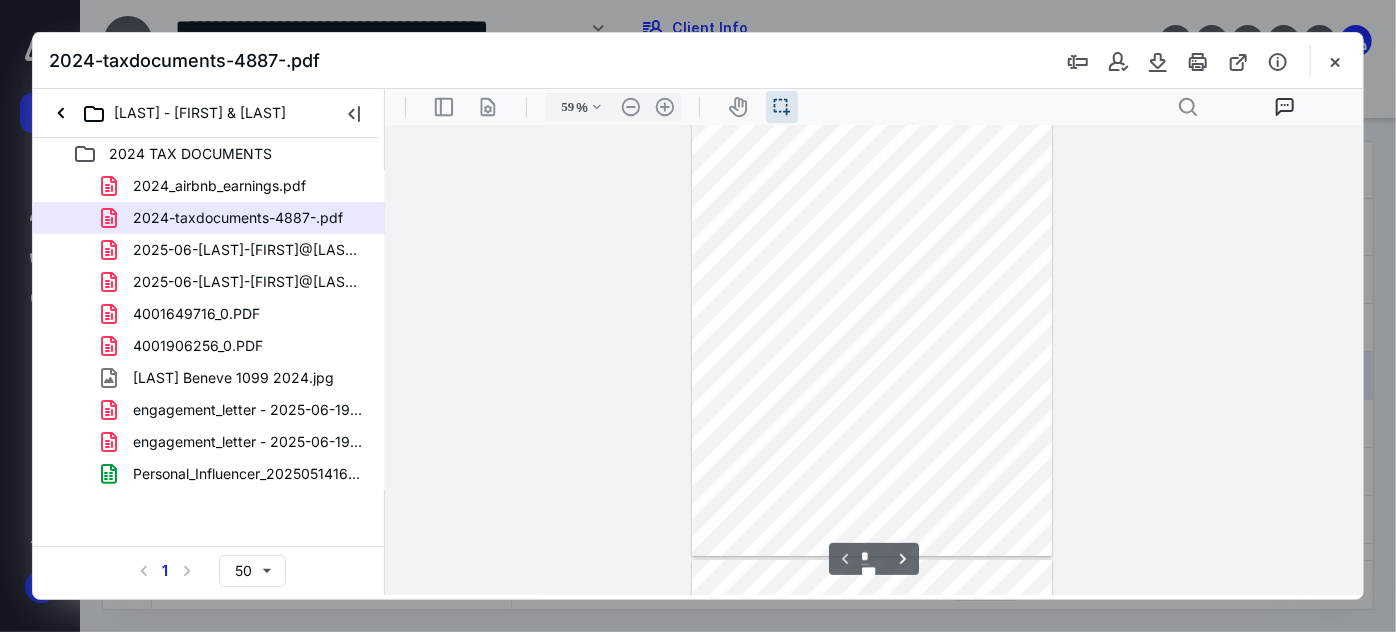 scroll, scrollTop: 0, scrollLeft: 0, axis: both 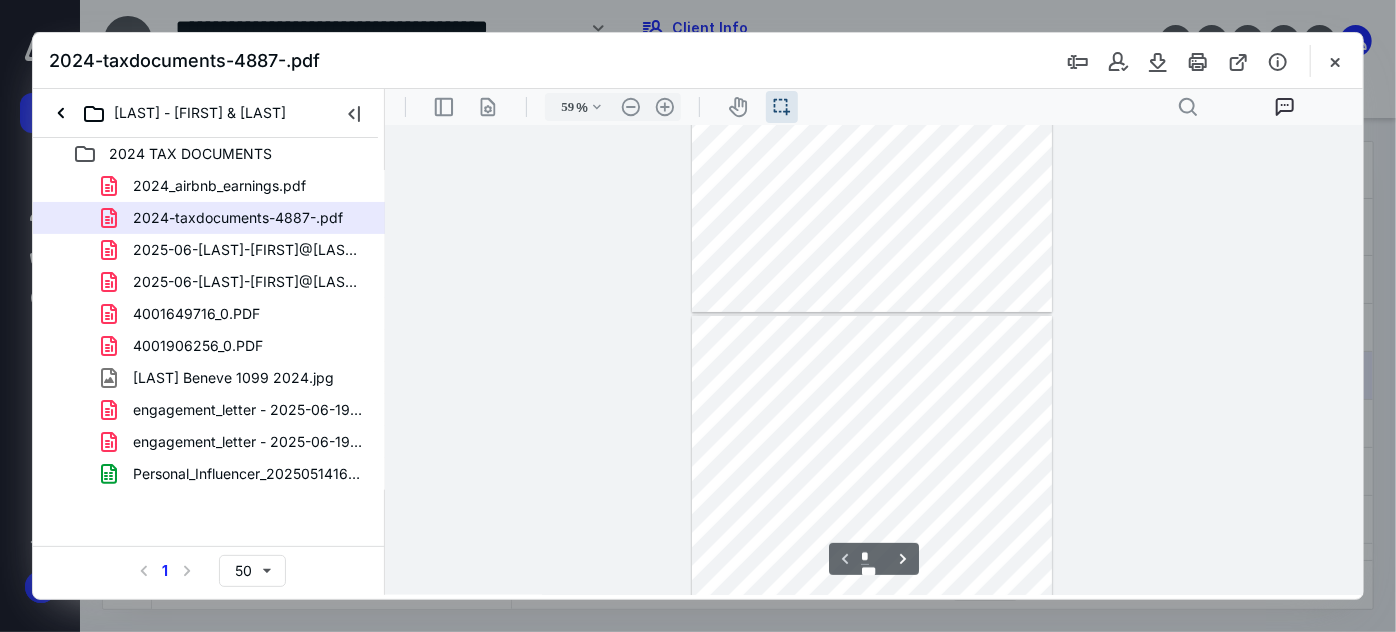 type on "*" 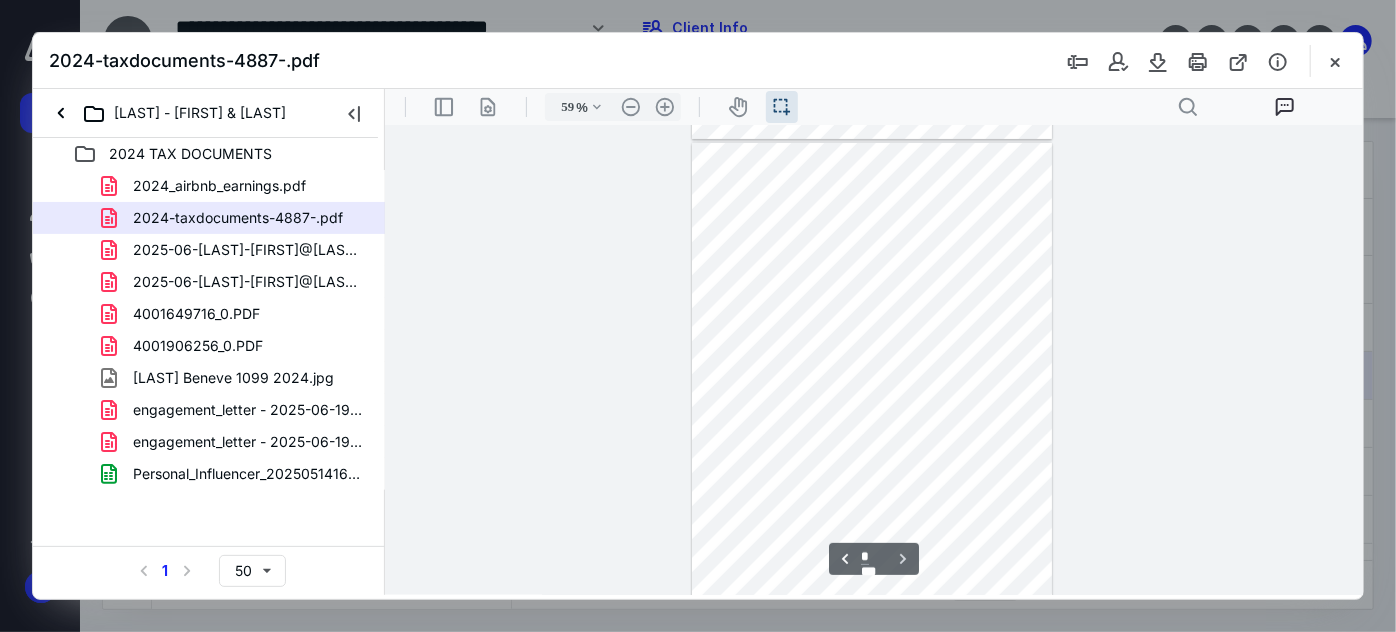 scroll, scrollTop: 469, scrollLeft: 0, axis: vertical 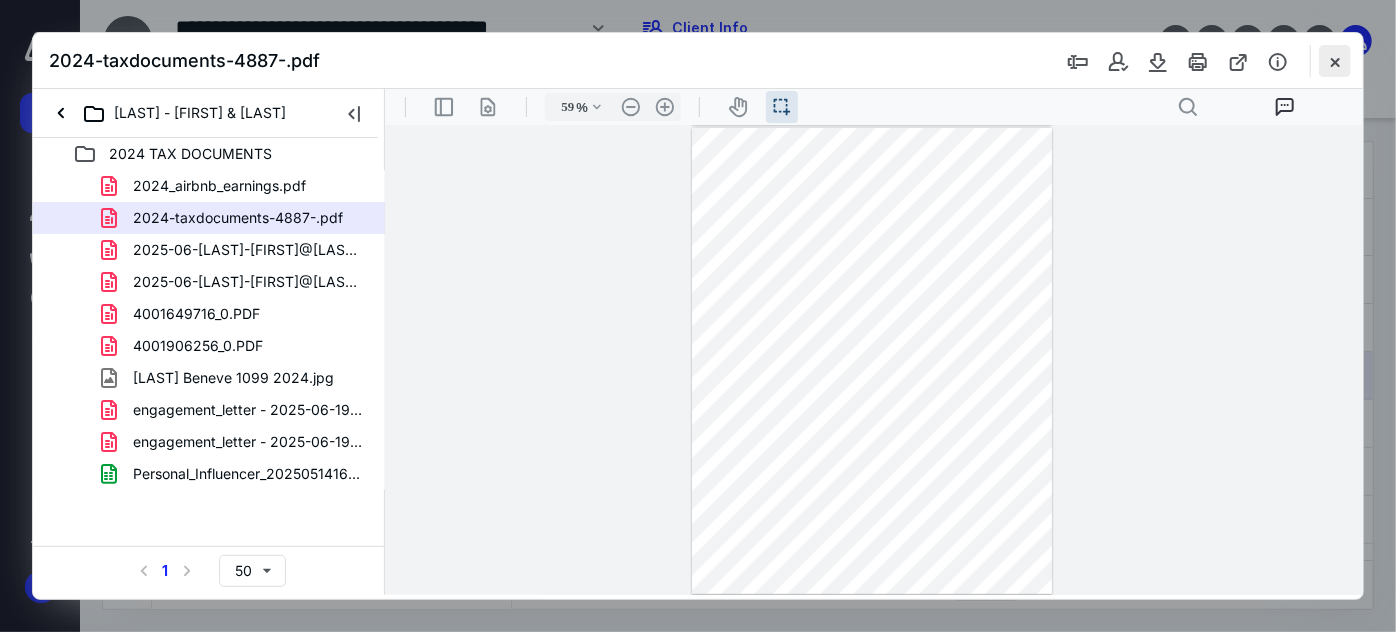 click at bounding box center [1335, 61] 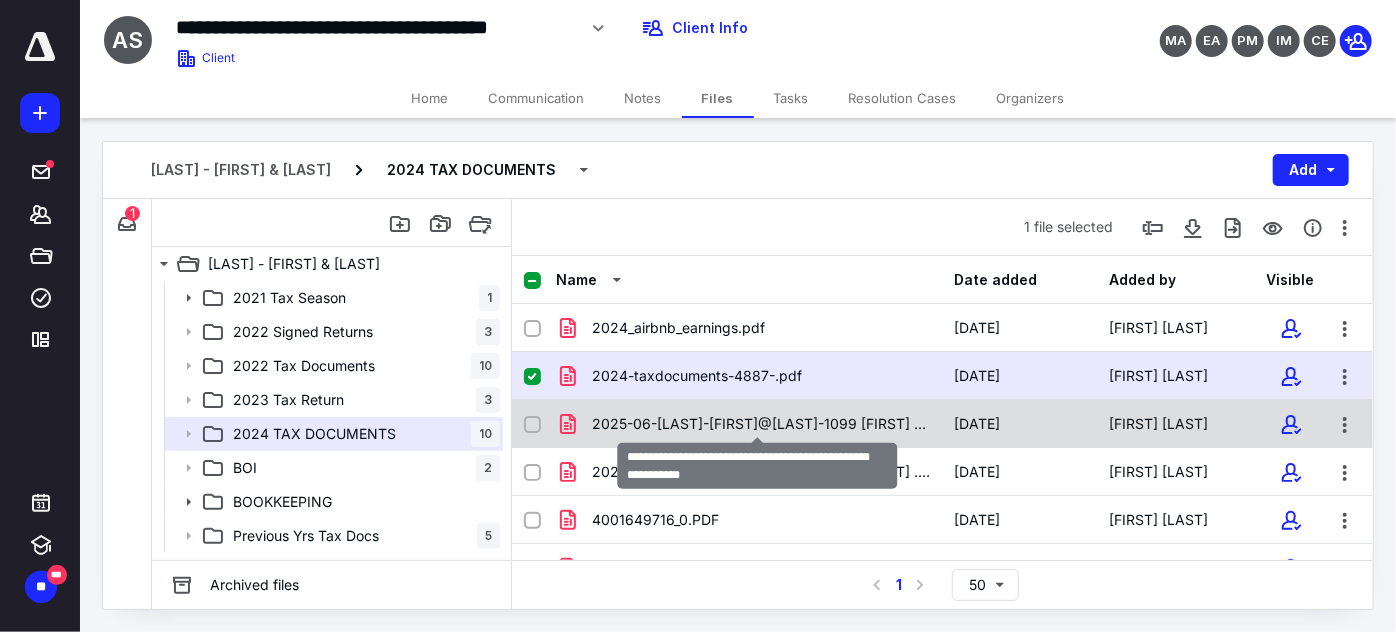 click on "2025-06-AlaskanSavage-Jordan&AlexisSavage-1099 Alaska PFD.pdf" at bounding box center (761, 424) 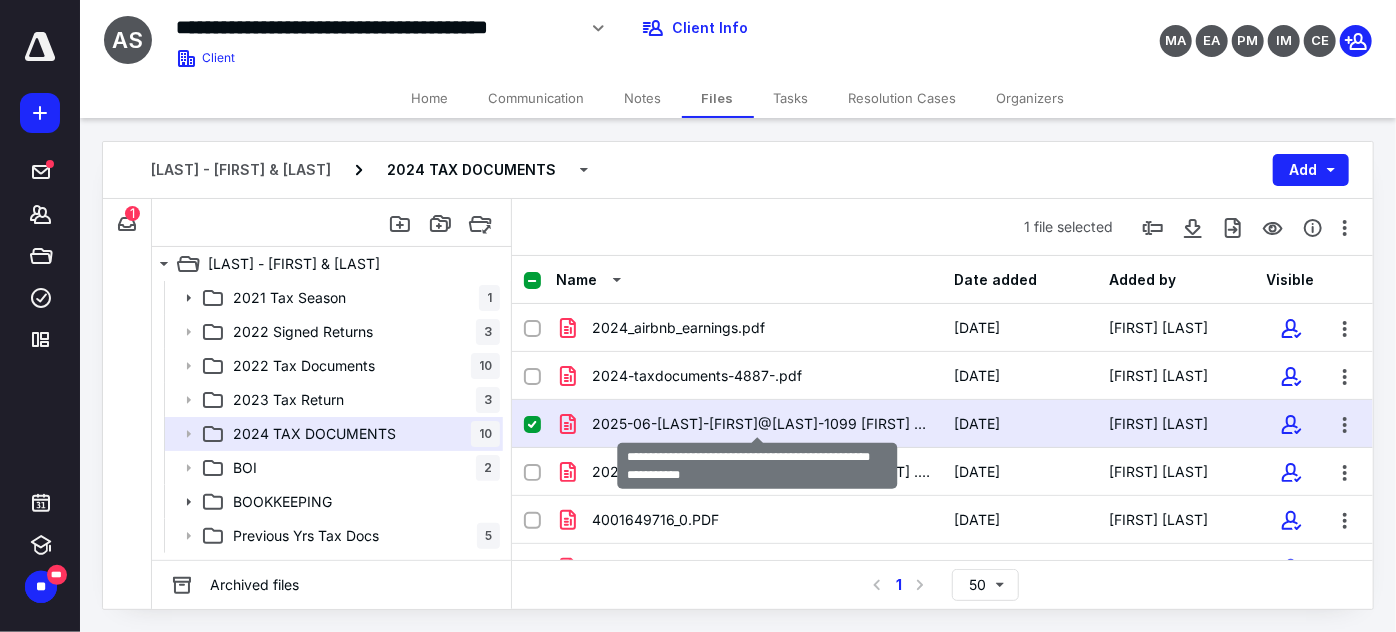 click on "2025-06-AlaskanSavage-Jordan&AlexisSavage-1099 Alaska PFD.pdf" at bounding box center [761, 424] 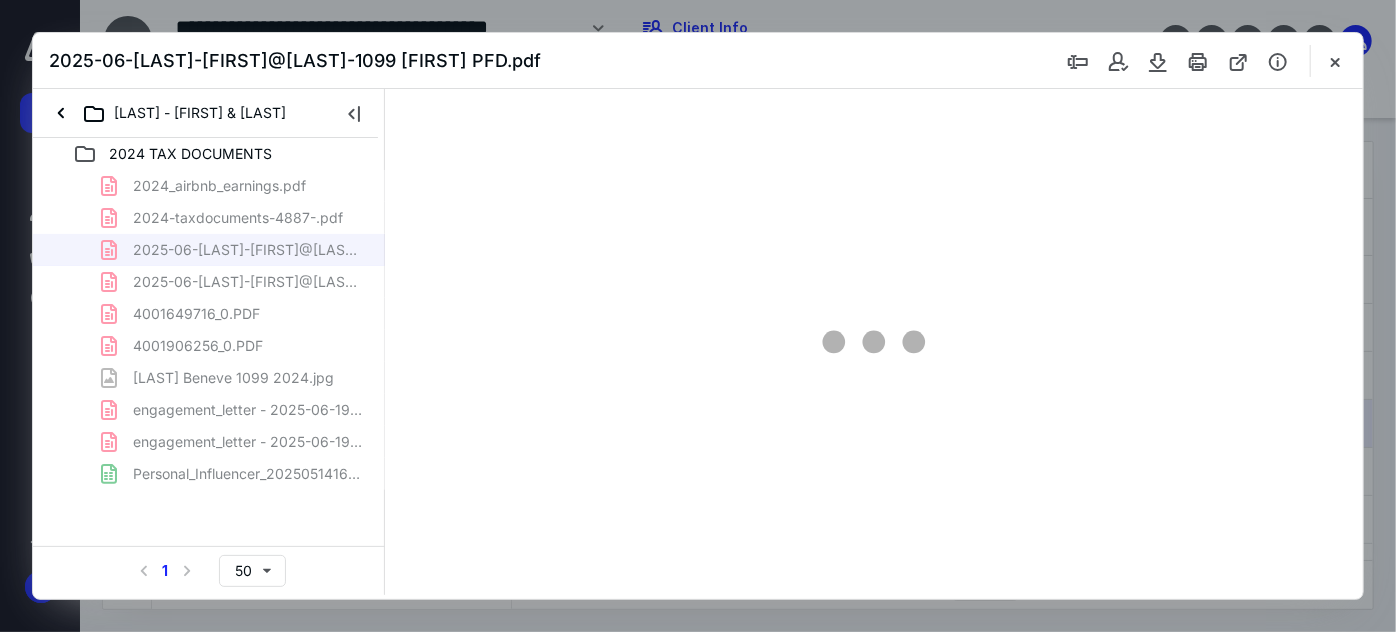 scroll, scrollTop: 0, scrollLeft: 0, axis: both 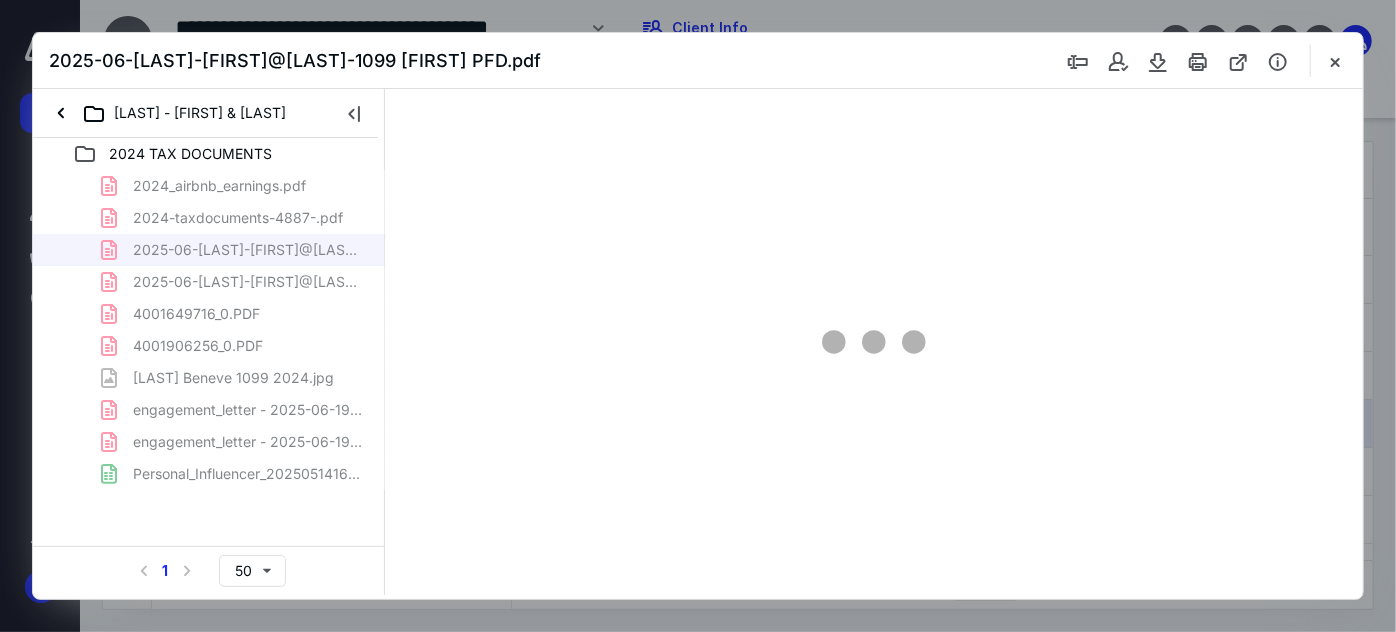 type on "59" 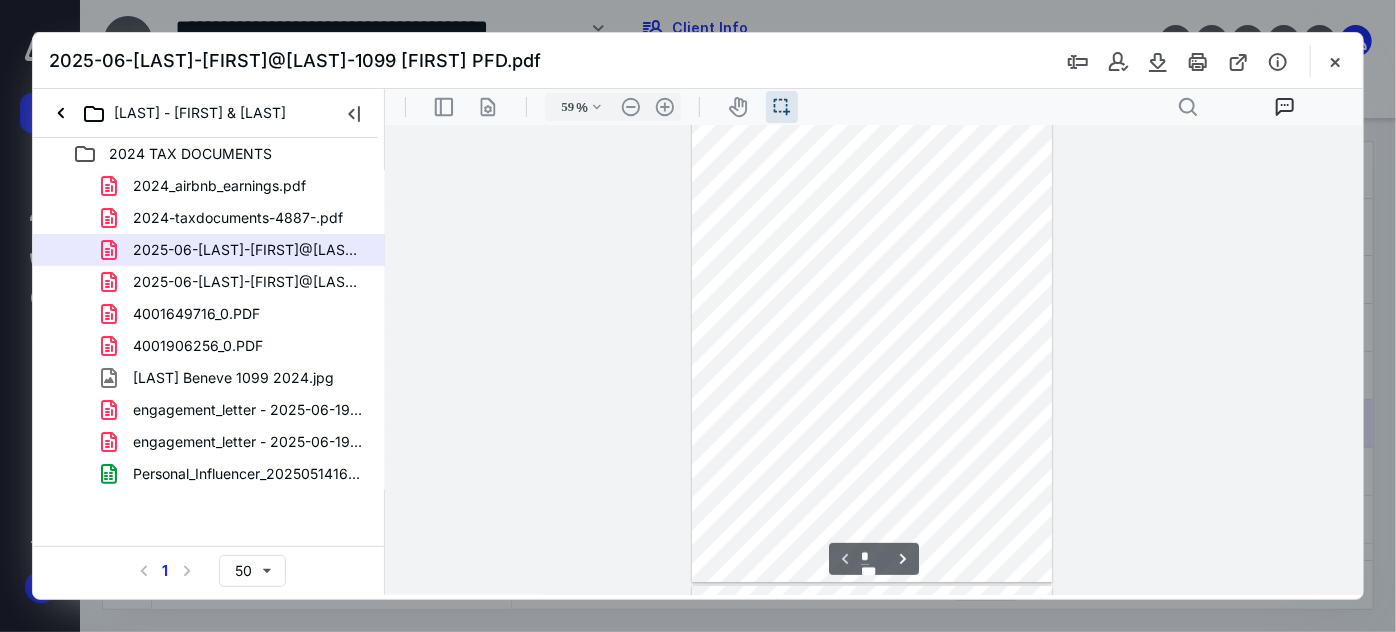 scroll, scrollTop: 0, scrollLeft: 0, axis: both 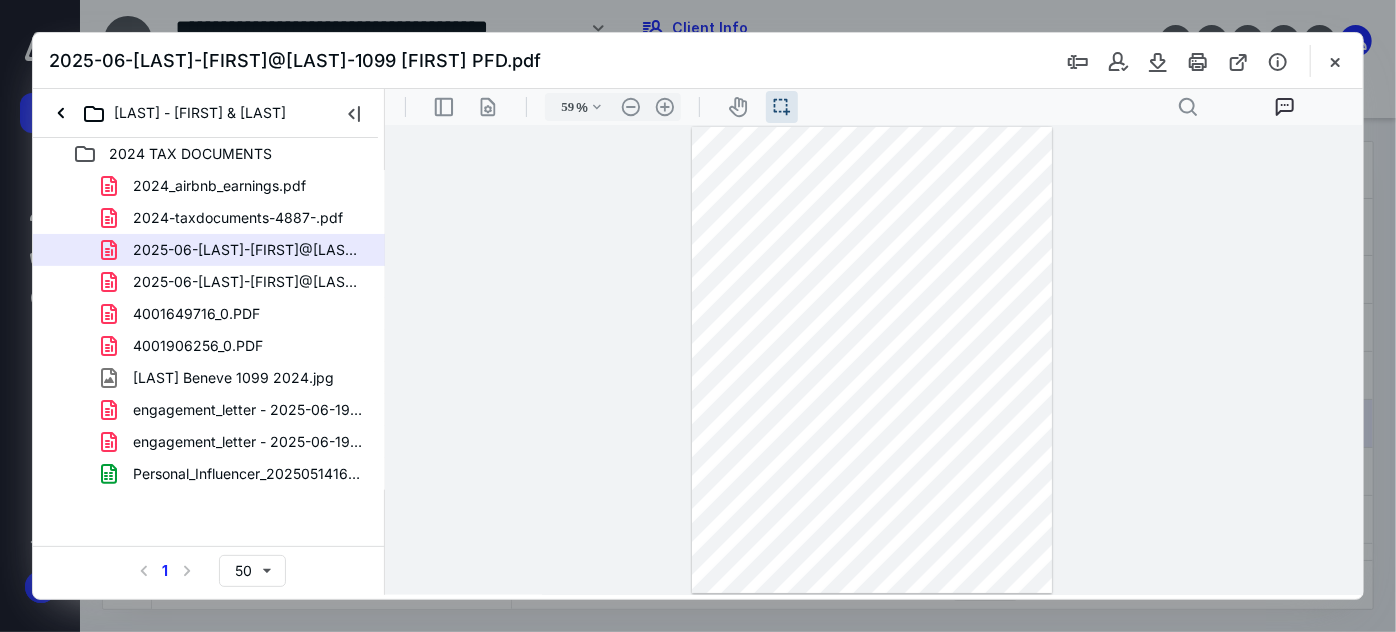 click at bounding box center (1335, 61) 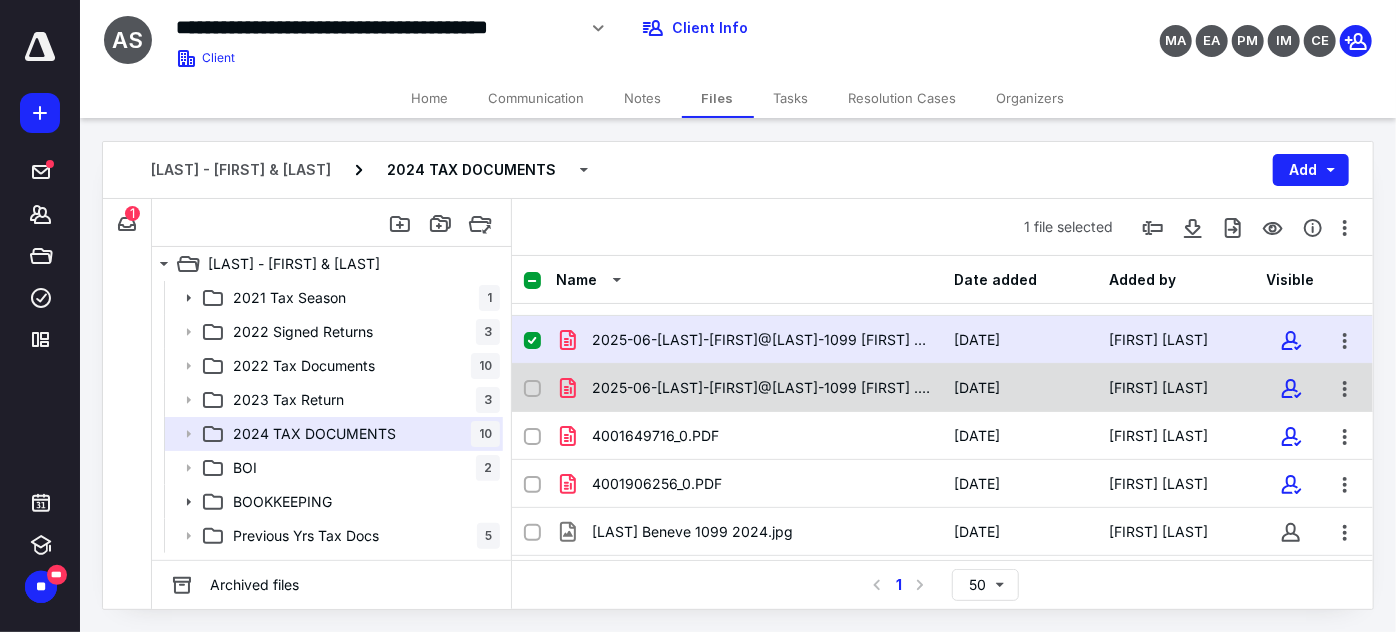 scroll, scrollTop: 90, scrollLeft: 0, axis: vertical 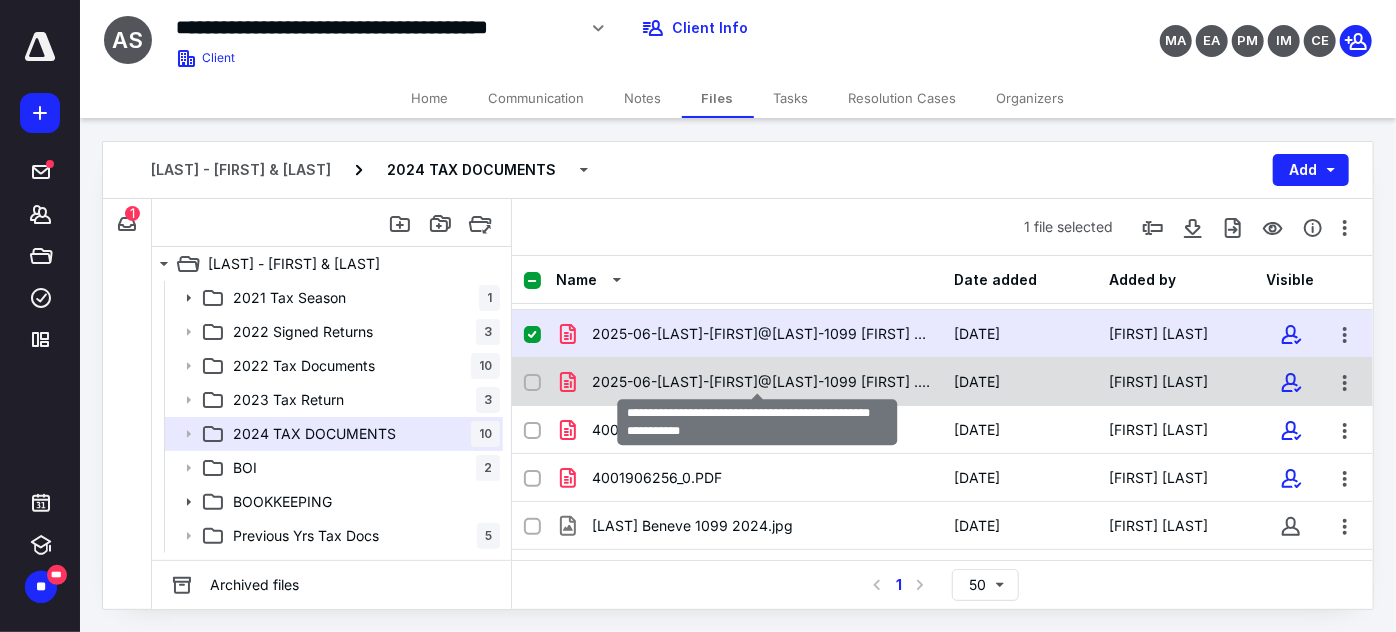 click on "2025-06-AlaskanSavage-Jordan&AlexisSavage-1099 Jordan eXP.pdf" at bounding box center [761, 382] 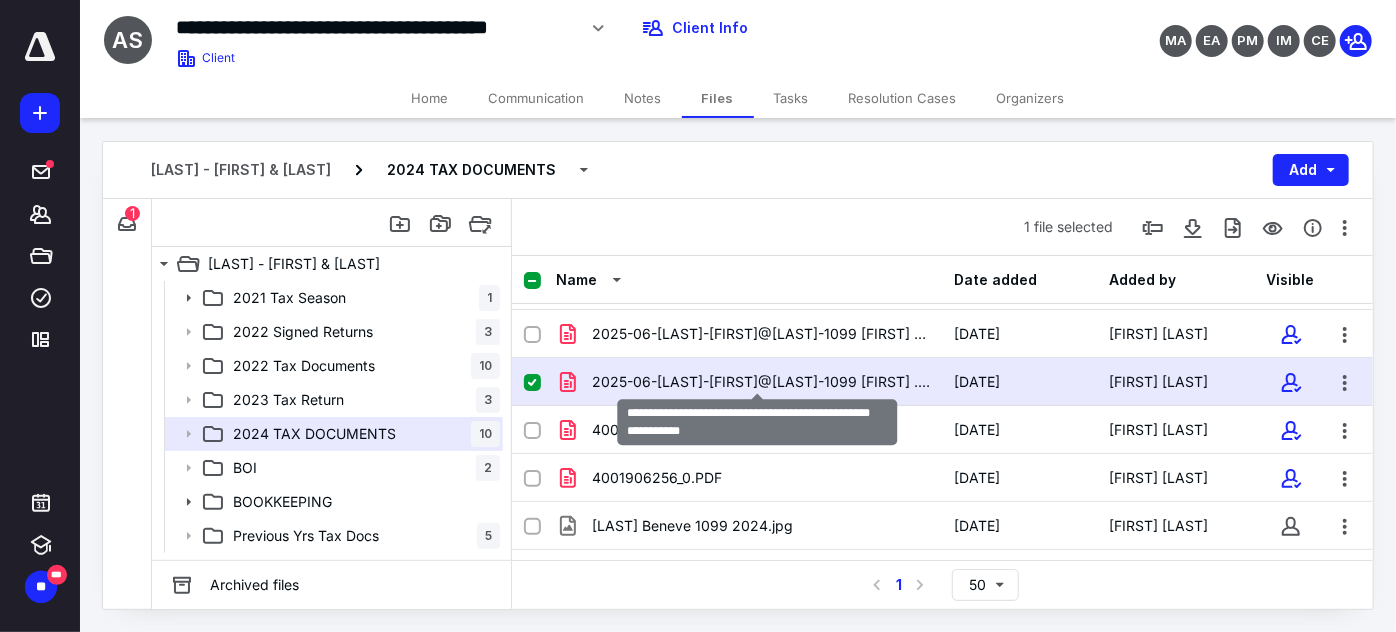 click on "2025-06-AlaskanSavage-Jordan&AlexisSavage-1099 Jordan eXP.pdf" at bounding box center [761, 382] 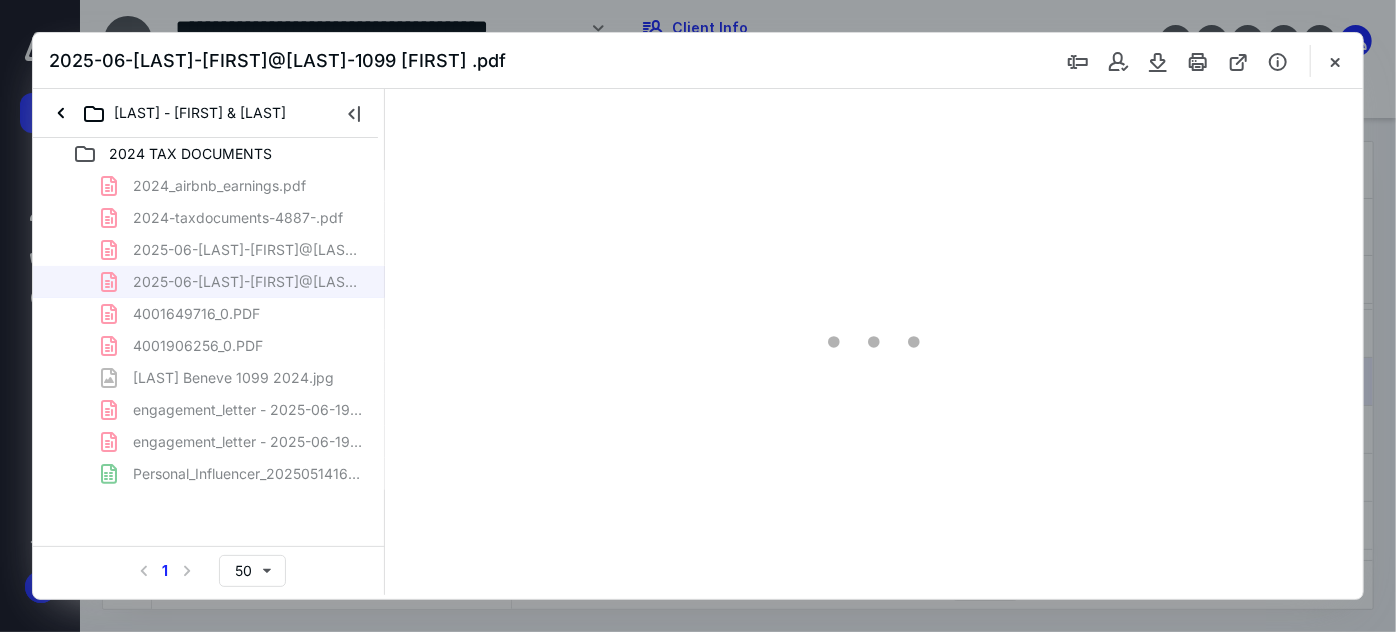 scroll, scrollTop: 0, scrollLeft: 0, axis: both 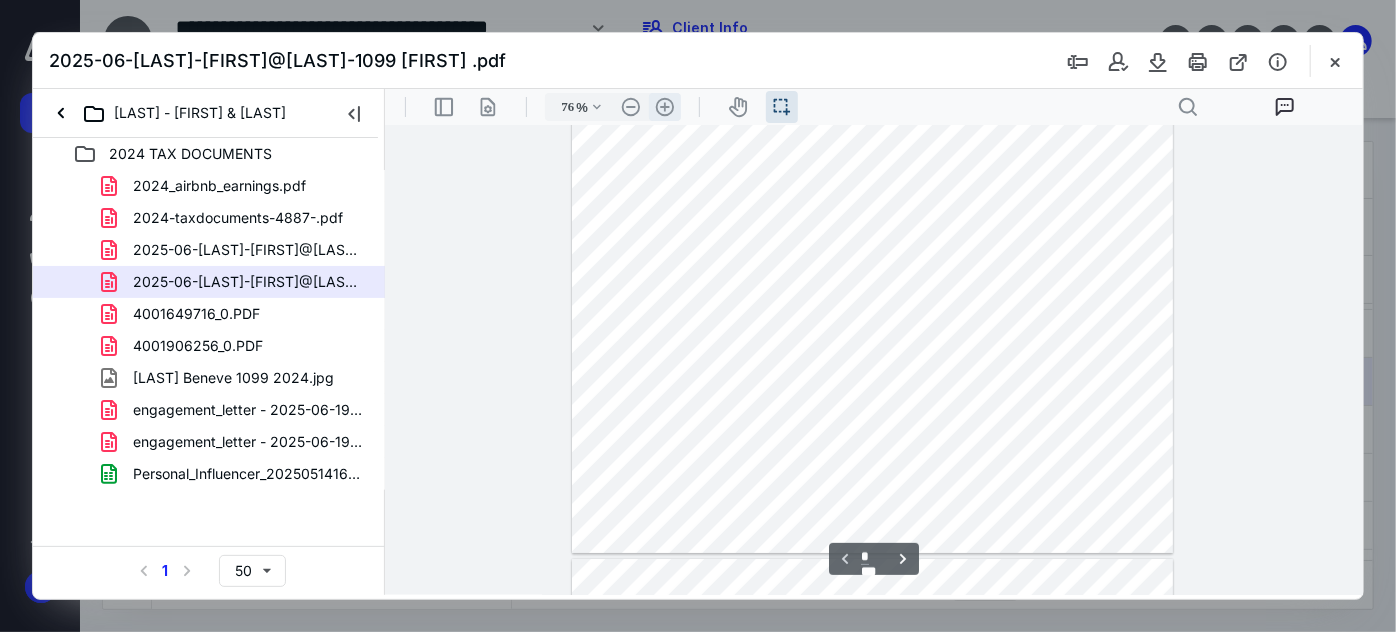 click on ".cls-1{fill:#abb0c4;} icon - header - zoom - in - line" at bounding box center [664, 106] 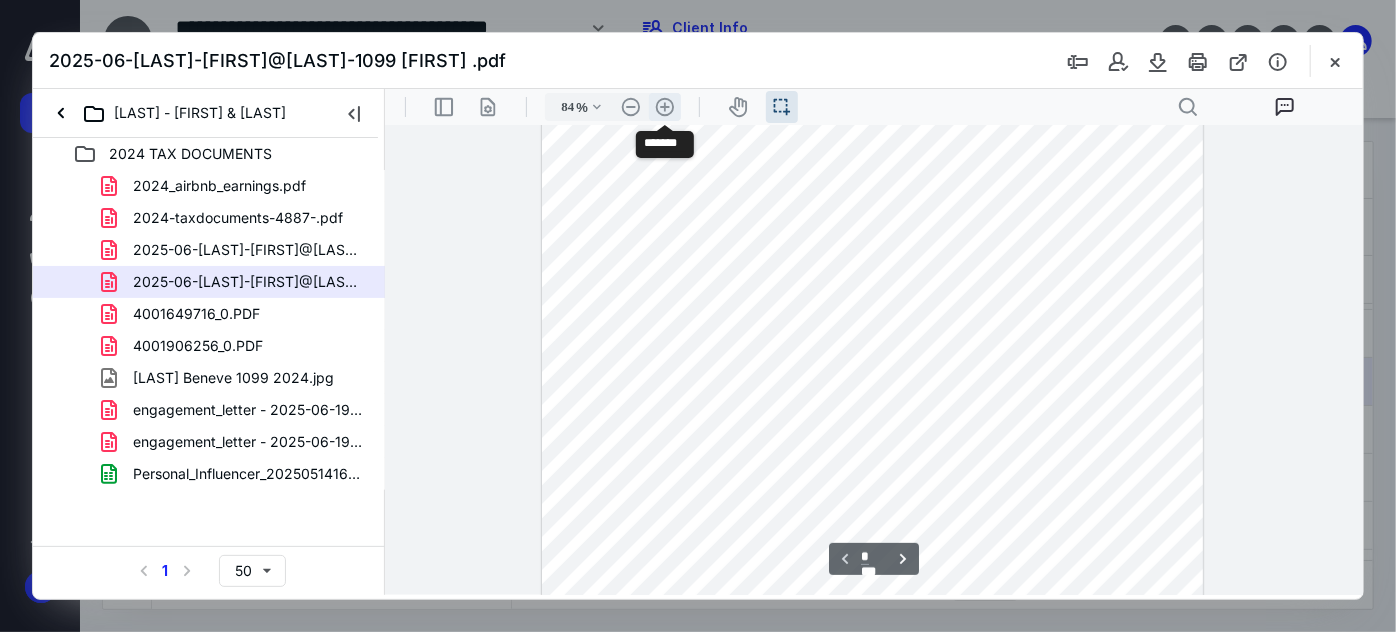 scroll, scrollTop: 64, scrollLeft: 0, axis: vertical 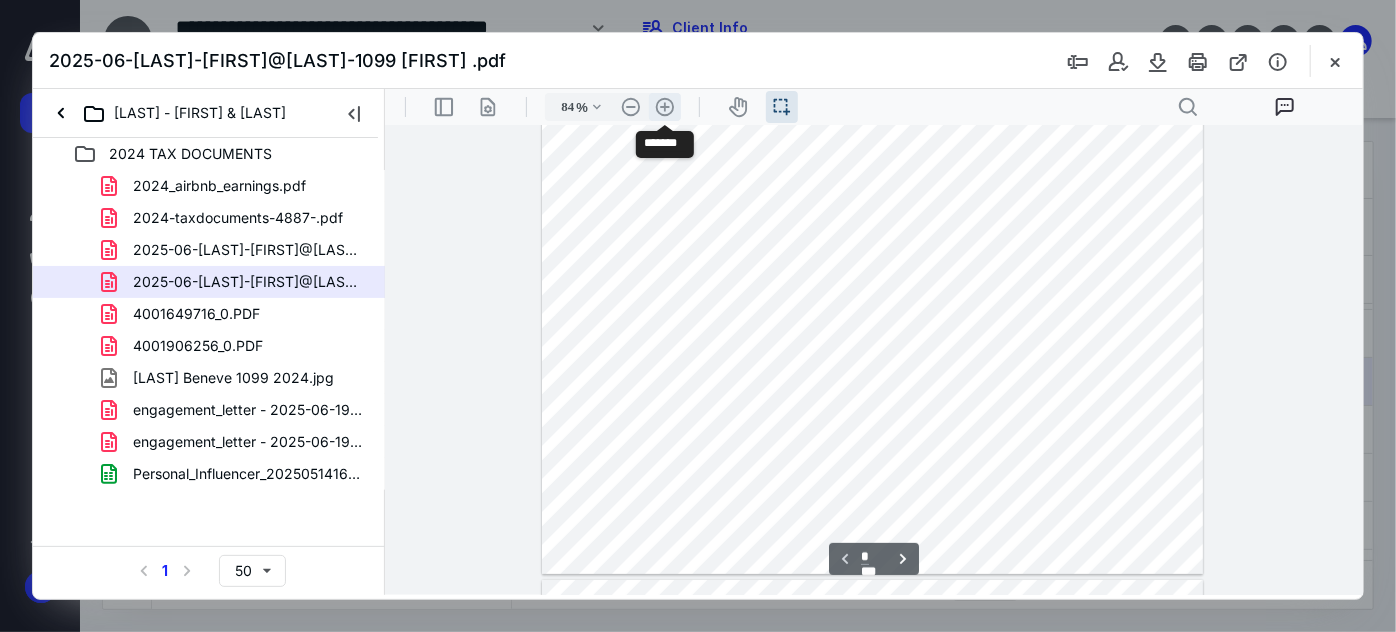 click on ".cls-1{fill:#abb0c4;} icon - header - zoom - in - line" at bounding box center [664, 106] 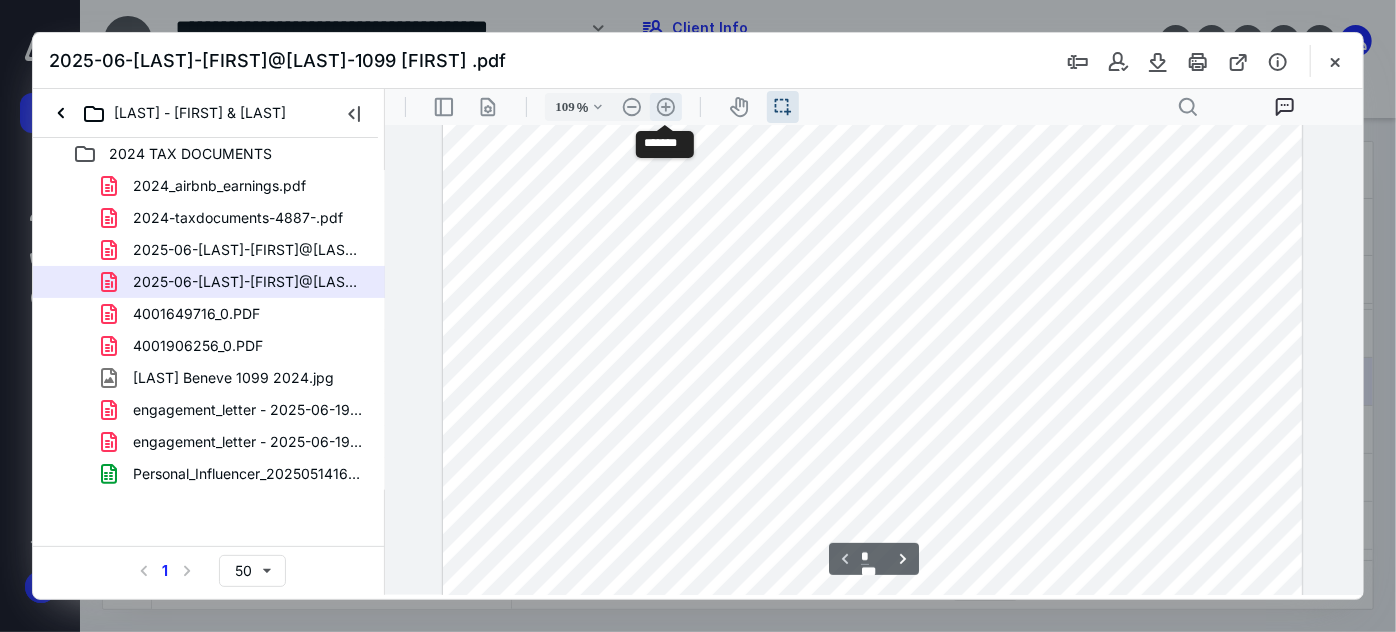 click on ".cls-1{fill:#abb0c4;} icon - header - zoom - in - line" at bounding box center [665, 106] 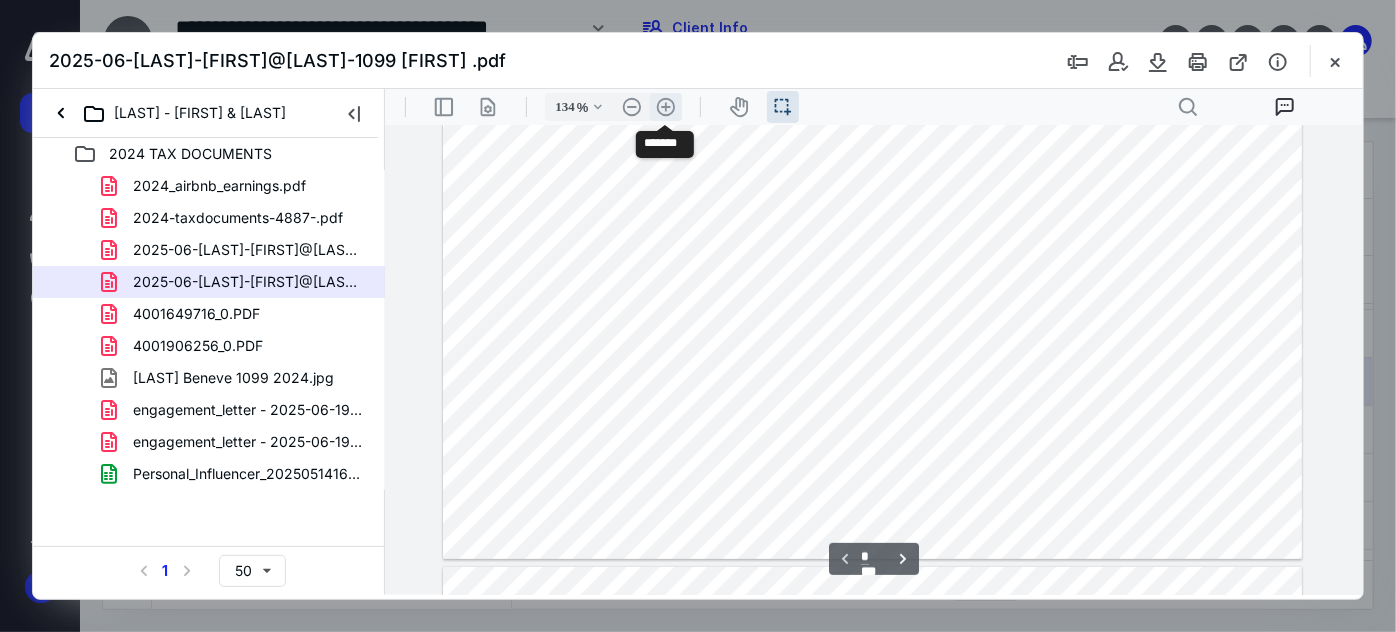 click on ".cls-1{fill:#abb0c4;} icon - header - zoom - in - line" at bounding box center (665, 106) 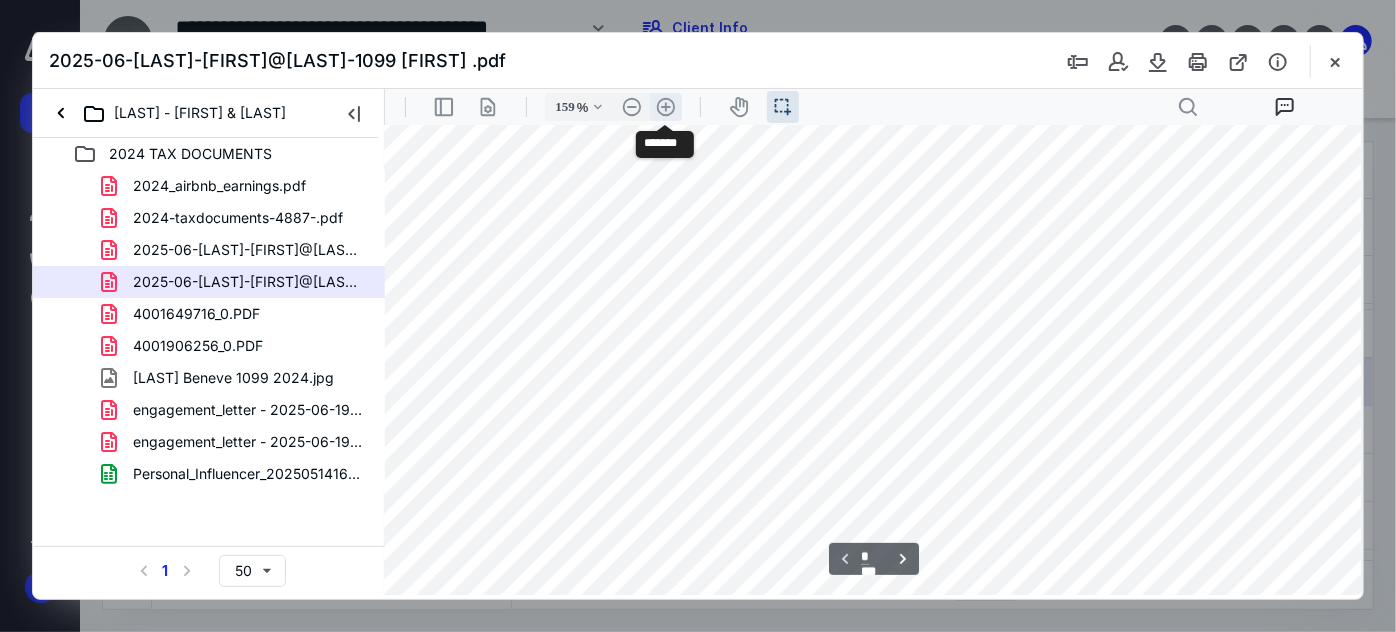click on ".cls-1{fill:#abb0c4;} icon - header - zoom - in - line" at bounding box center (665, 106) 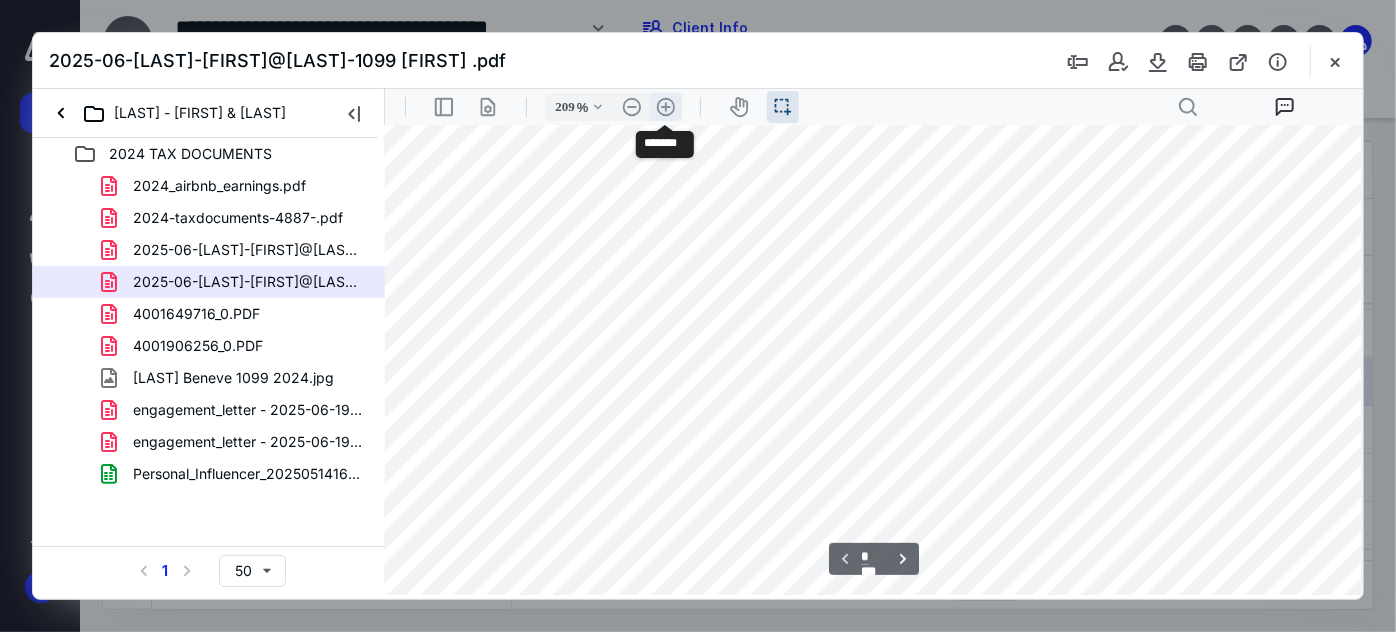 scroll, scrollTop: 486, scrollLeft: 353, axis: both 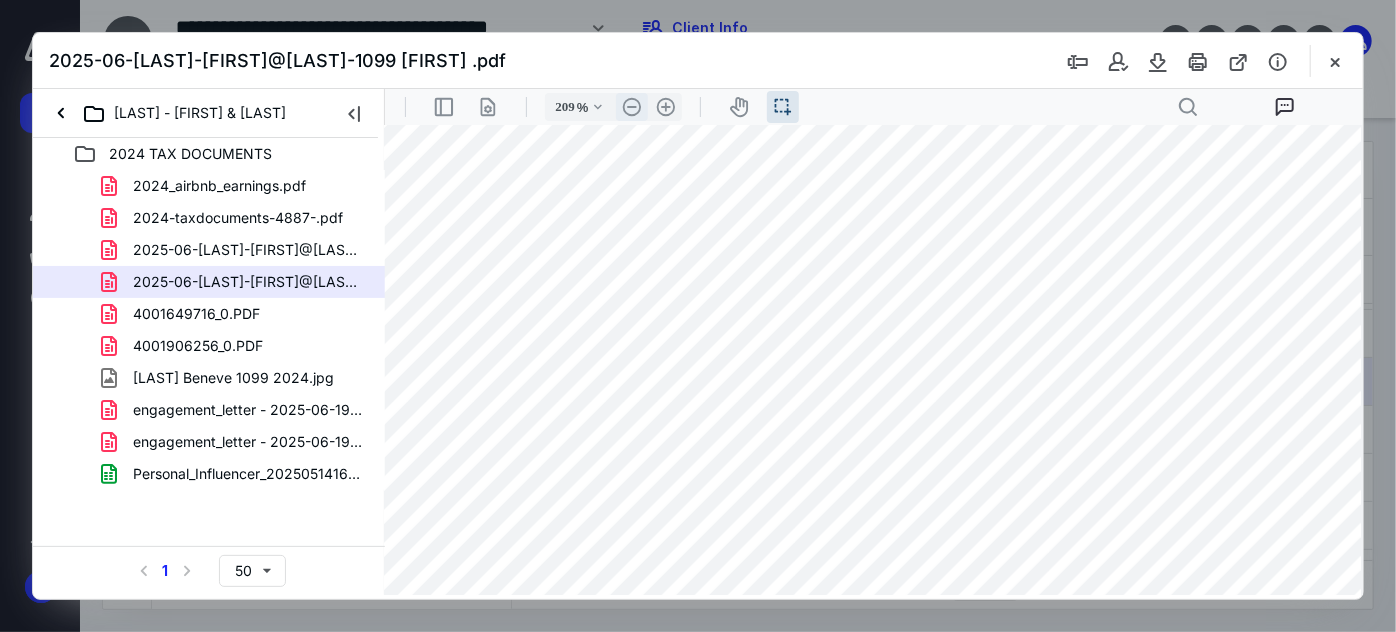 click on ".cls-1{fill:#abb0c4;} icon - header - zoom - out - line" at bounding box center [631, 106] 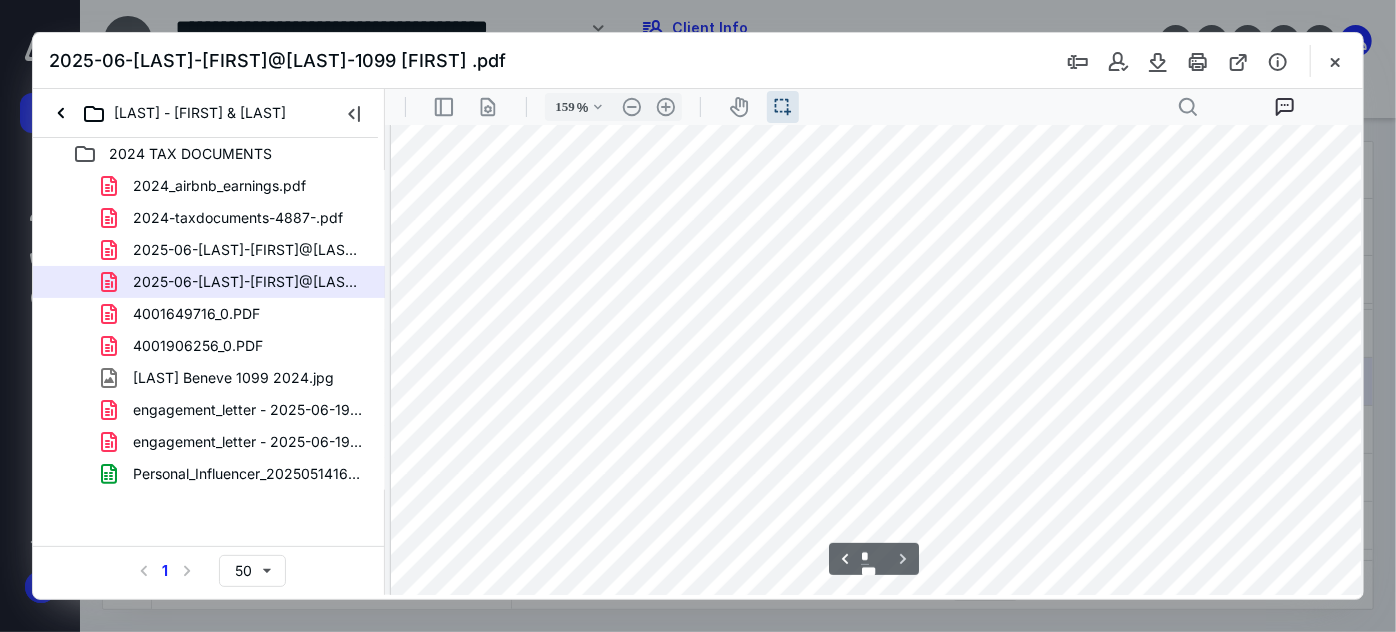 scroll, scrollTop: 5421, scrollLeft: 0, axis: vertical 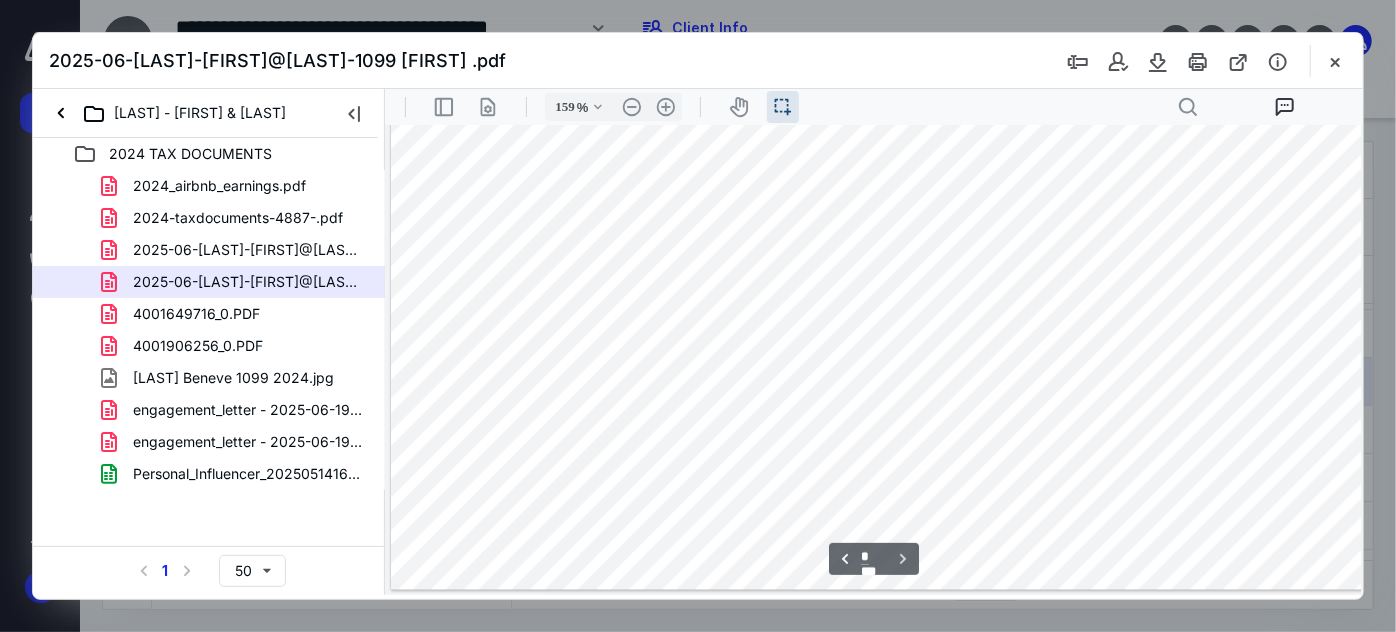 drag, startPoint x: 794, startPoint y: 586, endPoint x: 1435, endPoint y: 700, distance: 651.05835 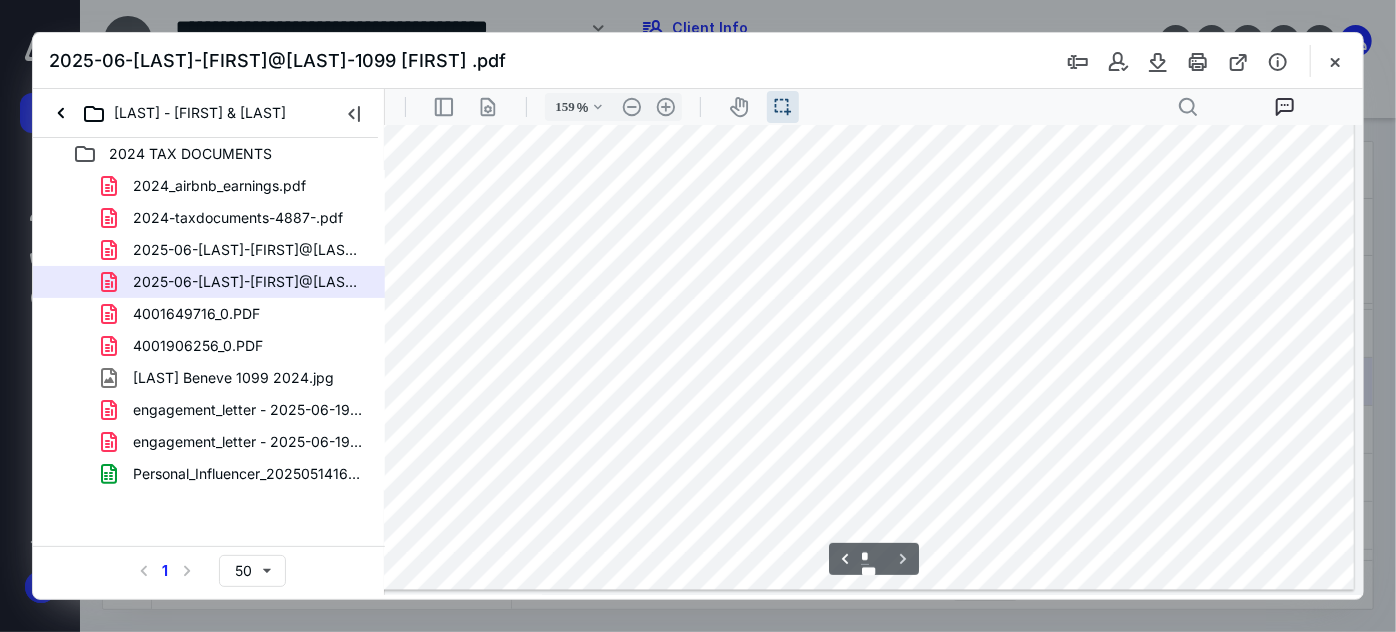 drag, startPoint x: 1048, startPoint y: 593, endPoint x: 1707, endPoint y: 683, distance: 665.1173 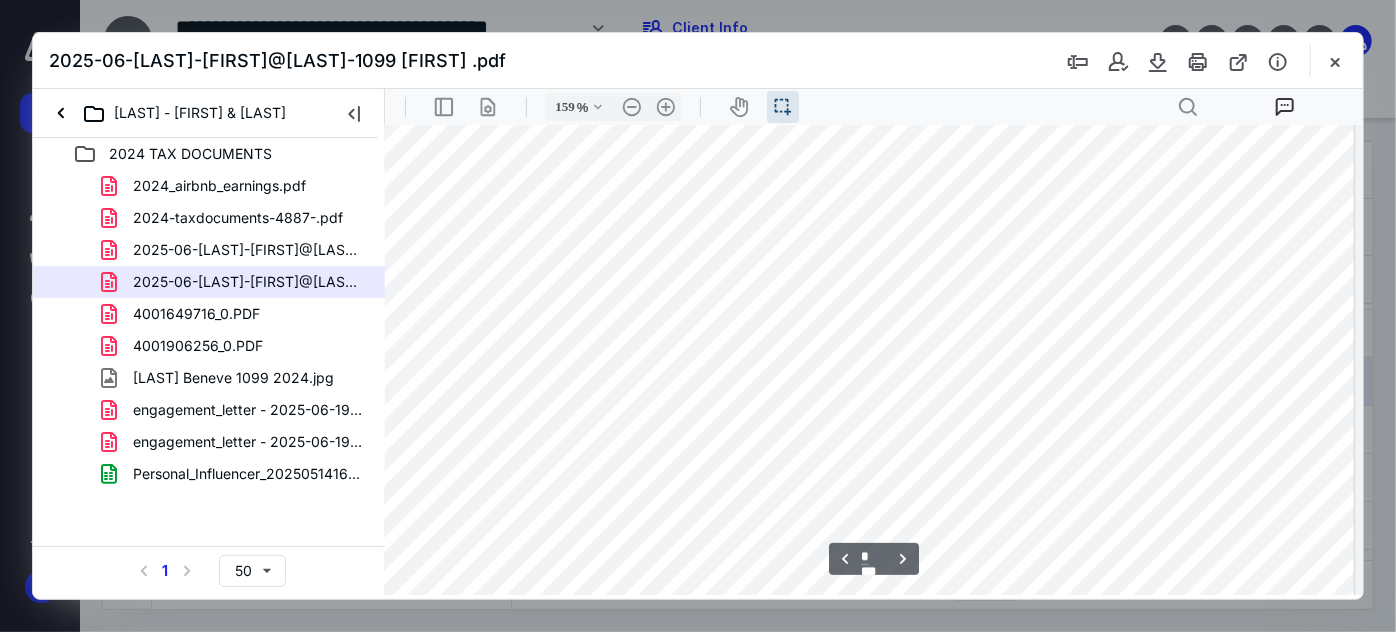 scroll, scrollTop: 3330, scrollLeft: 298, axis: both 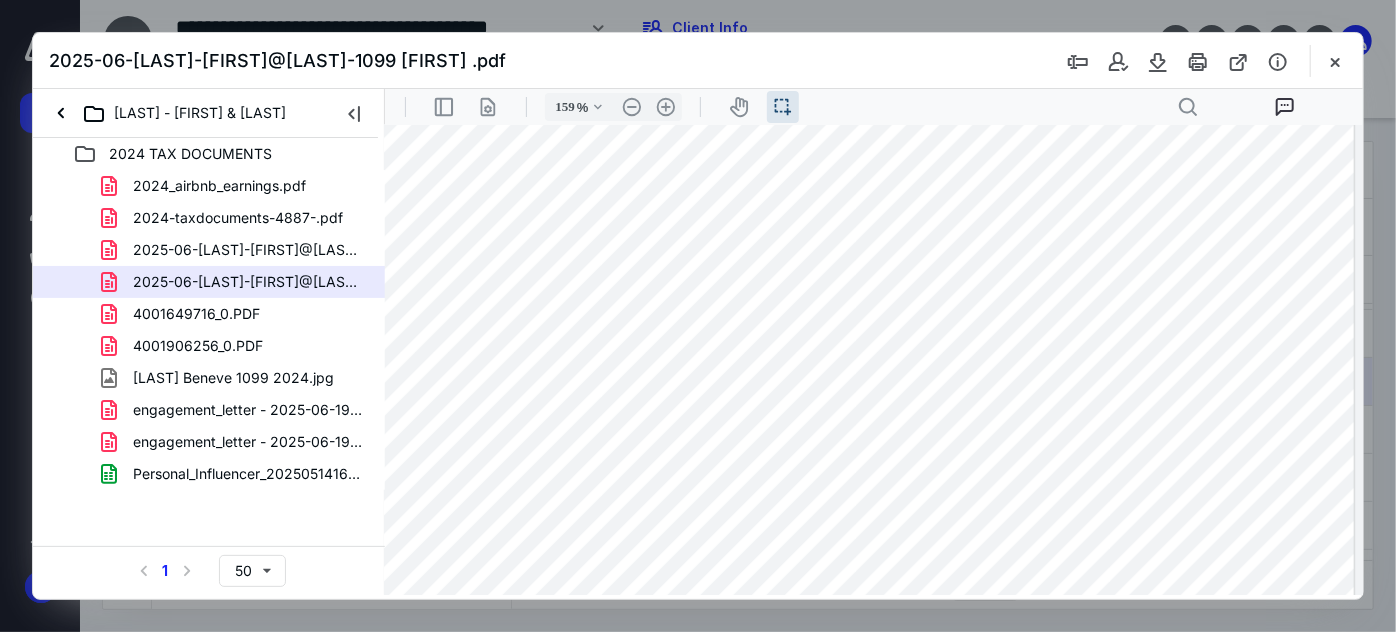 drag, startPoint x: 1133, startPoint y: 154, endPoint x: 1038, endPoint y: 90, distance: 114.546936 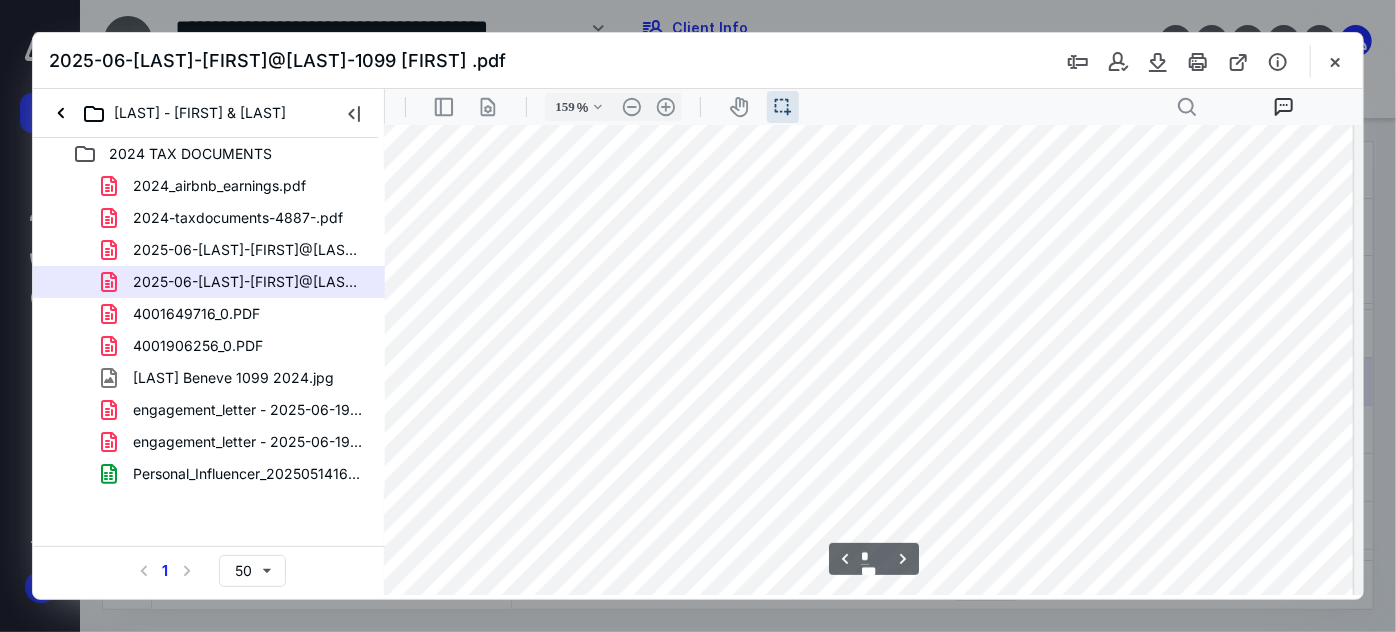 scroll, scrollTop: 90, scrollLeft: 0, axis: vertical 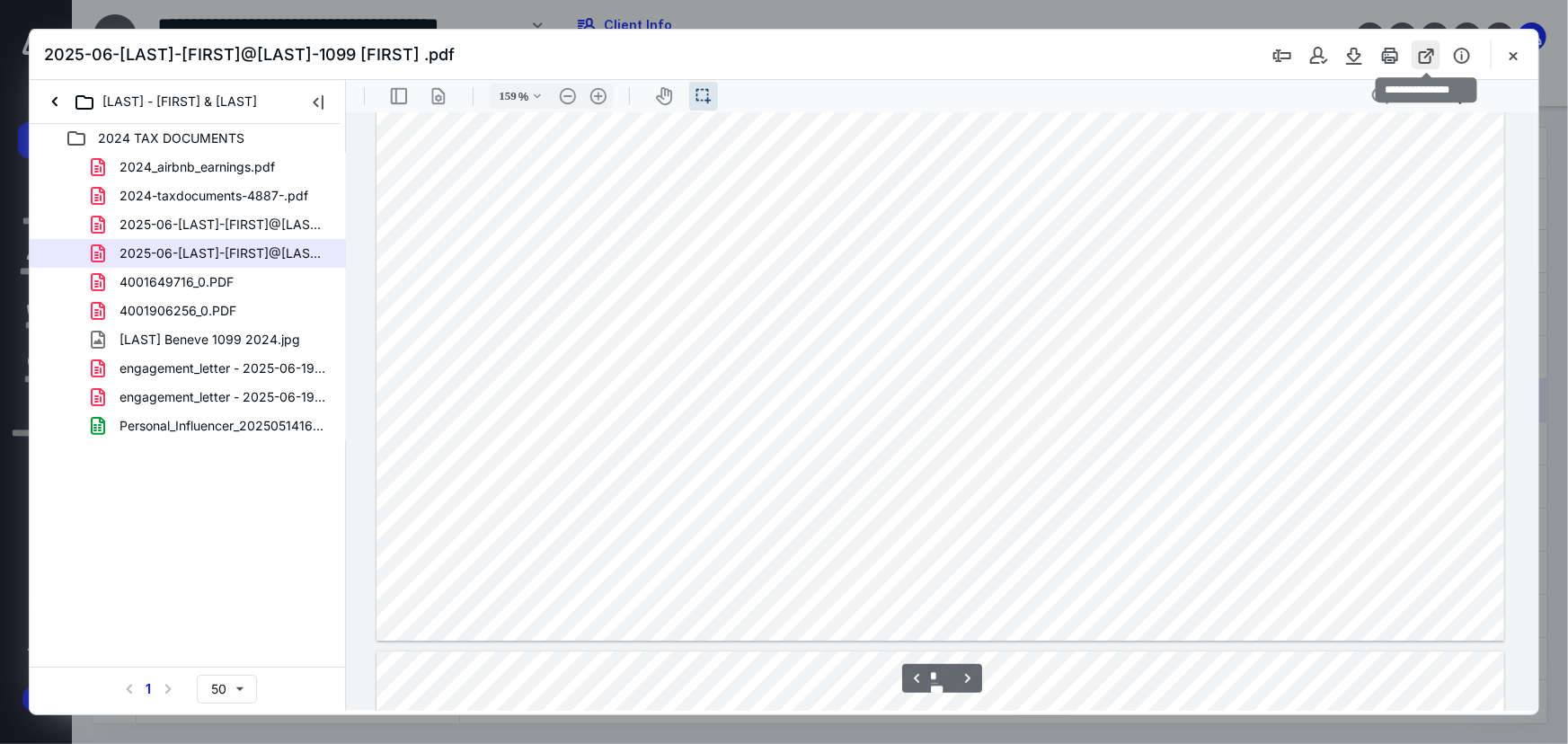 click at bounding box center [1426, 55] 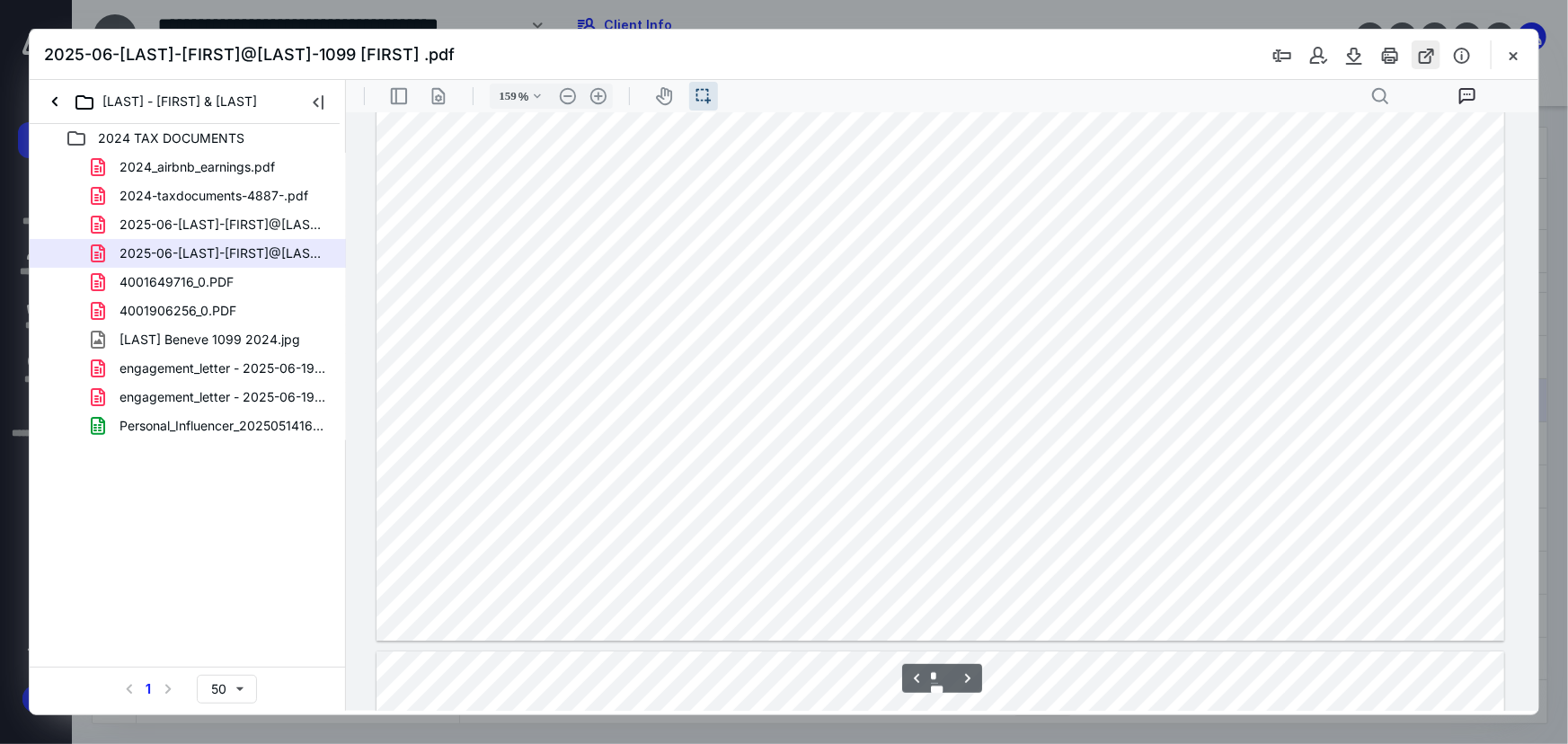 scroll, scrollTop: 21, scrollLeft: 0, axis: vertical 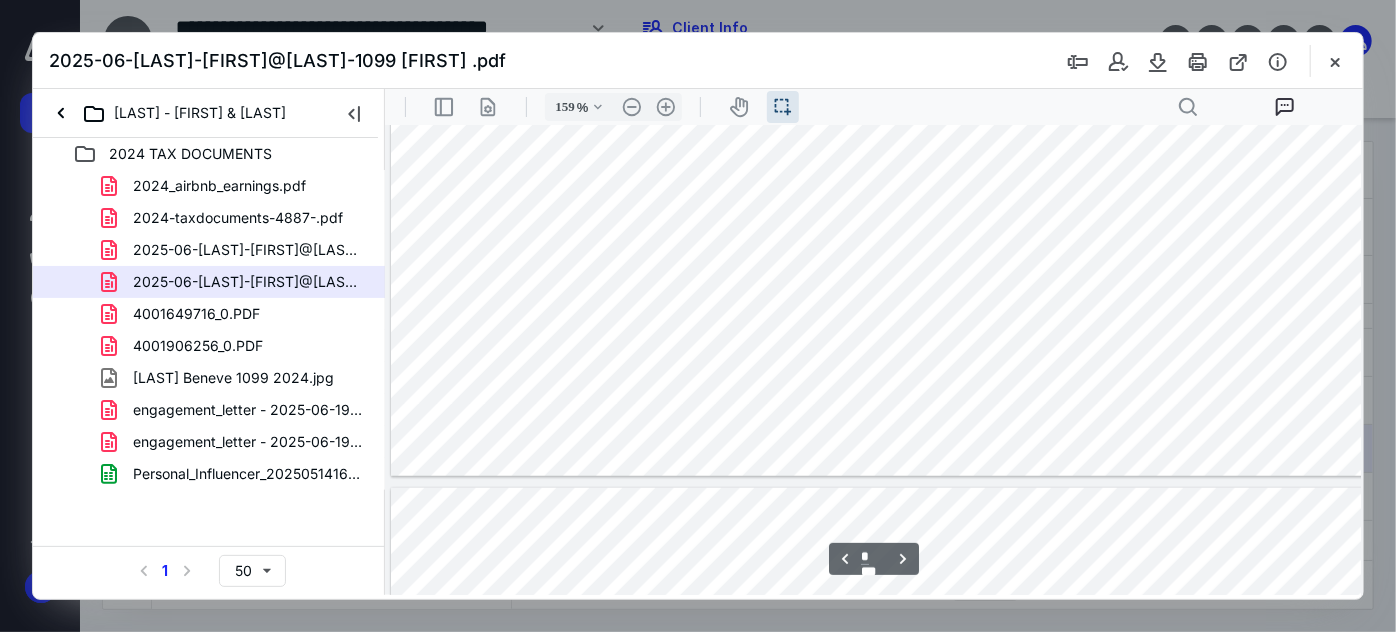 type on "*" 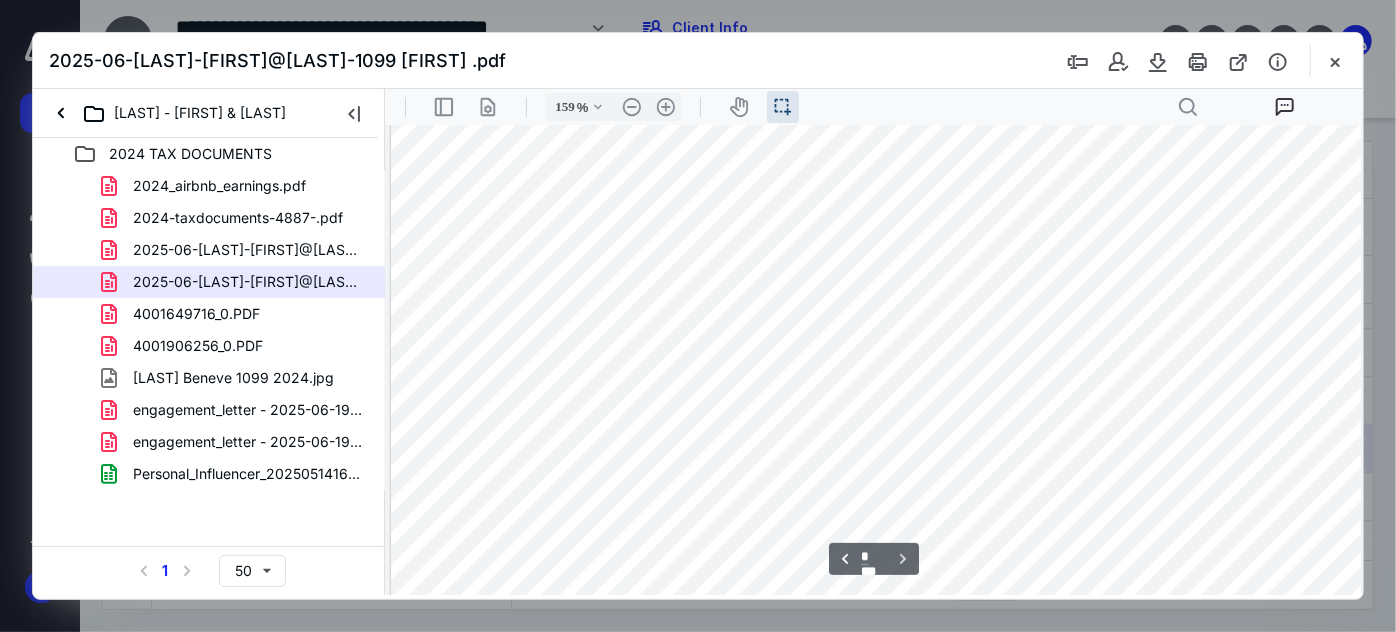 scroll, scrollTop: 5421, scrollLeft: 0, axis: vertical 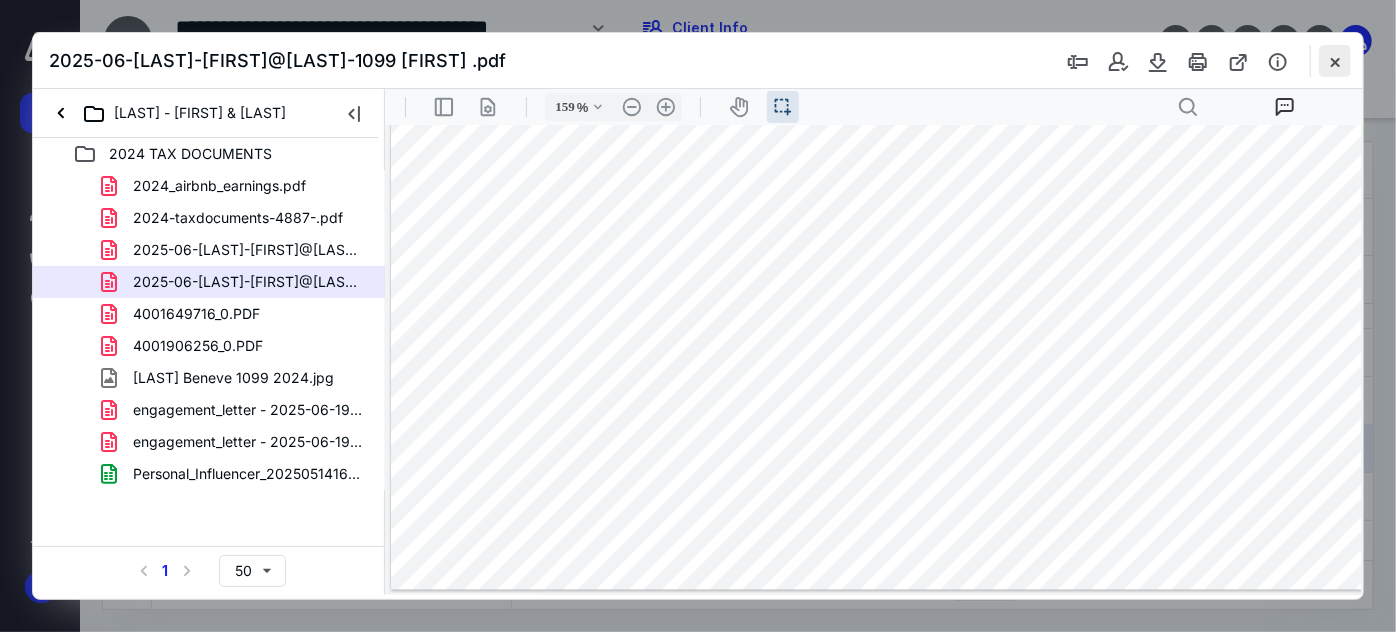 click at bounding box center (1335, 61) 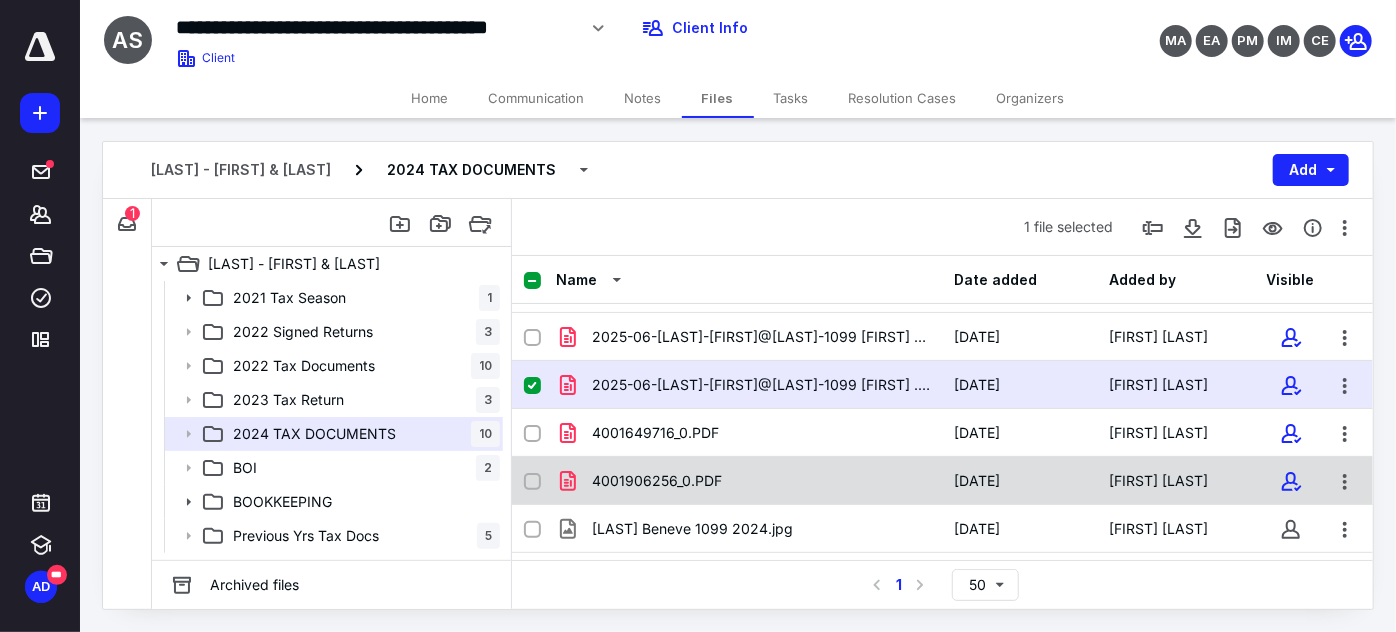 scroll, scrollTop: 114, scrollLeft: 0, axis: vertical 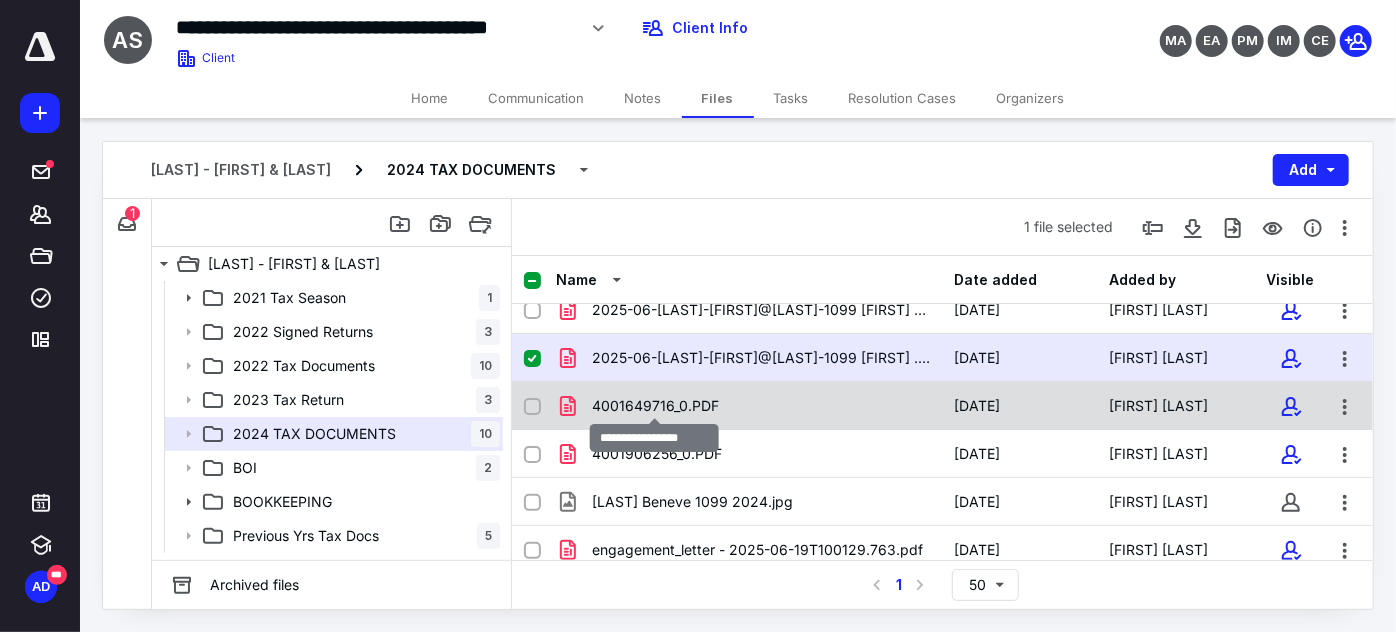 click on "4001649716_0.PDF" at bounding box center [655, 406] 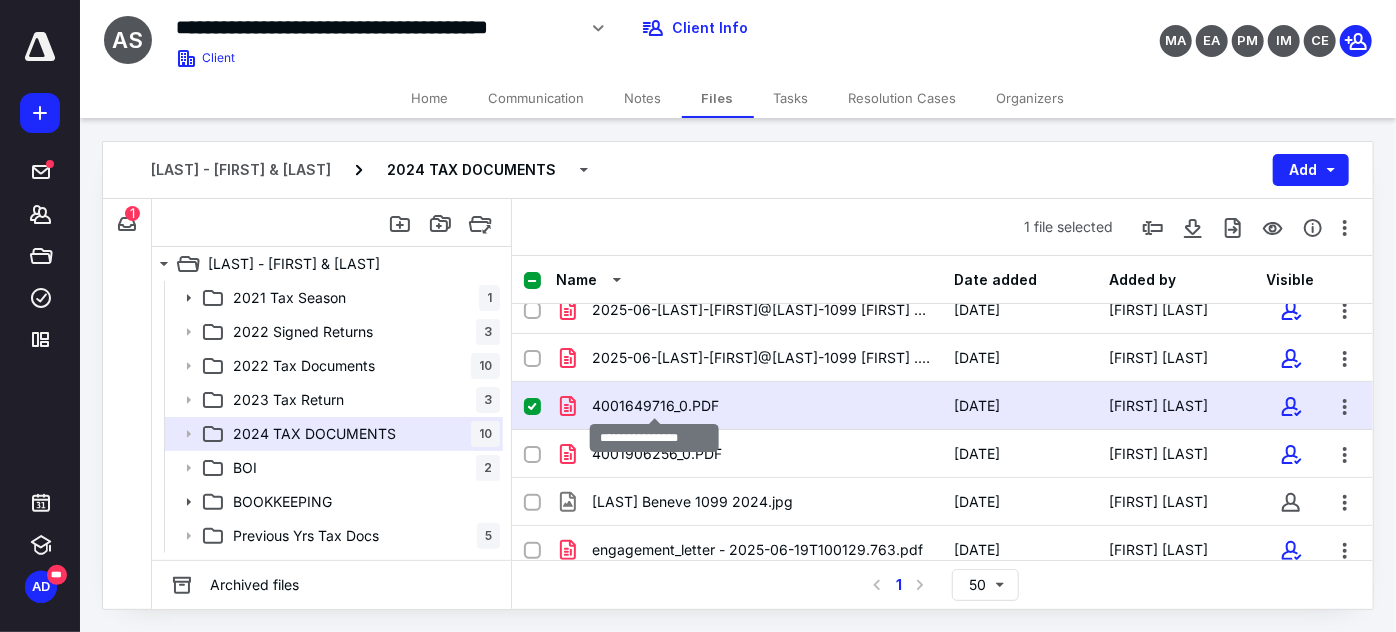 click on "4001649716_0.PDF" at bounding box center [655, 406] 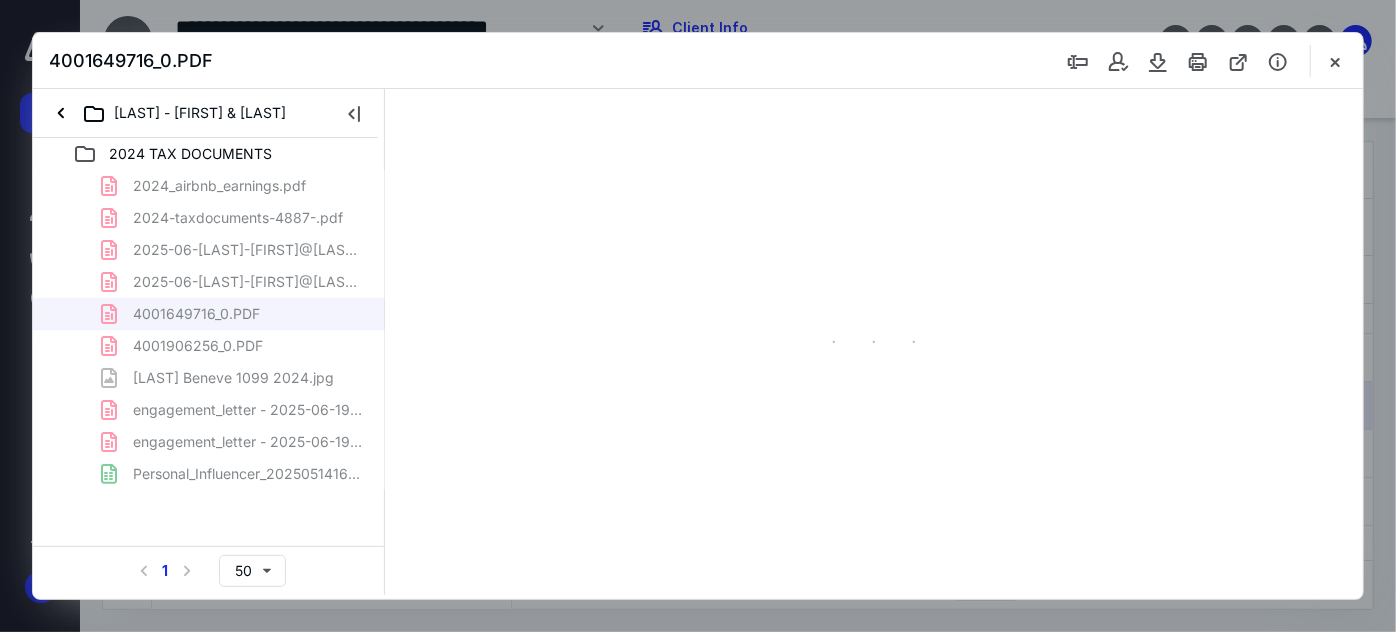 scroll, scrollTop: 0, scrollLeft: 0, axis: both 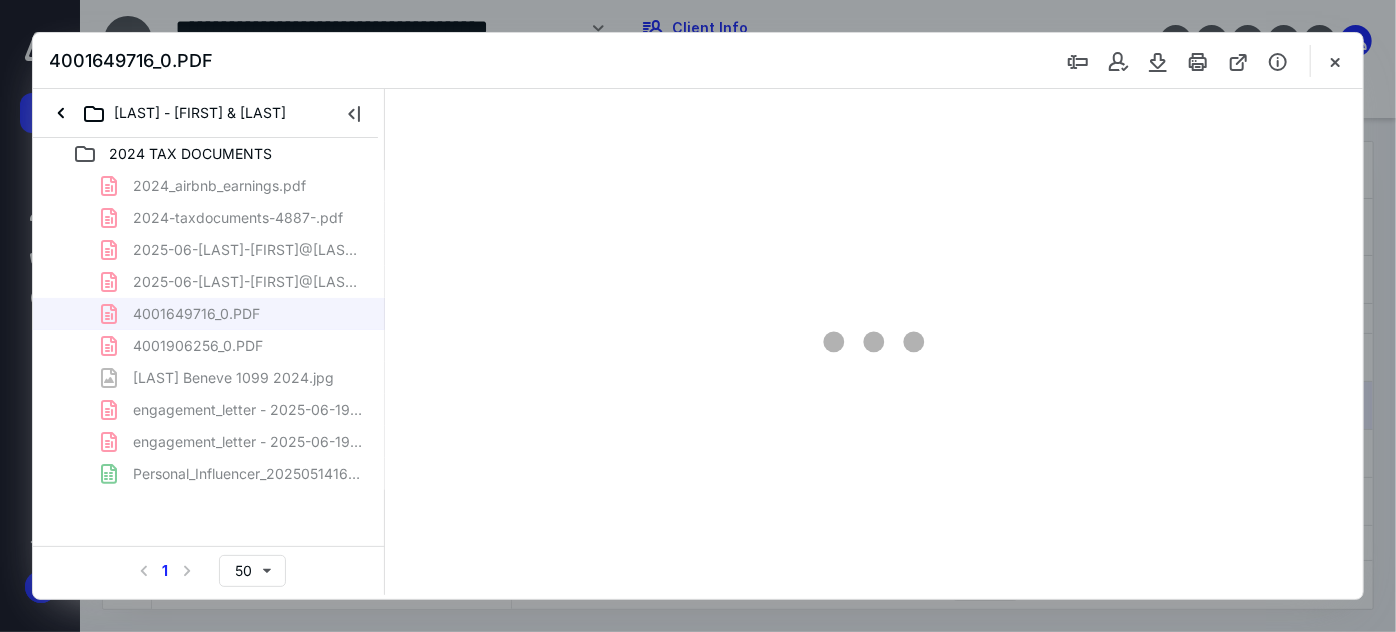 type on "47" 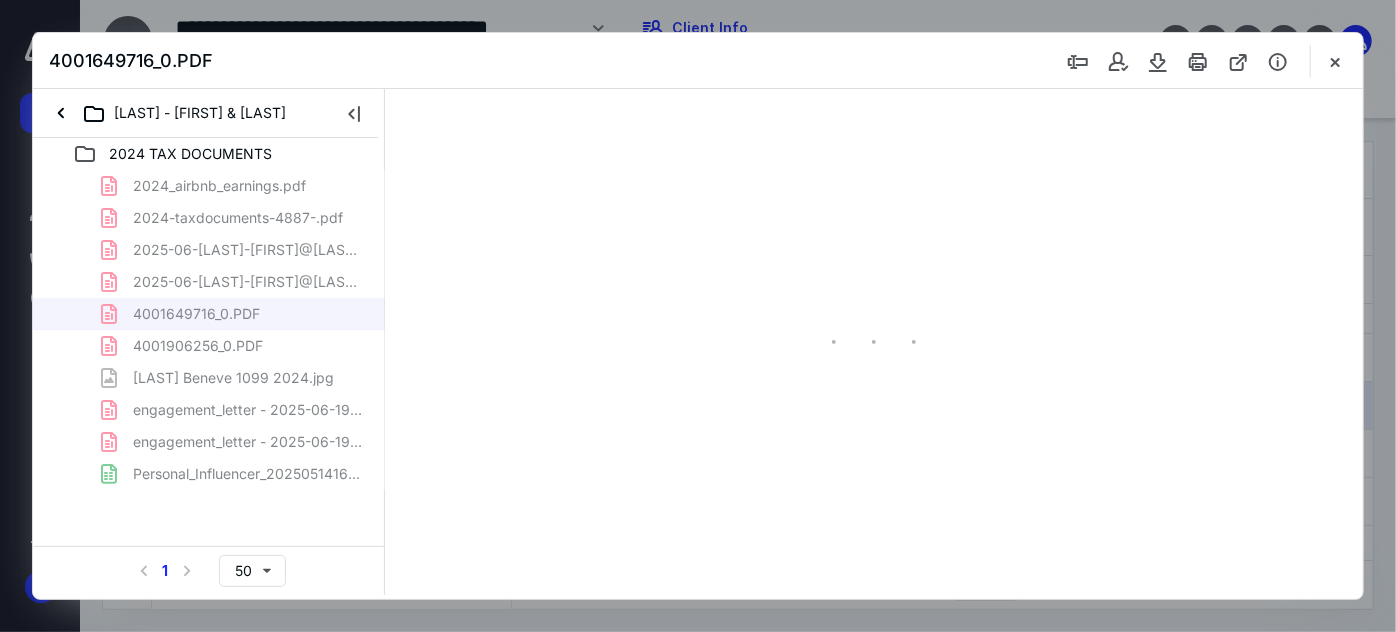 scroll, scrollTop: 37, scrollLeft: 0, axis: vertical 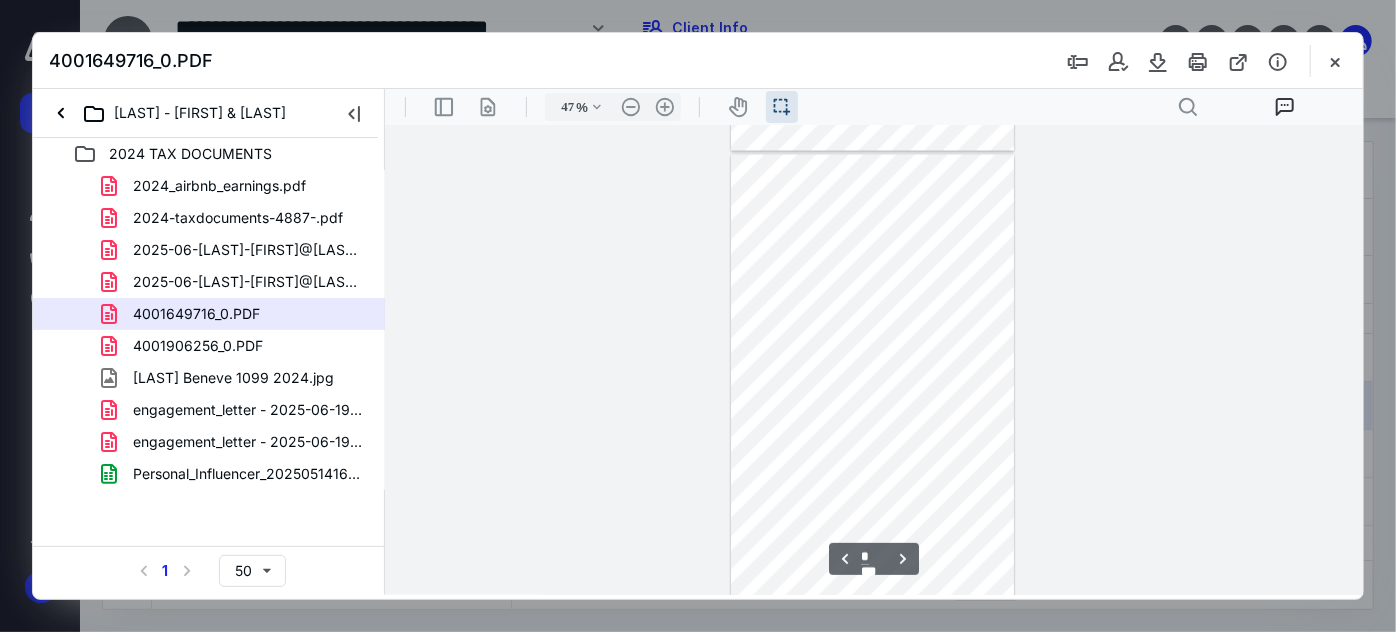 type on "*" 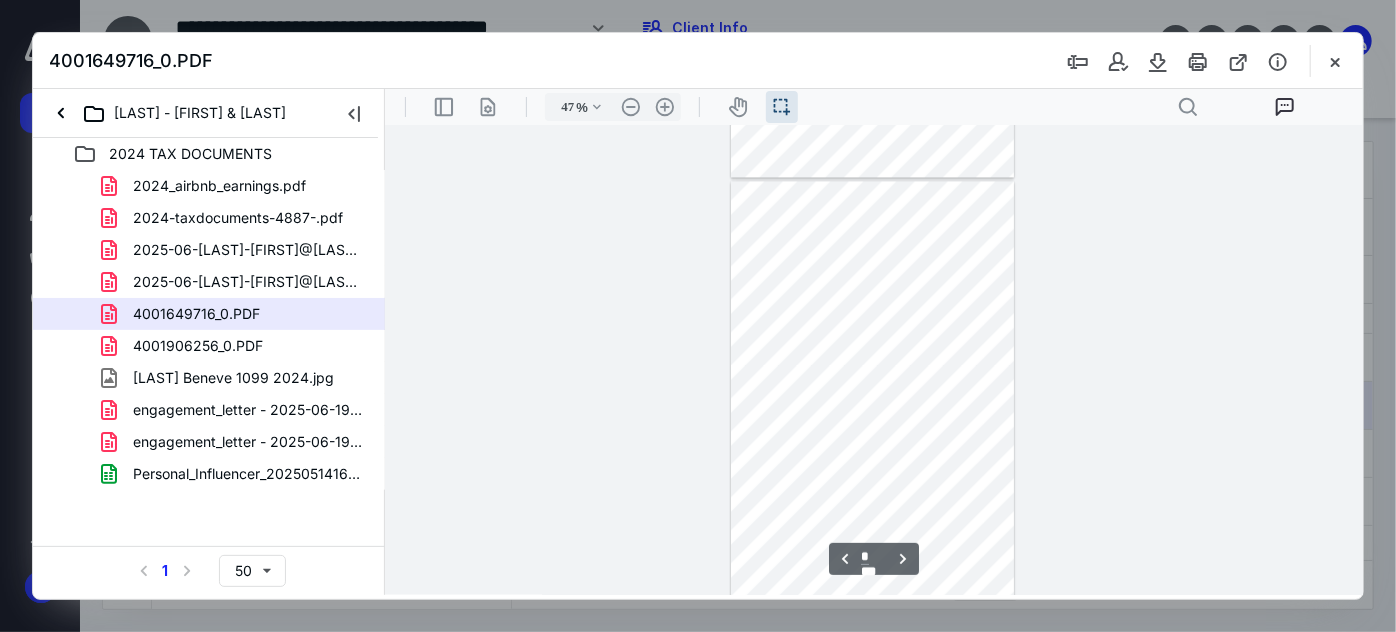 scroll, scrollTop: 2354, scrollLeft: 0, axis: vertical 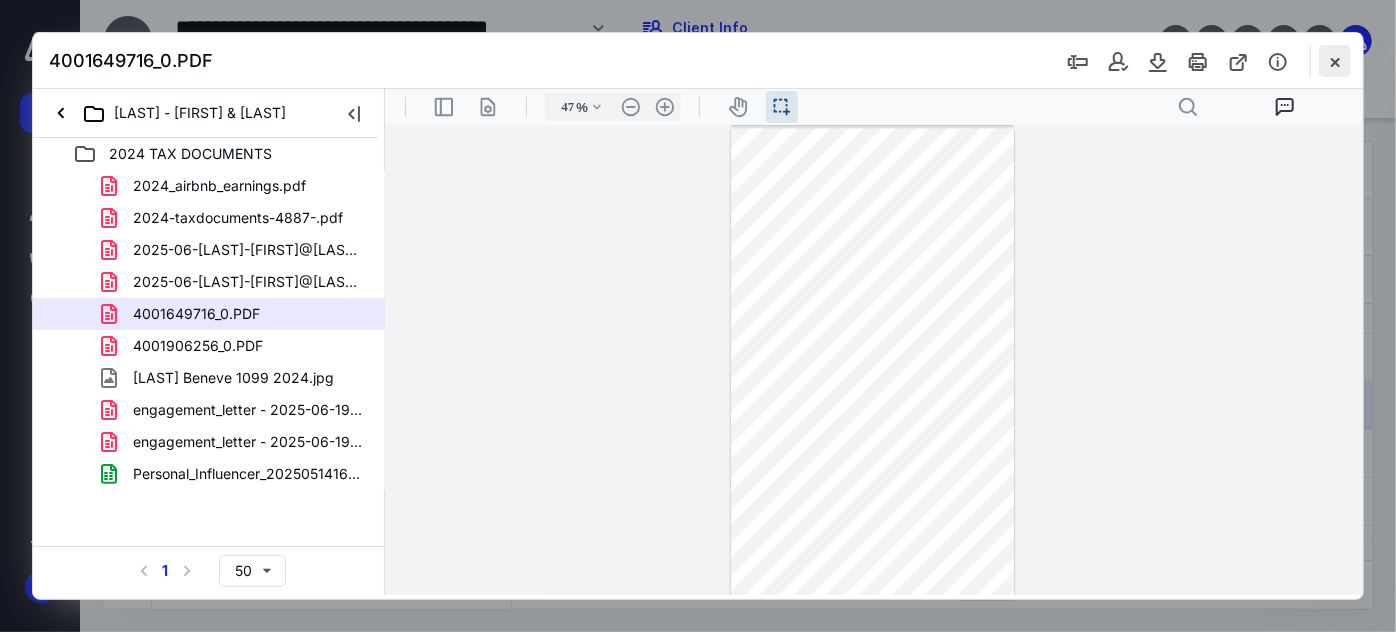 click at bounding box center (1335, 61) 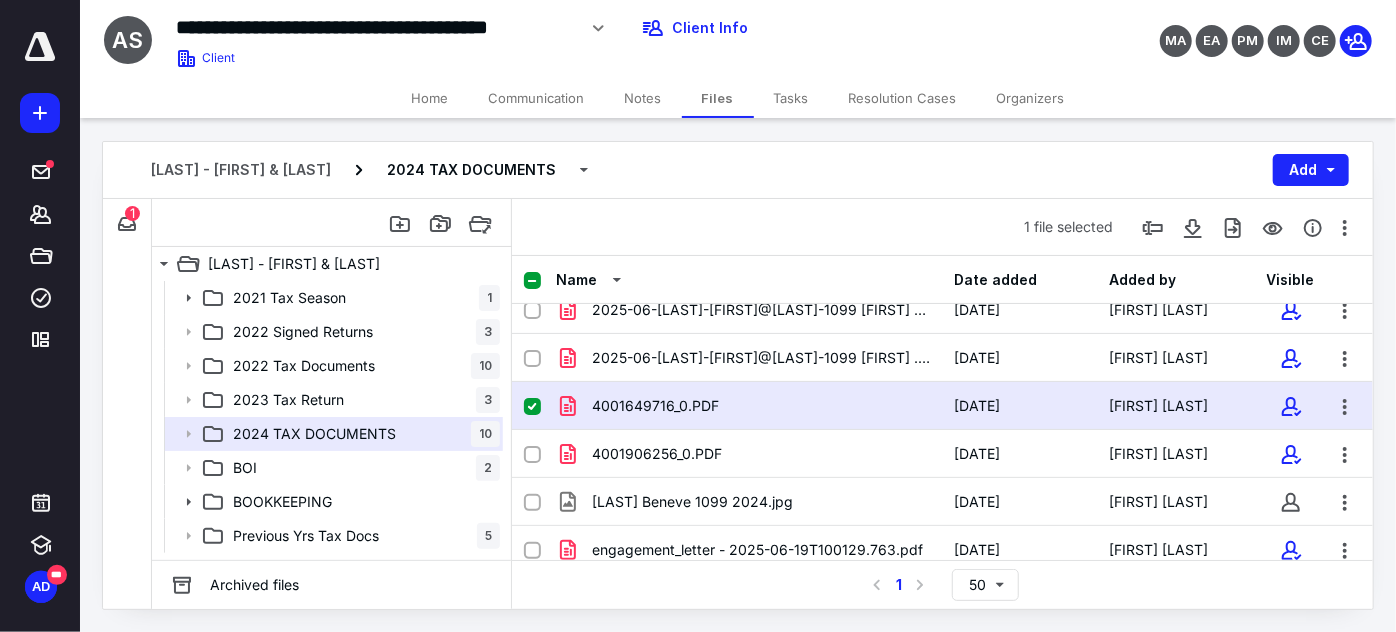 scroll, scrollTop: 0, scrollLeft: 0, axis: both 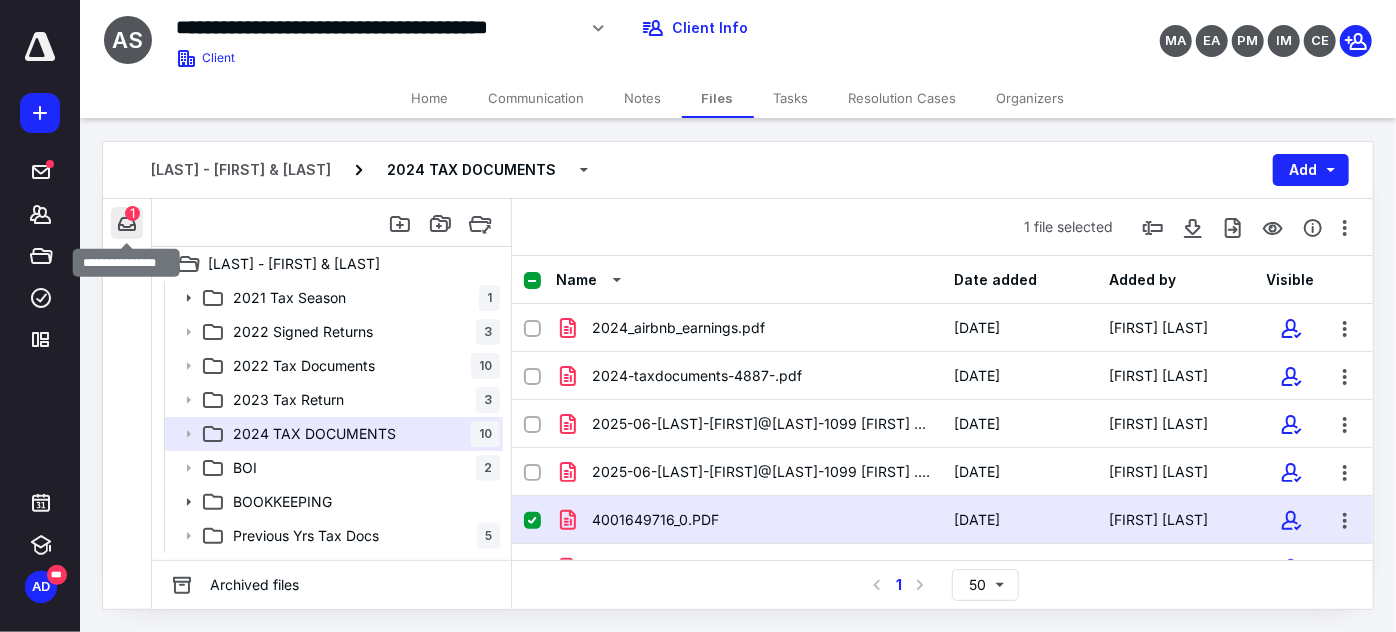 click at bounding box center (127, 223) 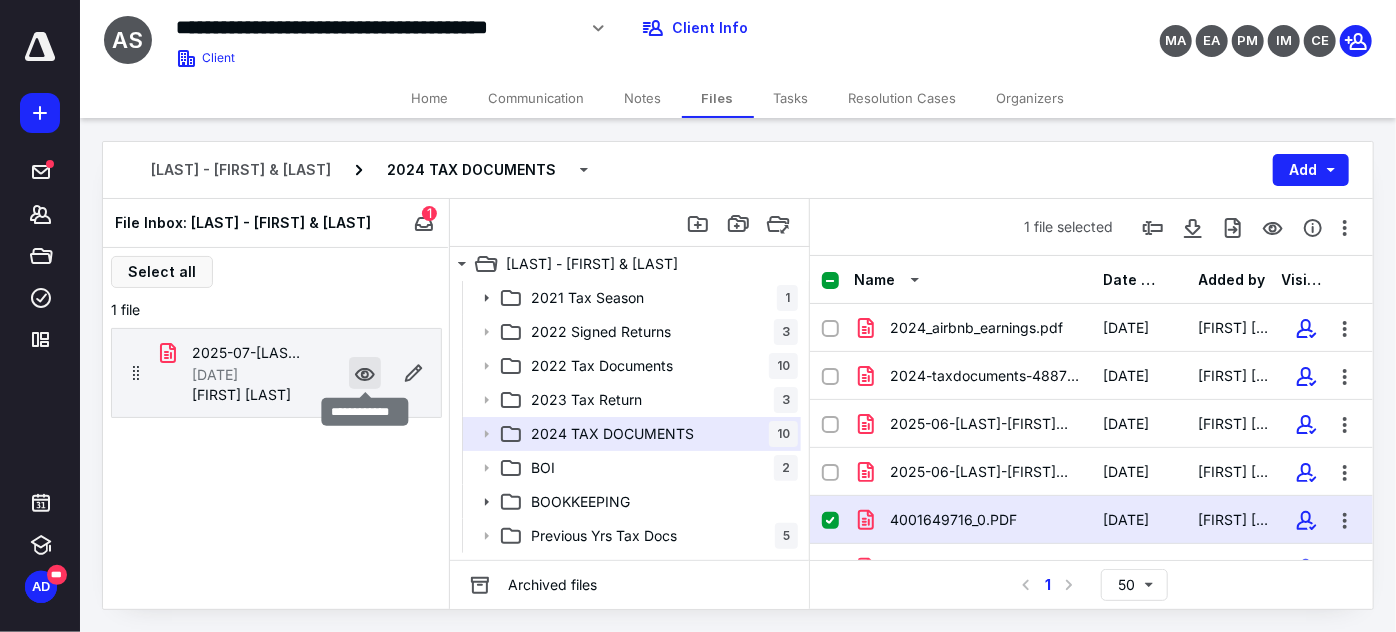 click at bounding box center (365, 373) 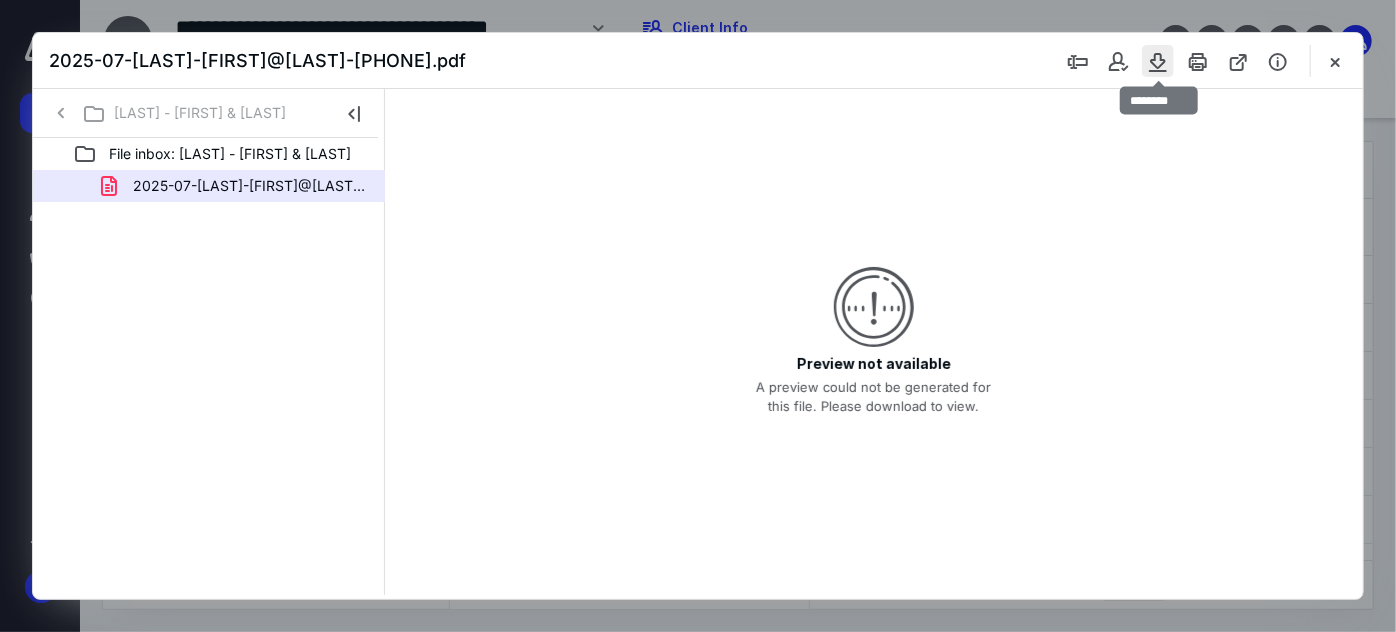 click at bounding box center [1158, 61] 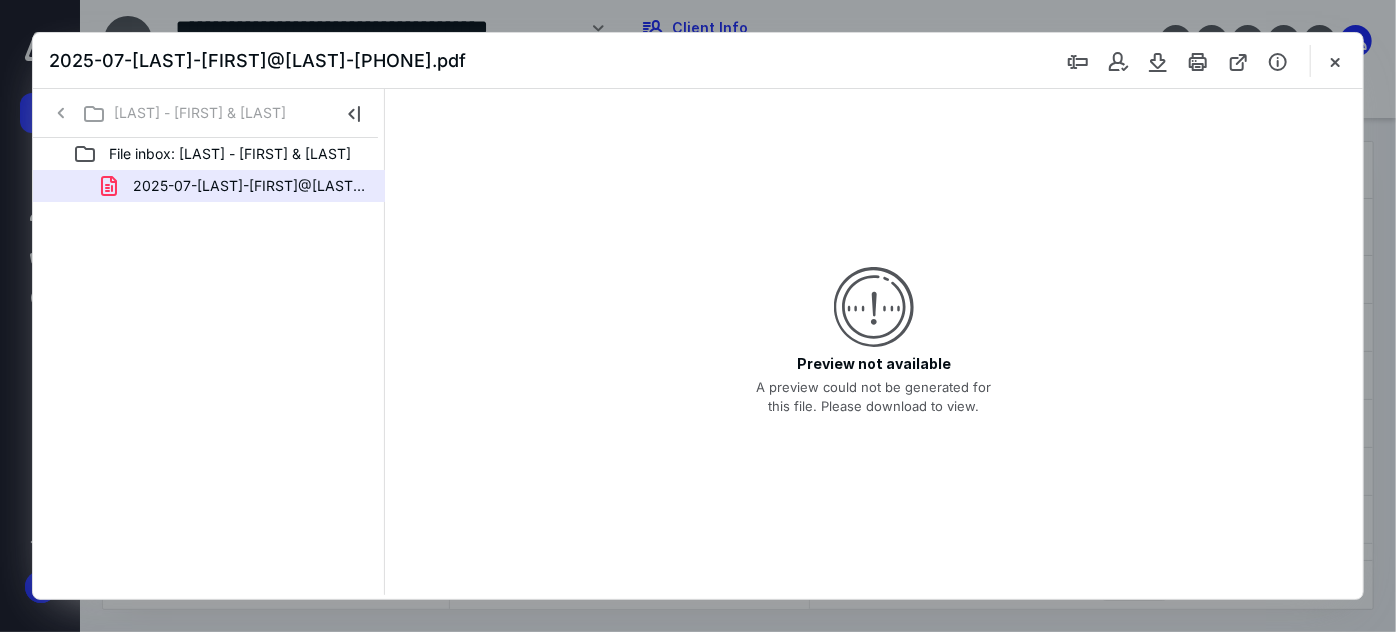 click at bounding box center [1335, 61] 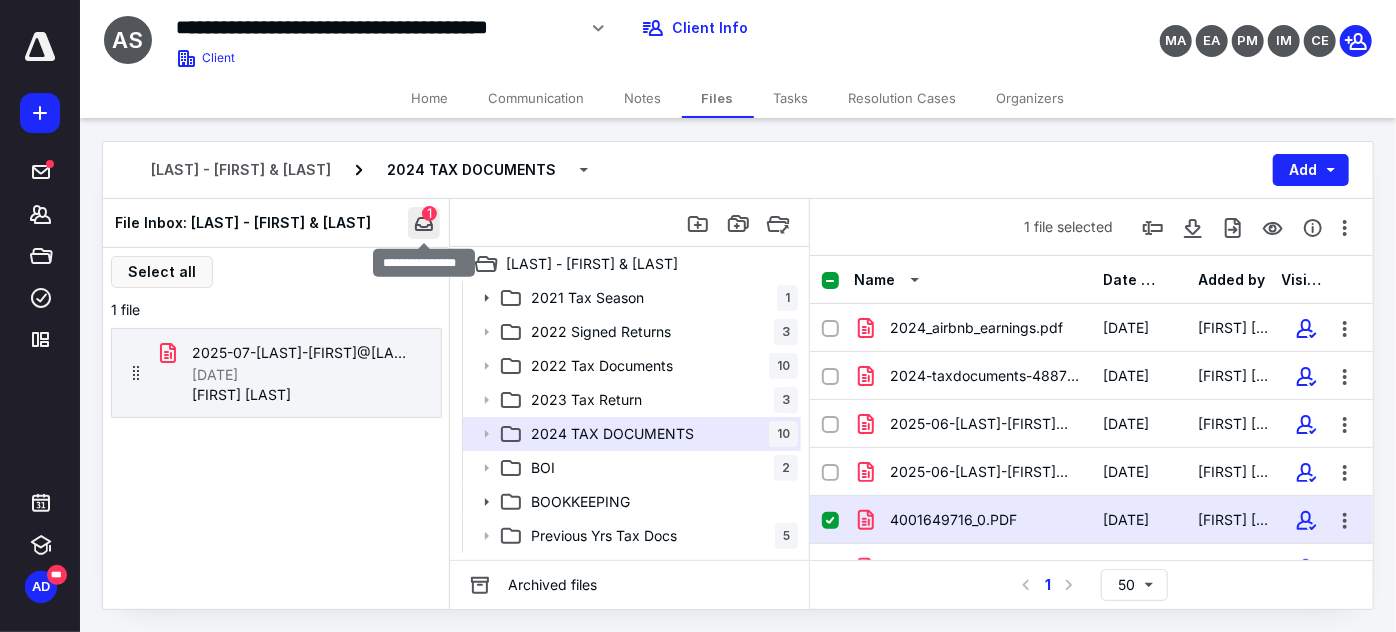 click at bounding box center (424, 223) 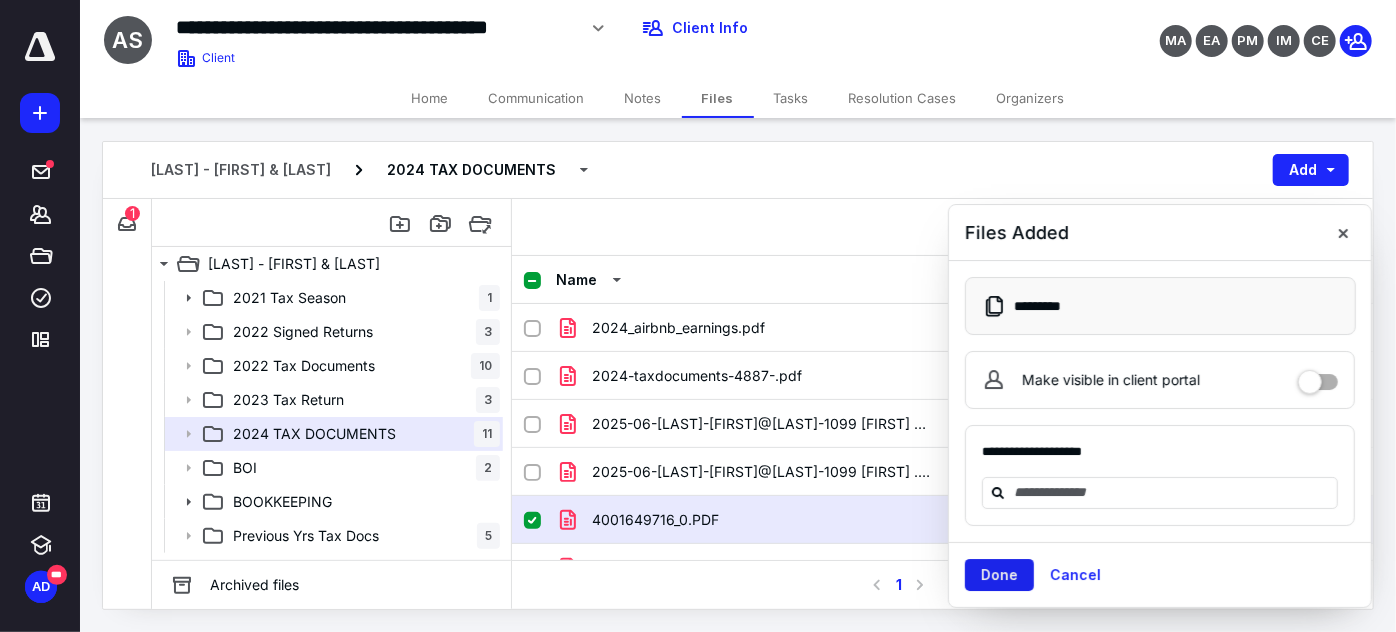 click on "Done" at bounding box center [999, 575] 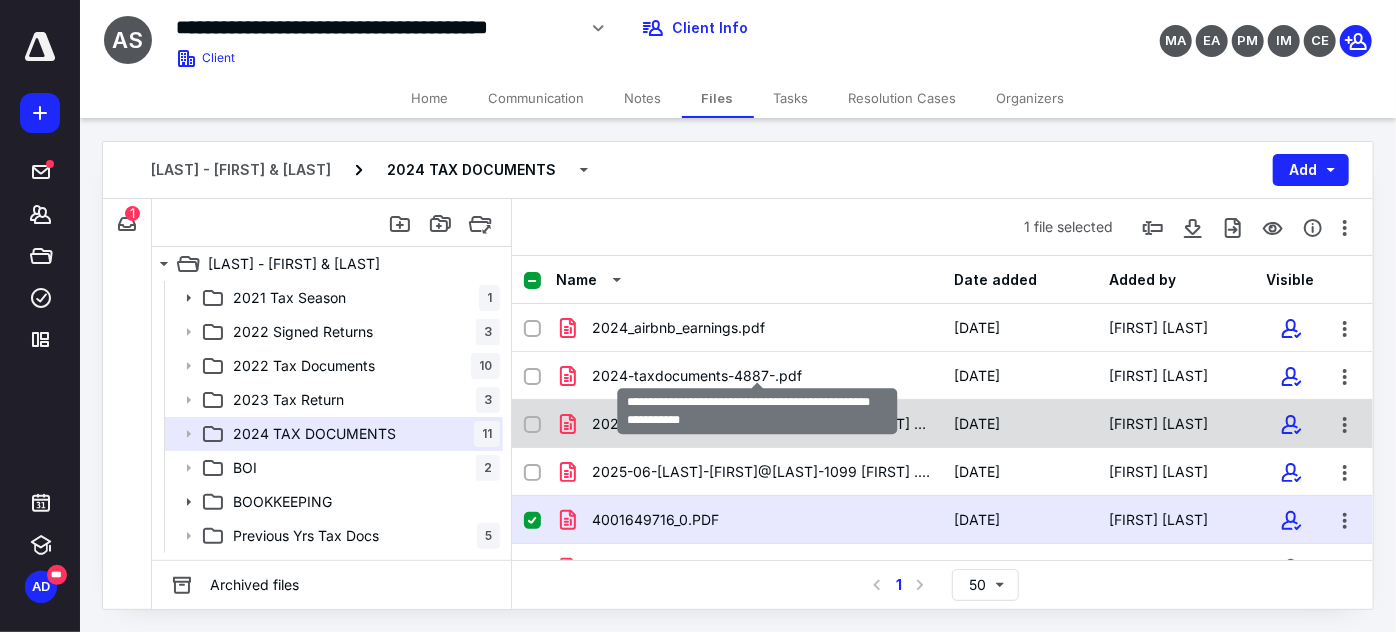 scroll, scrollTop: 267, scrollLeft: 0, axis: vertical 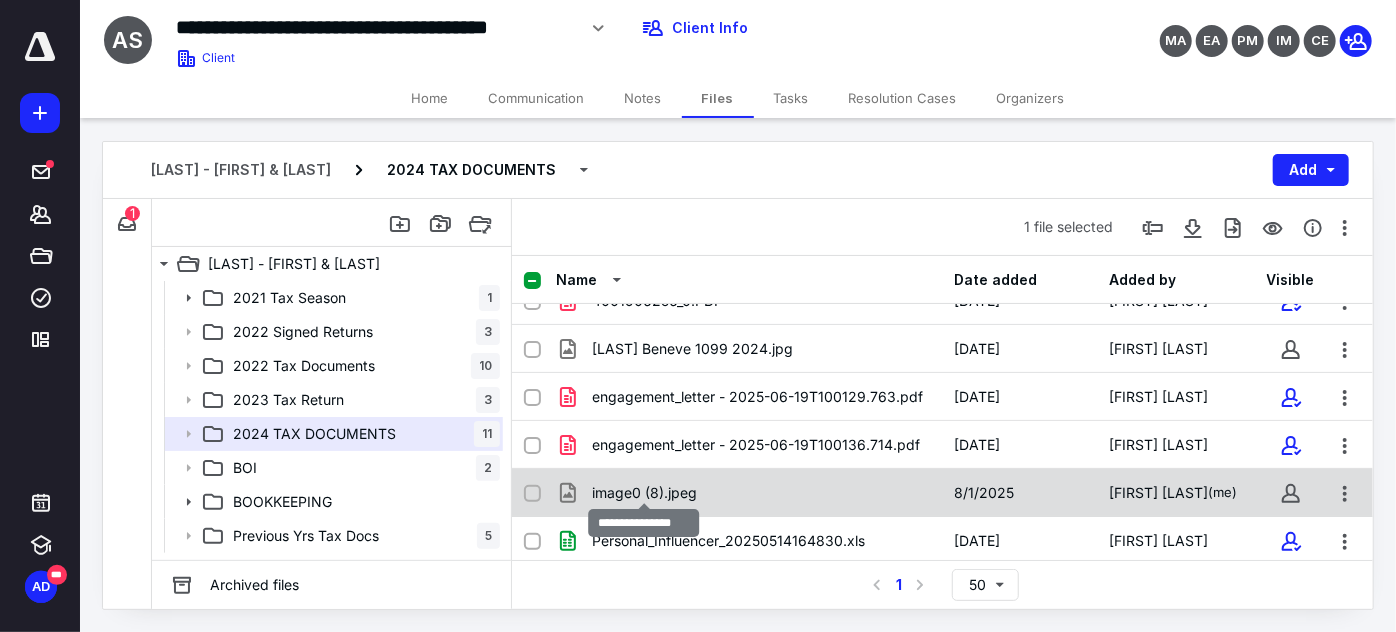 click on "image0 (8).jpeg" at bounding box center [644, 493] 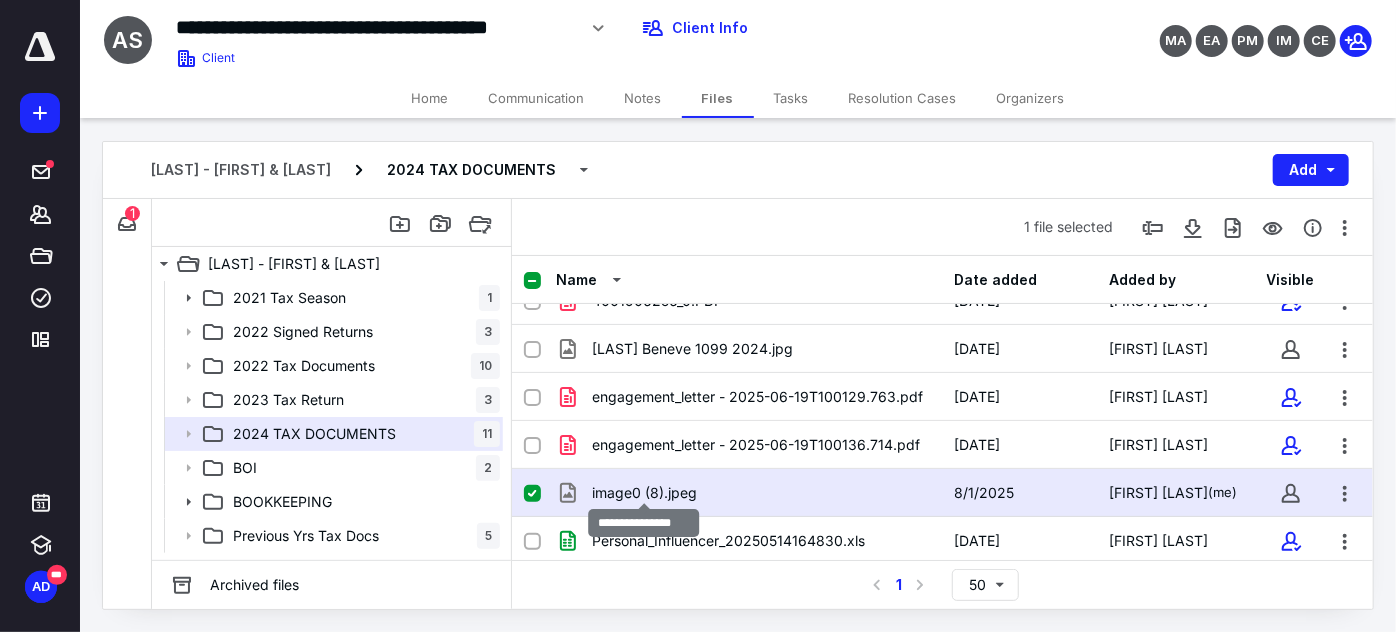 click on "image0 (8).jpeg" at bounding box center (644, 493) 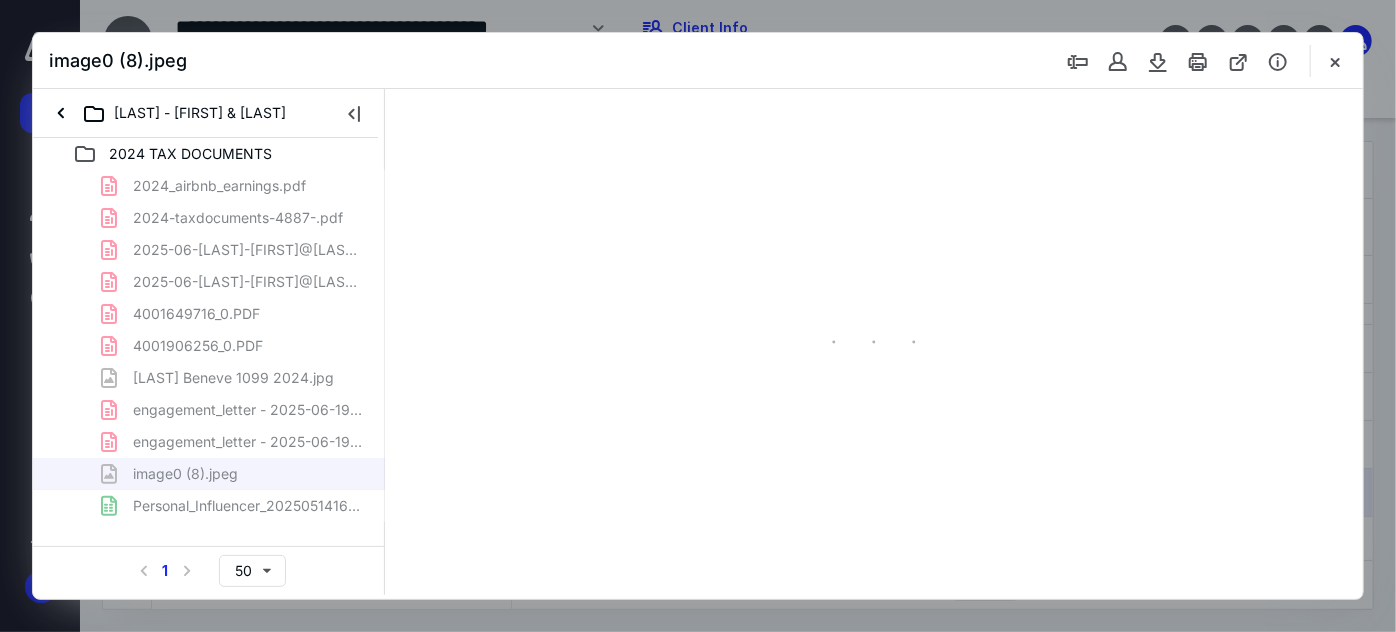 scroll, scrollTop: 0, scrollLeft: 0, axis: both 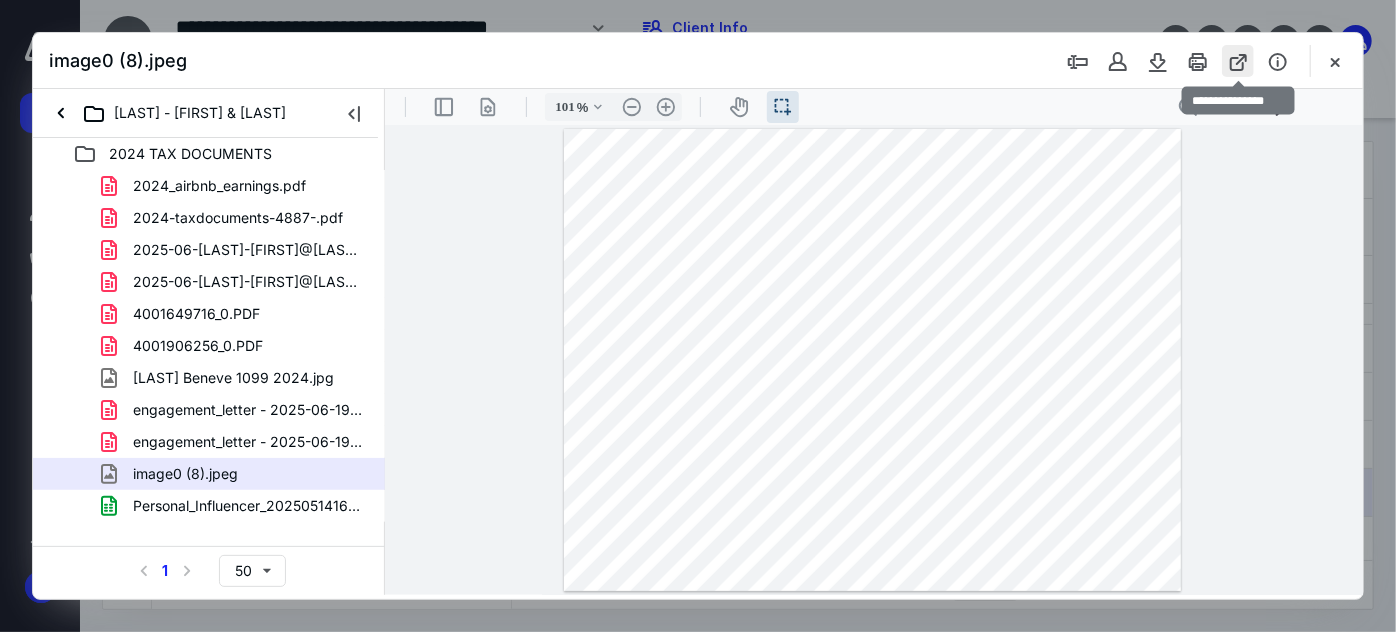 click at bounding box center (1238, 61) 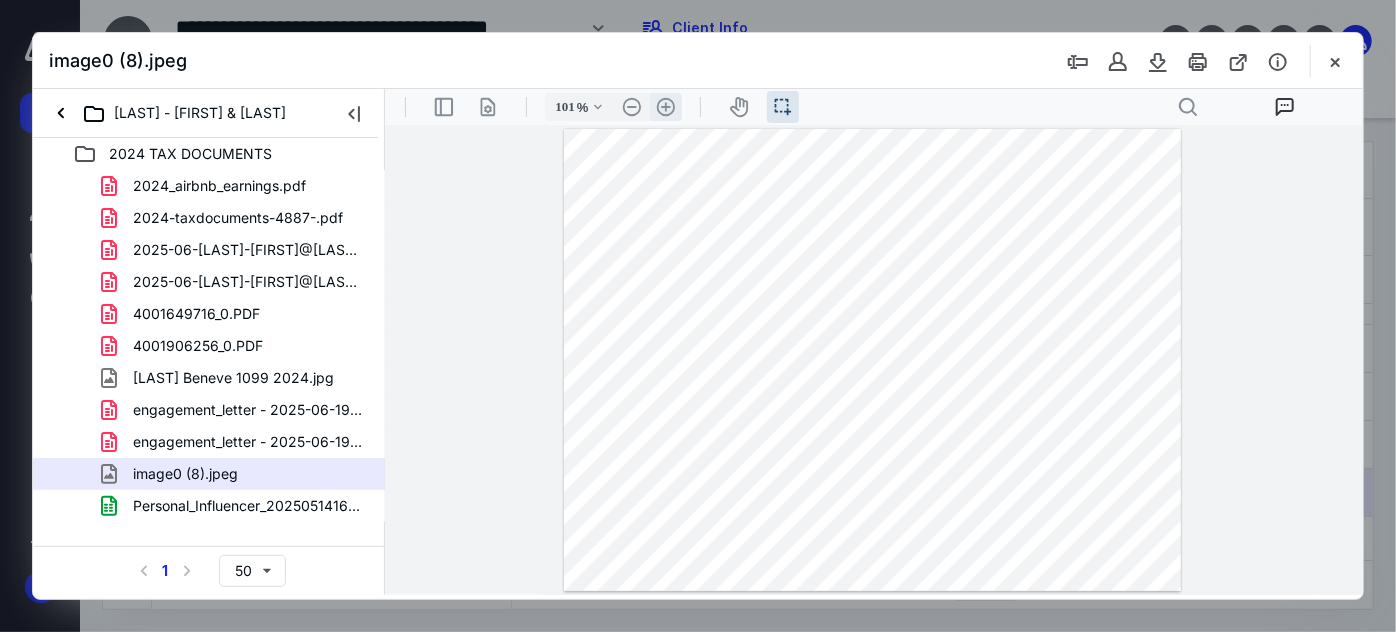 click on ".cls-1{fill:#abb0c4;} icon - header - zoom - in - line" at bounding box center [665, 106] 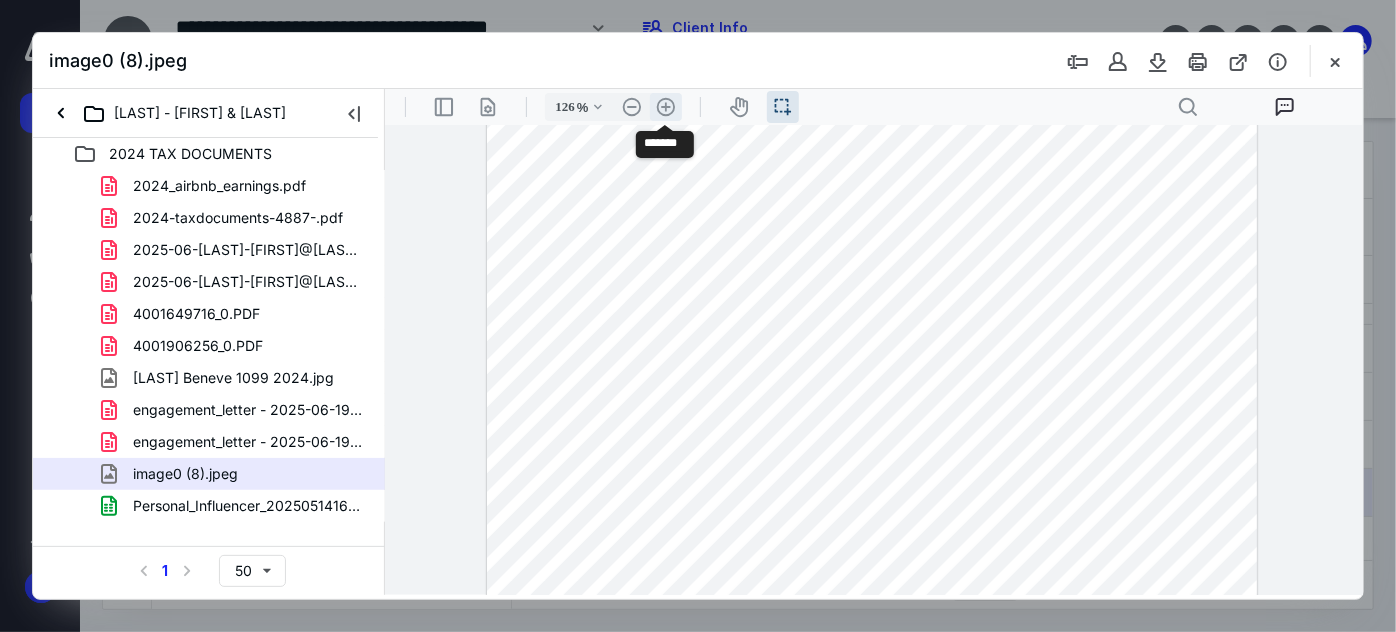 click on ".cls-1{fill:#abb0c4;} icon - header - zoom - in - line" at bounding box center [665, 106] 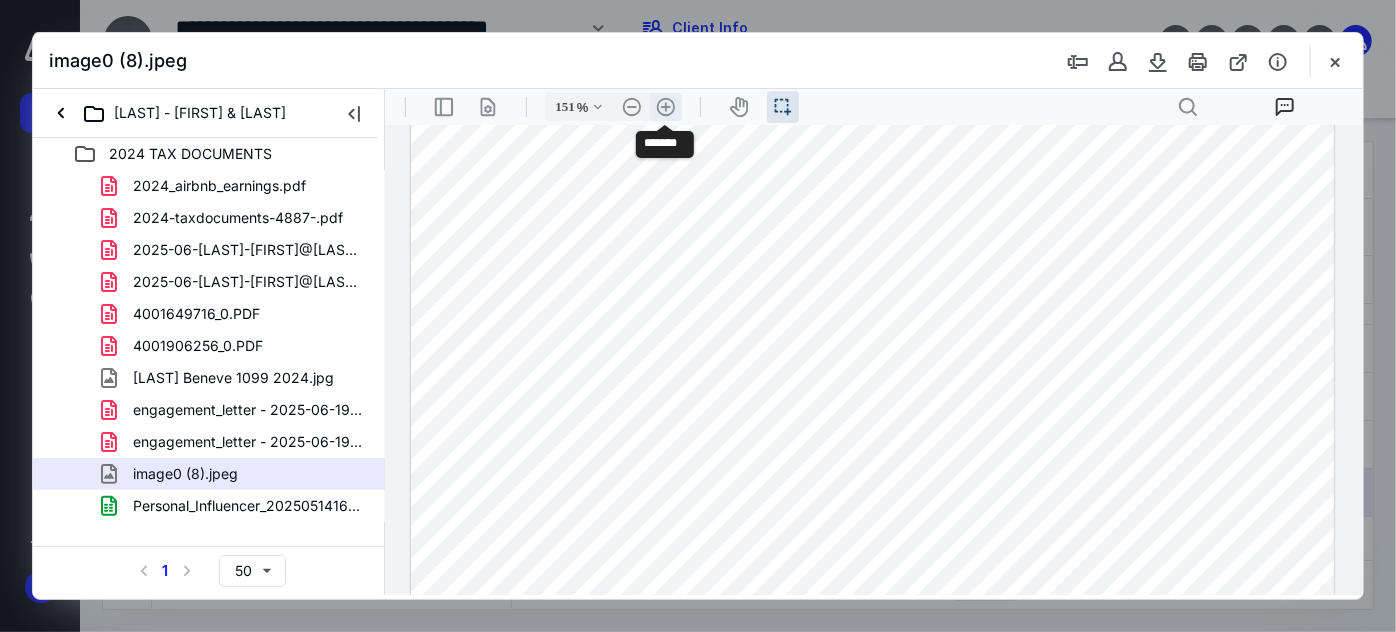 scroll, scrollTop: 107, scrollLeft: 0, axis: vertical 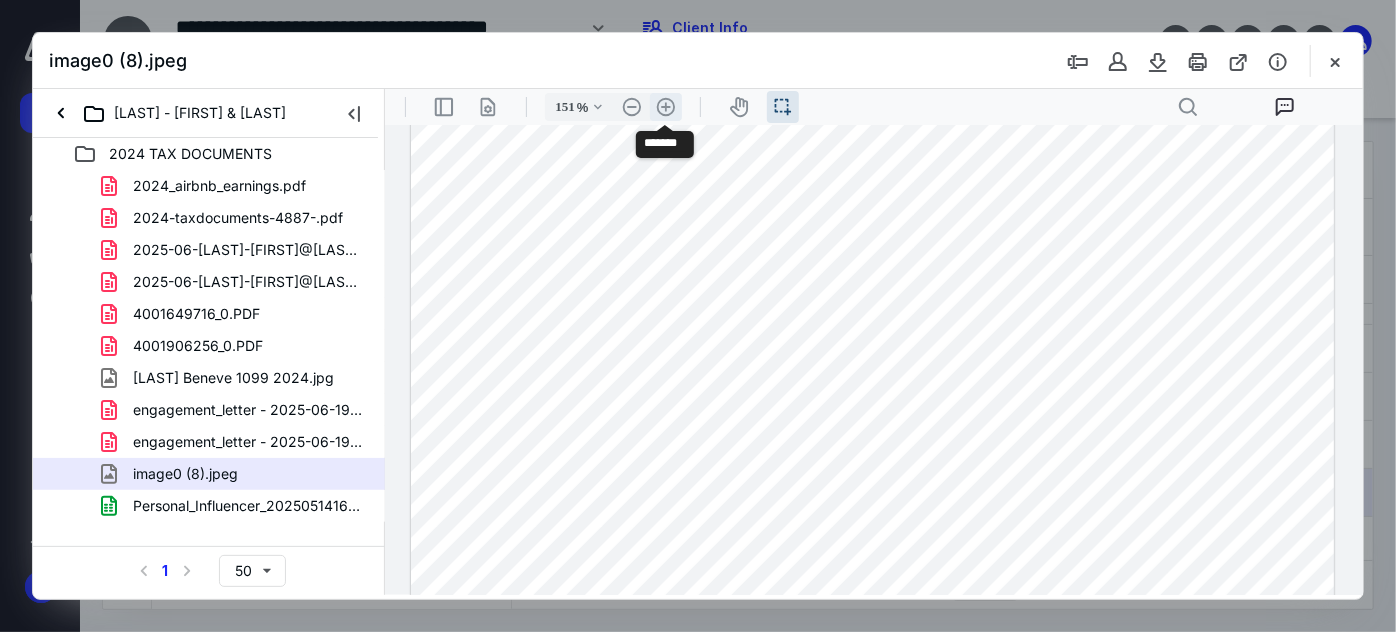 click on ".cls-1{fill:#abb0c4;} icon - header - zoom - in - line" at bounding box center (665, 106) 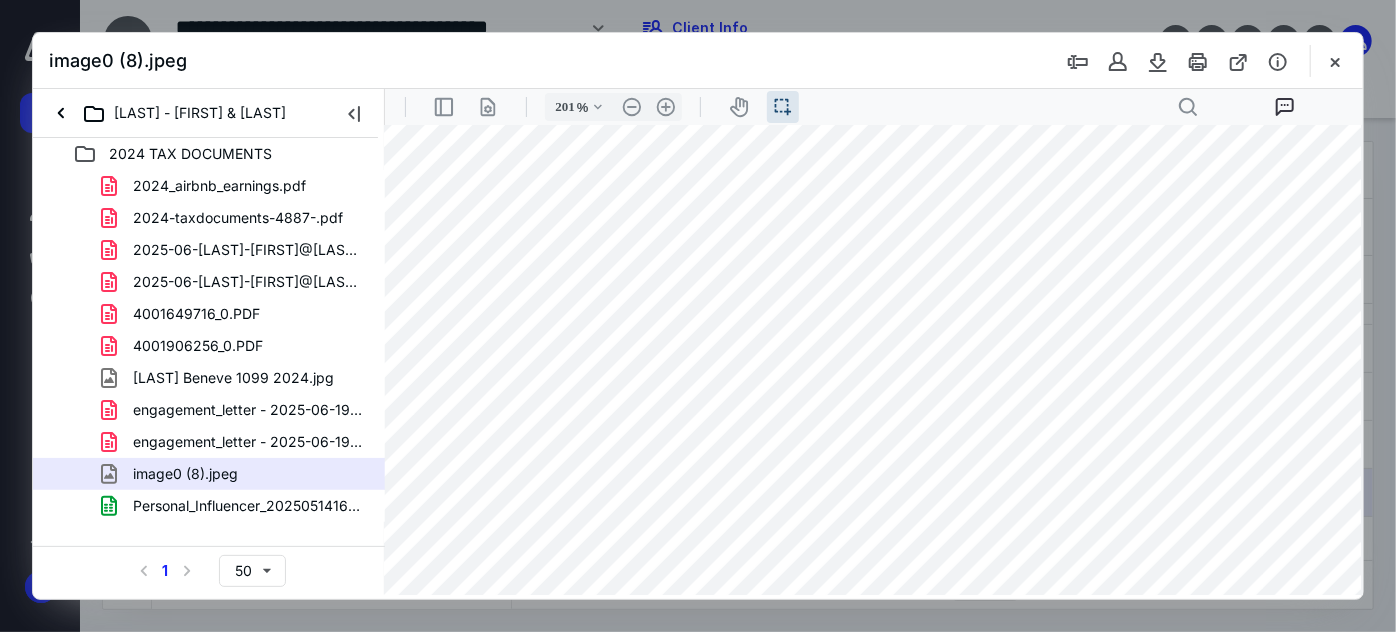 scroll, scrollTop: 0, scrollLeft: 139, axis: horizontal 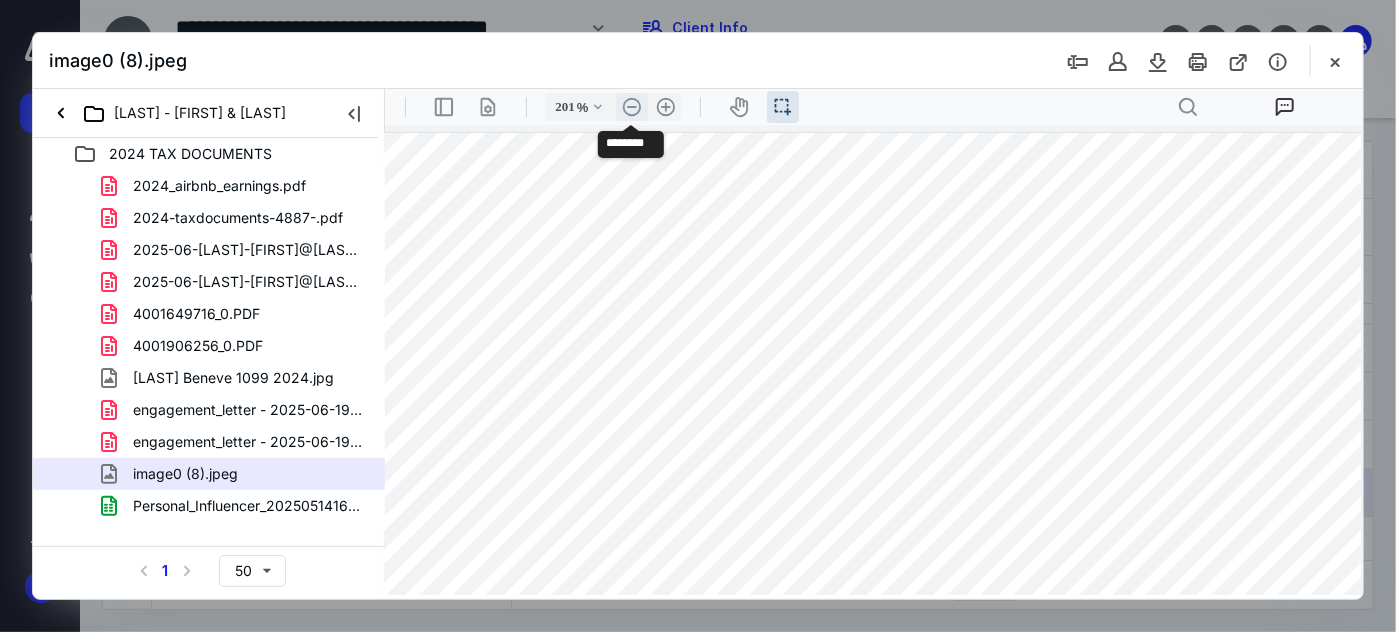 click on ".cls-1{fill:#abb0c4;} icon - header - zoom - out - line" at bounding box center (631, 106) 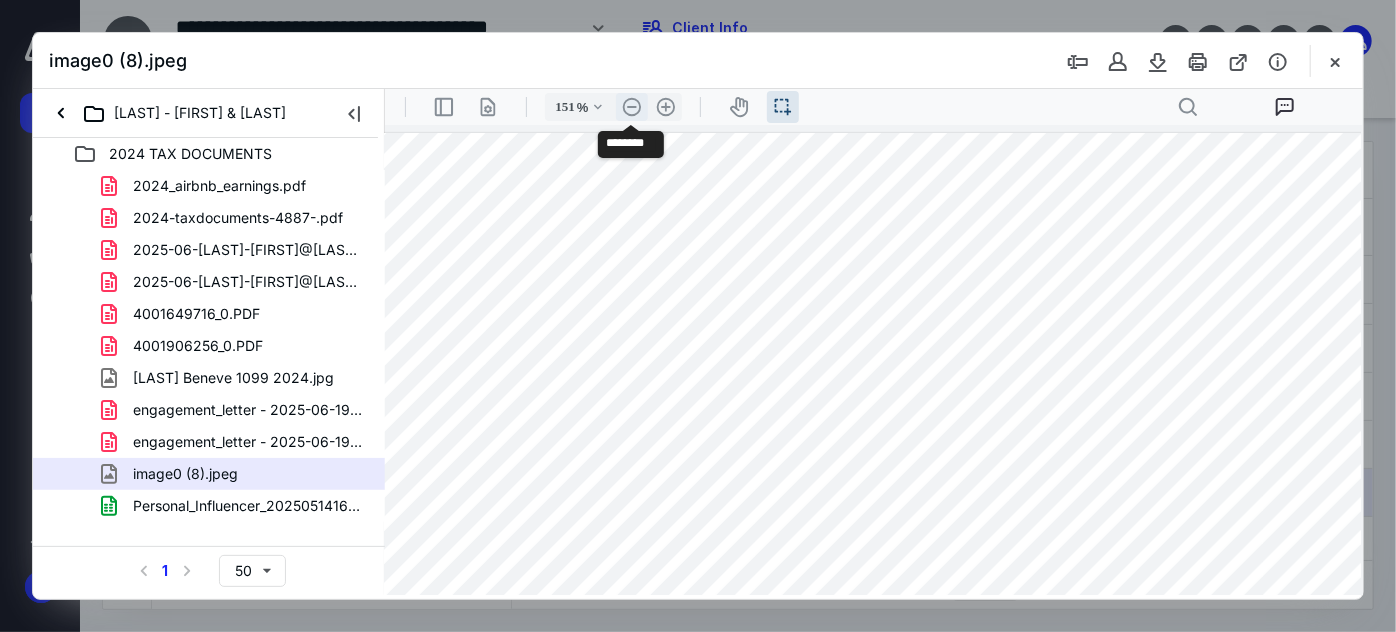 scroll, scrollTop: 0, scrollLeft: 0, axis: both 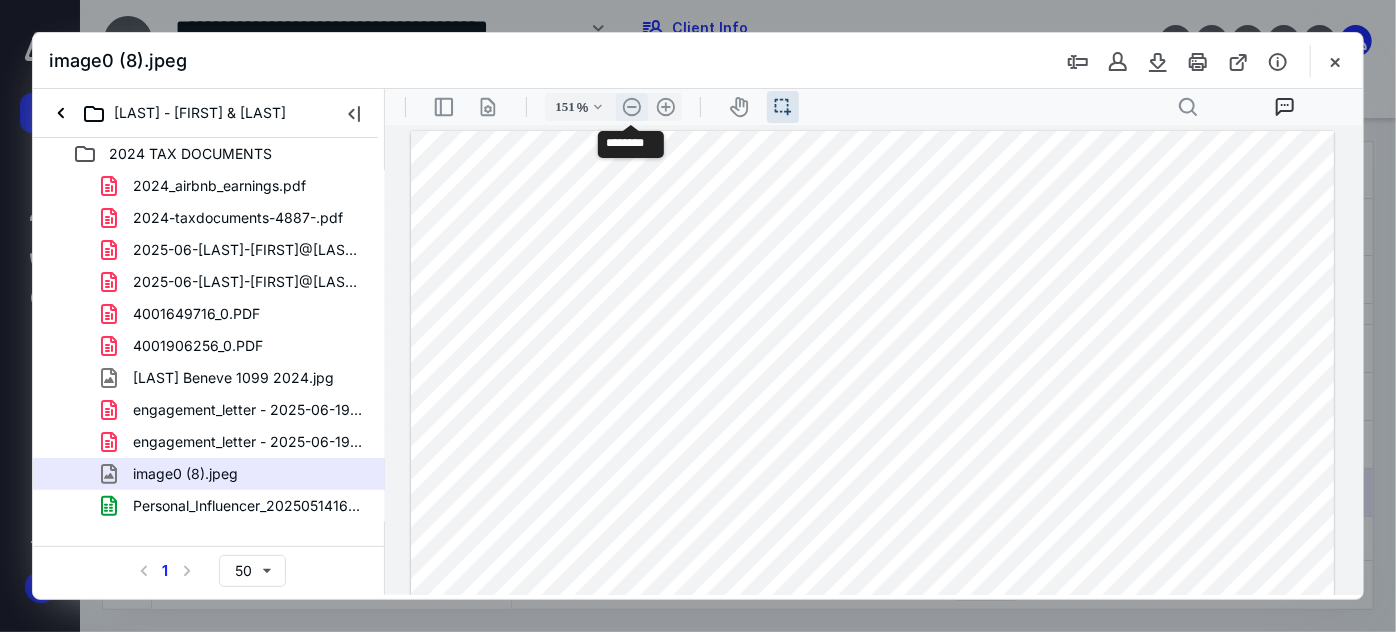 click on ".cls-1{fill:#abb0c4;} icon - header - zoom - out - line" at bounding box center [631, 106] 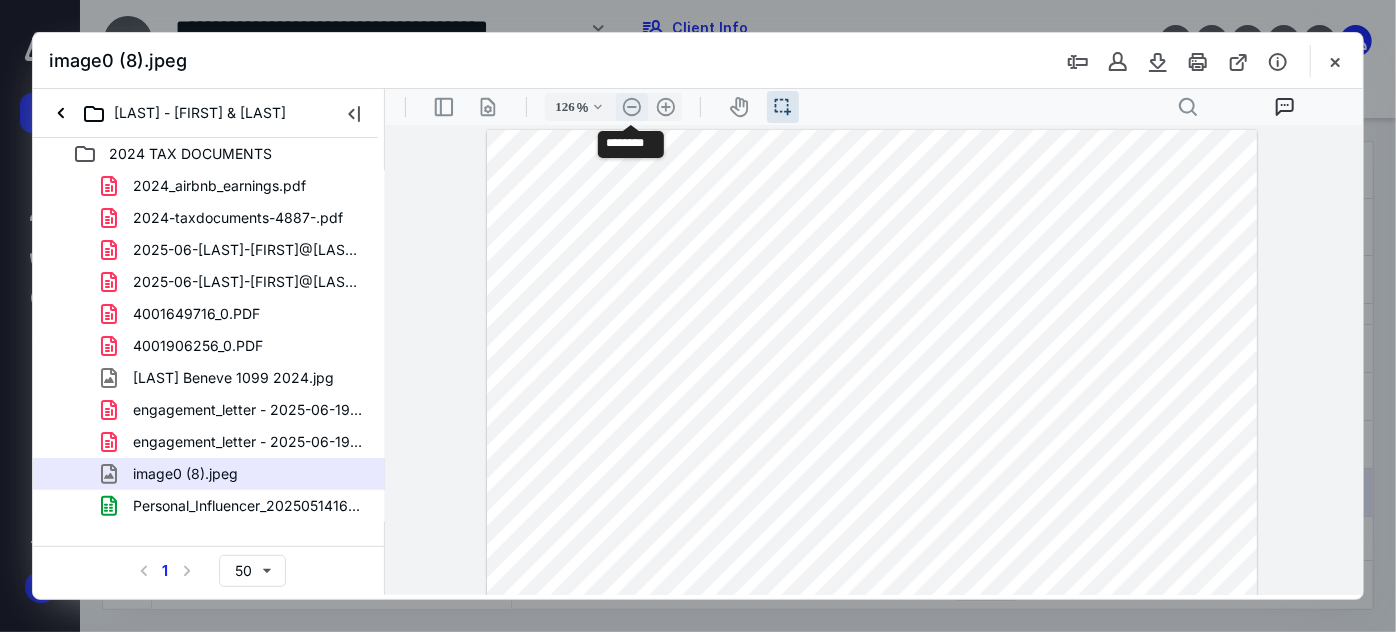 click on ".cls-1{fill:#abb0c4;} icon - header - zoom - out - line" at bounding box center (631, 106) 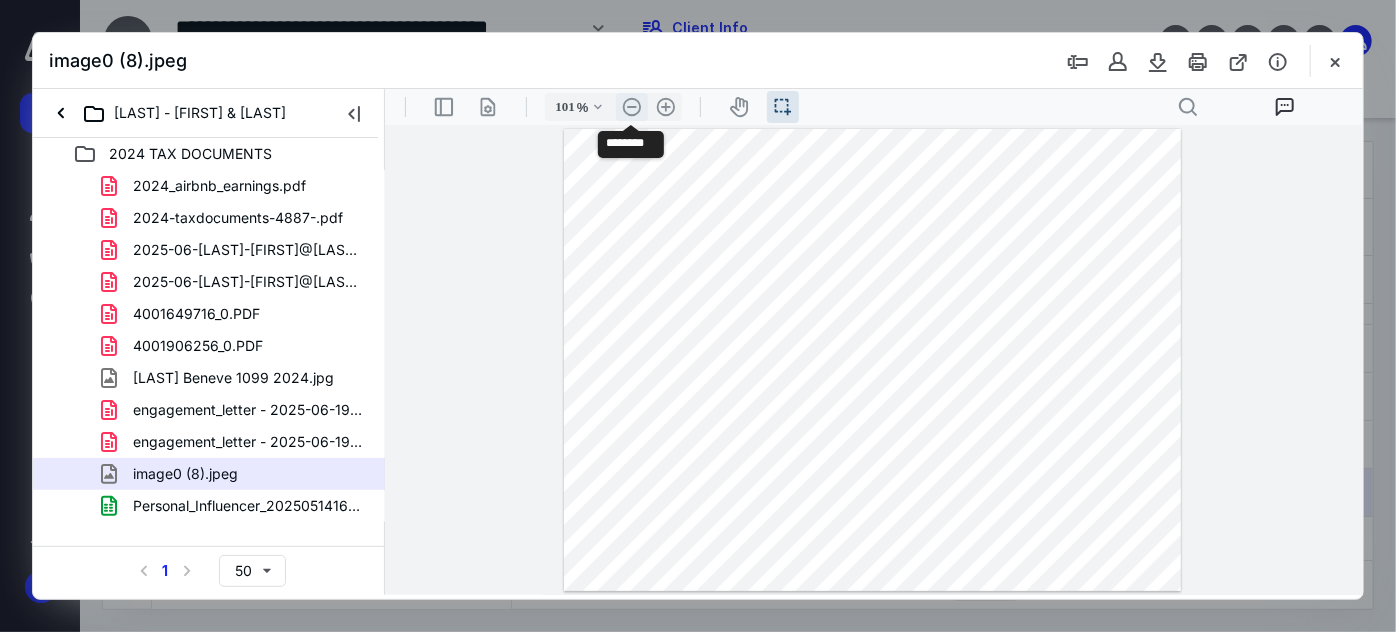 click on ".cls-1{fill:#abb0c4;} icon - header - zoom - out - line" at bounding box center (631, 106) 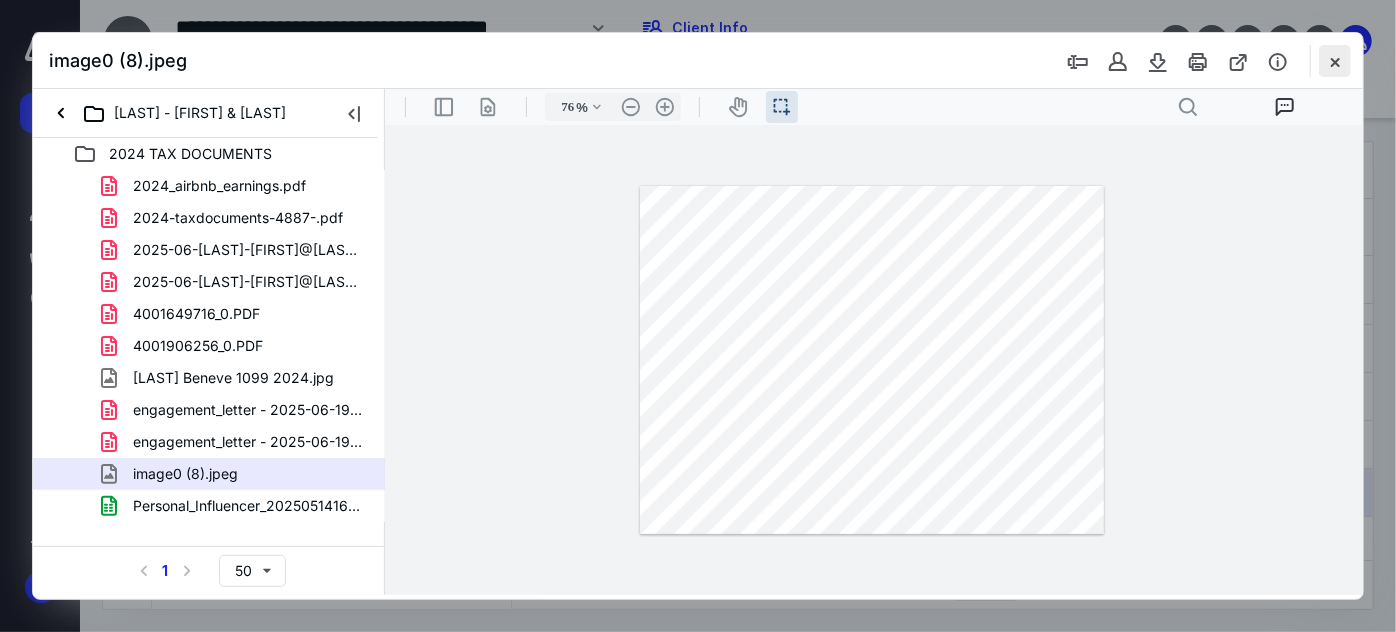 click at bounding box center [1335, 61] 